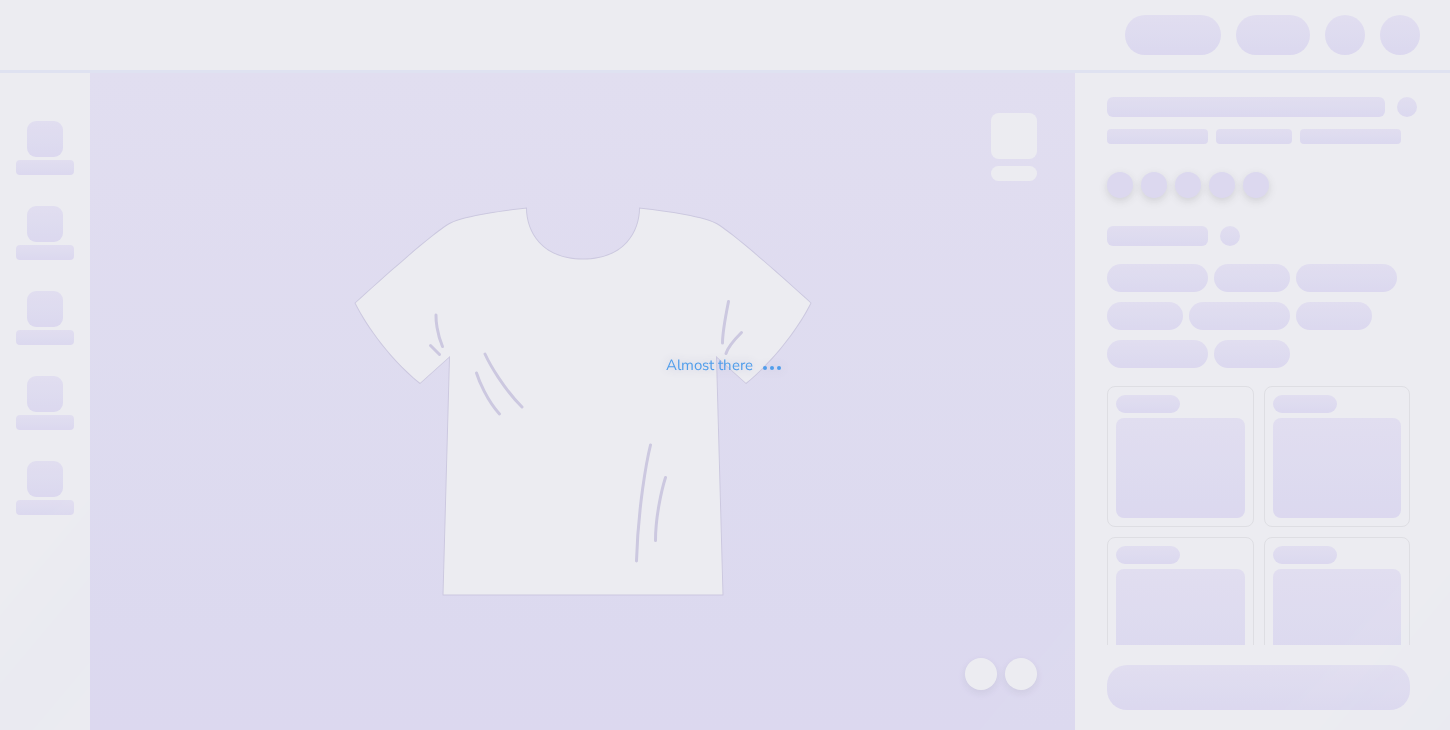 scroll, scrollTop: 0, scrollLeft: 0, axis: both 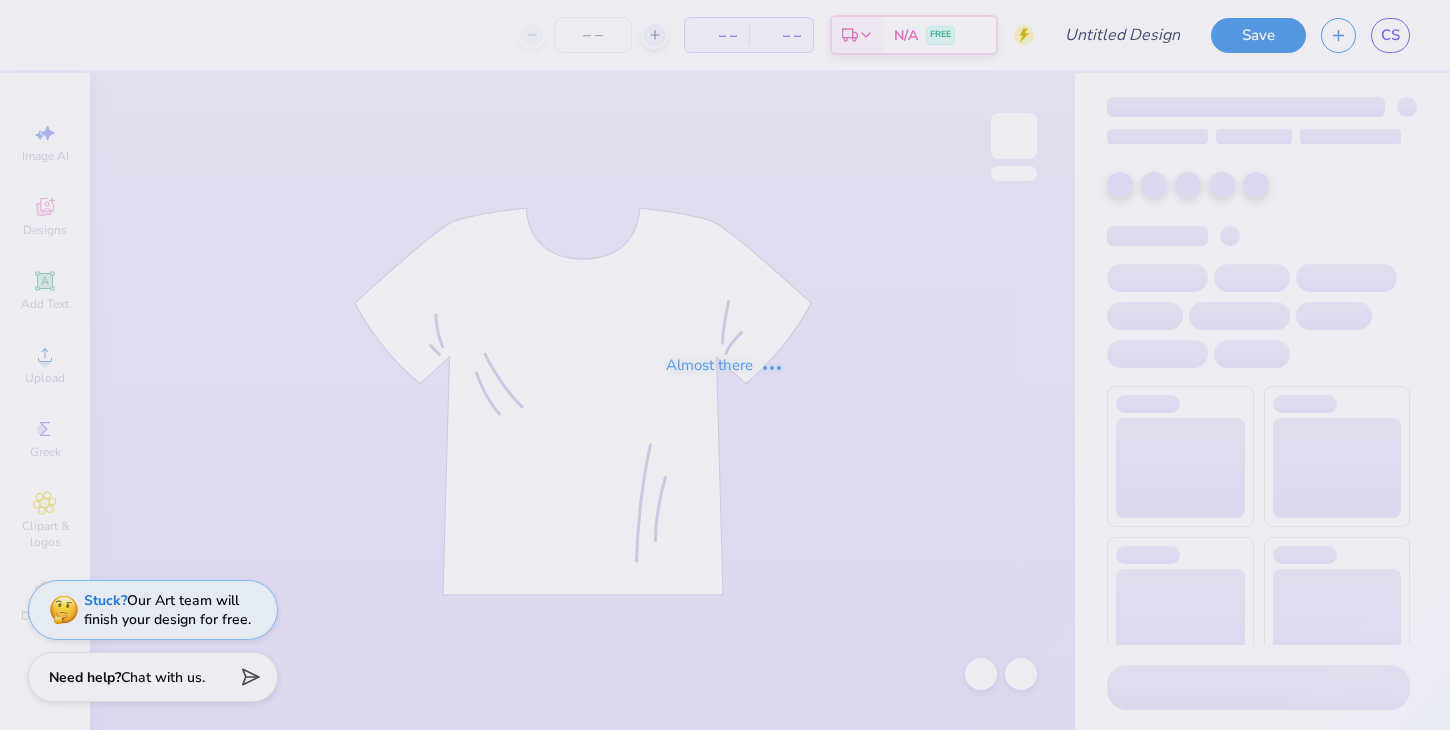 type on "Fall Rush 25" 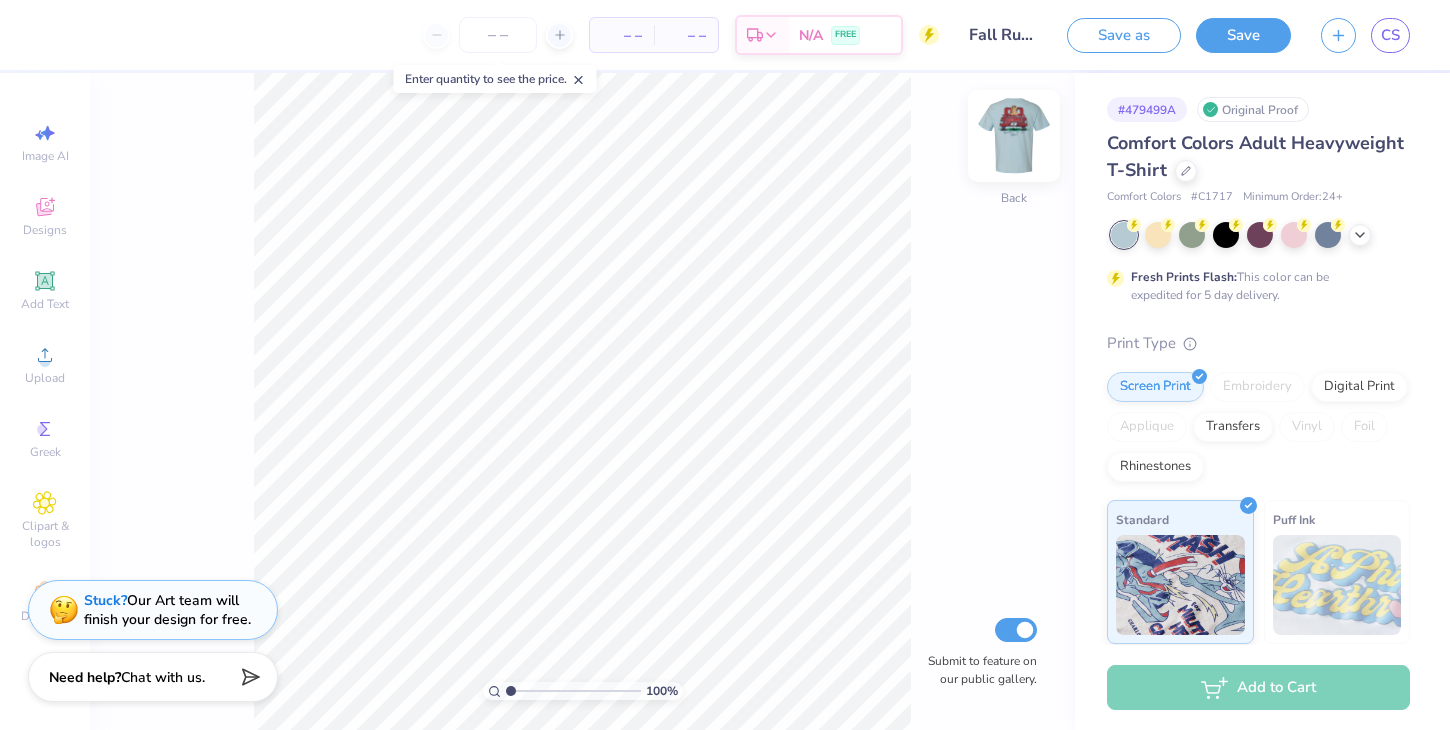 click at bounding box center (1014, 136) 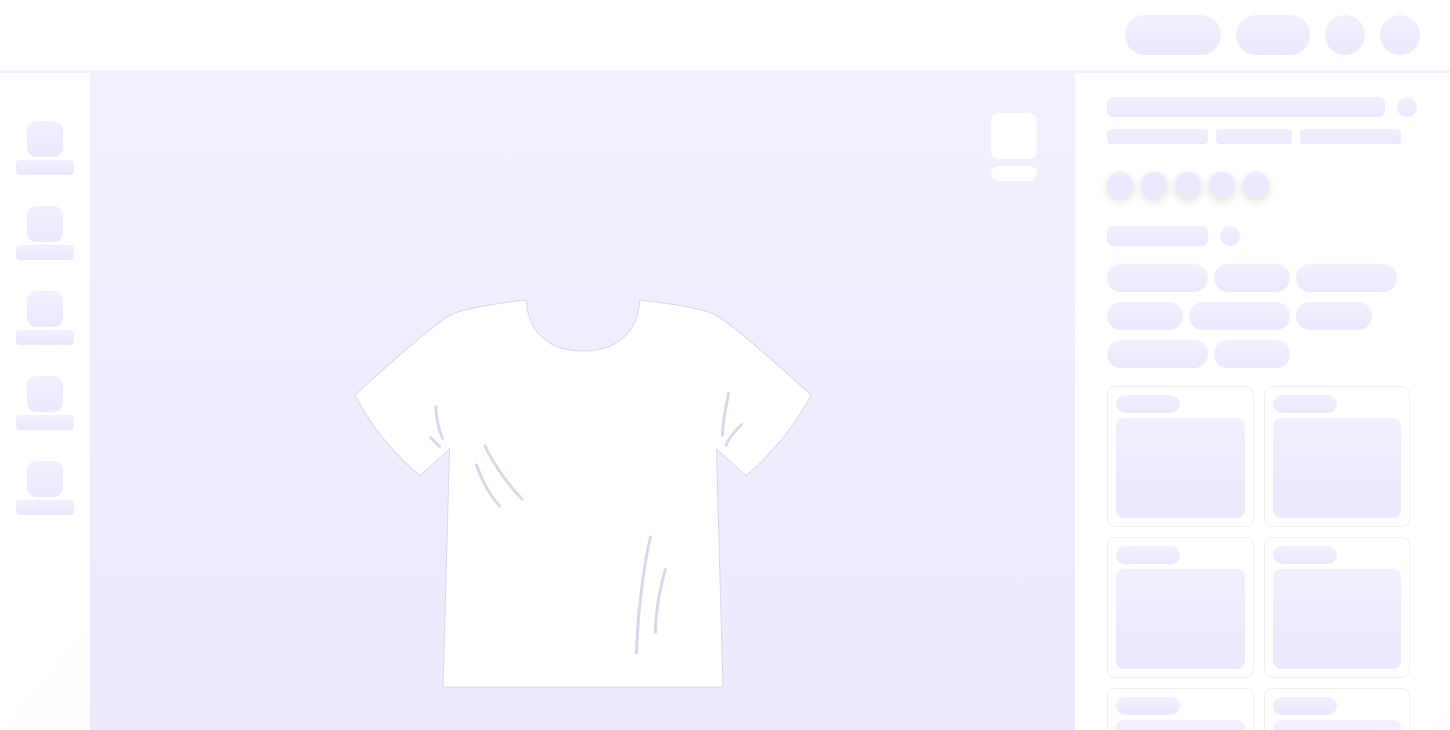 scroll, scrollTop: 0, scrollLeft: 0, axis: both 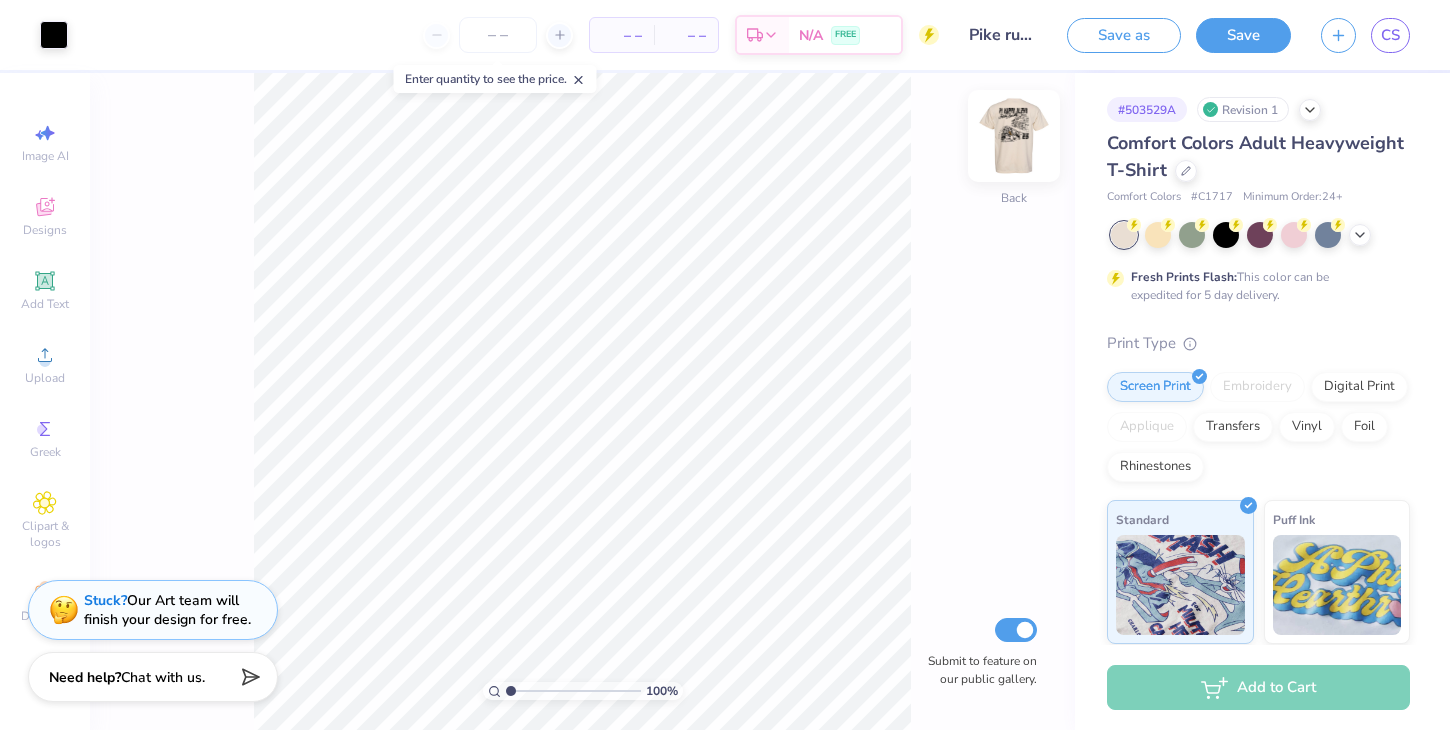 click at bounding box center (1014, 136) 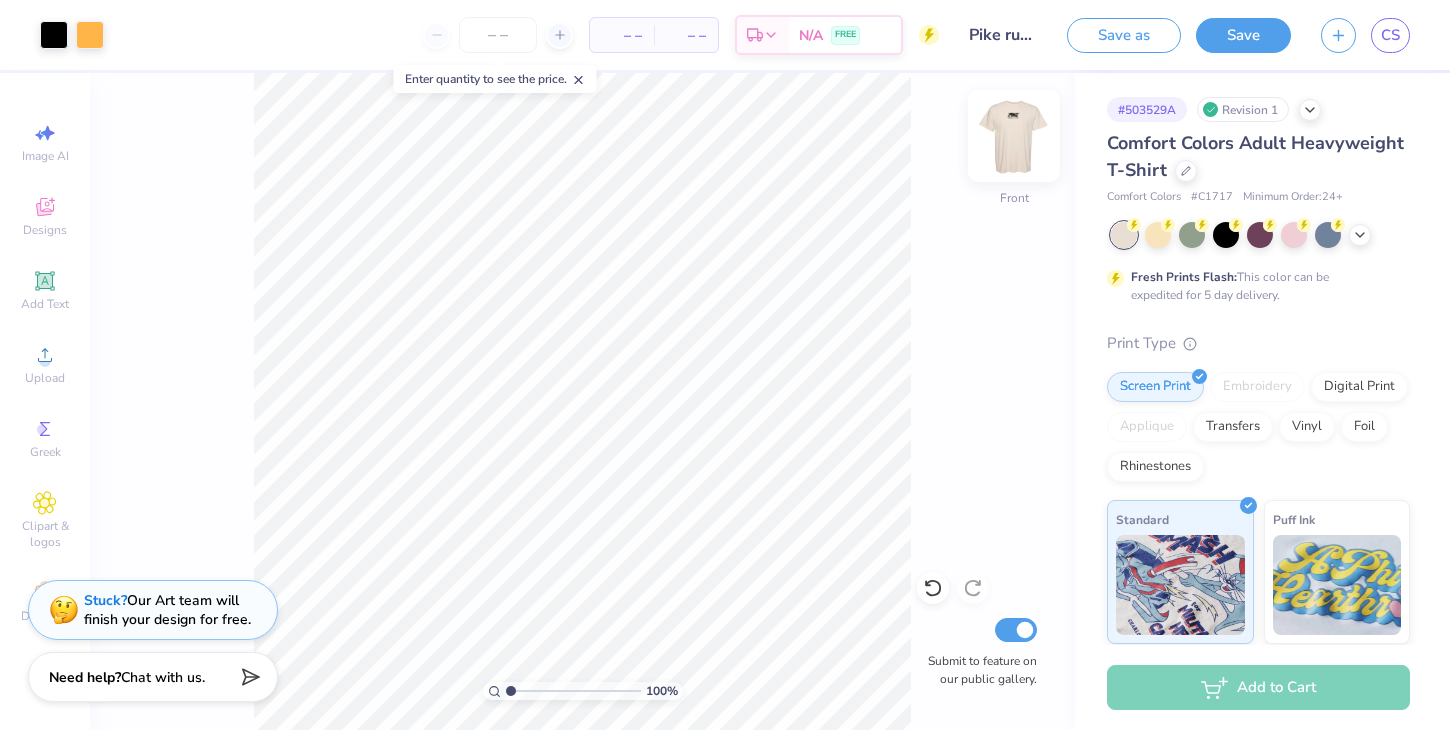 click at bounding box center (1014, 136) 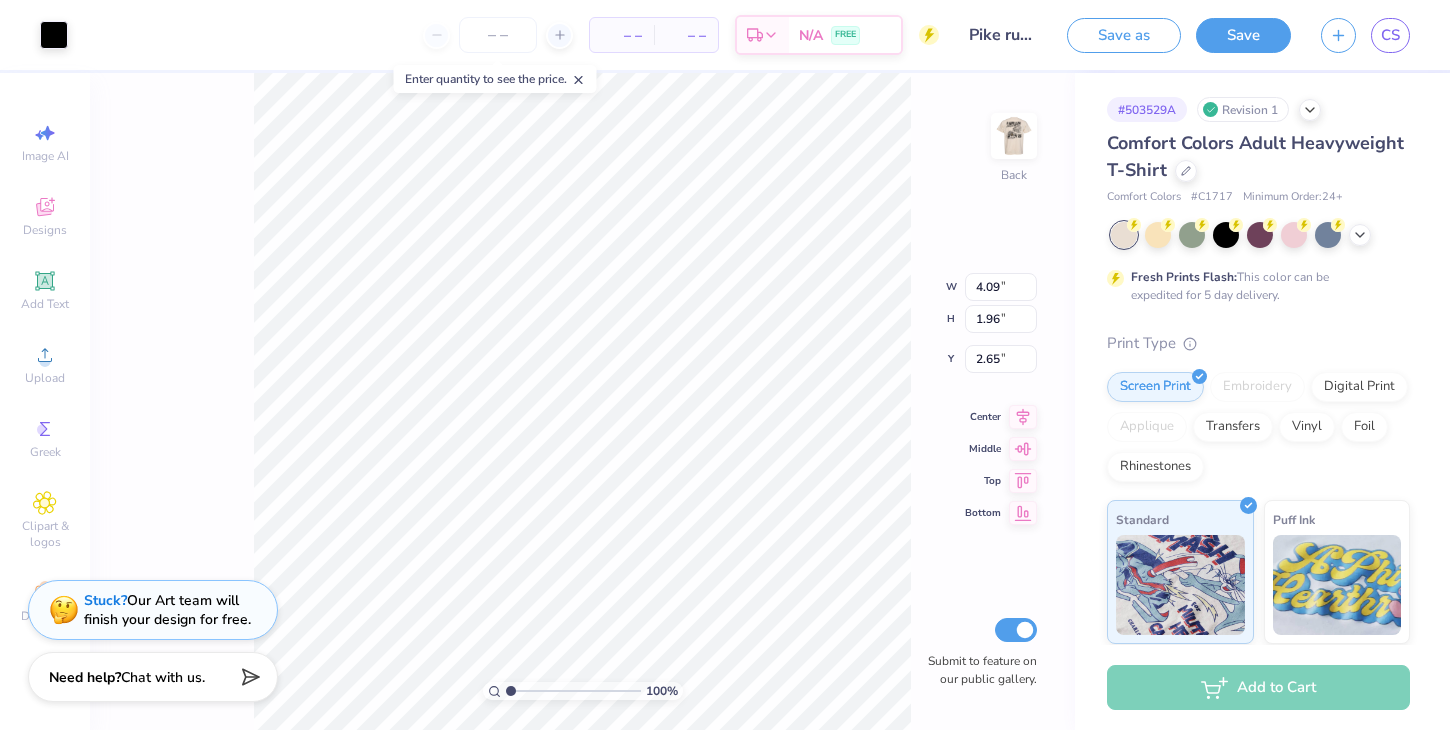 type on "2.66" 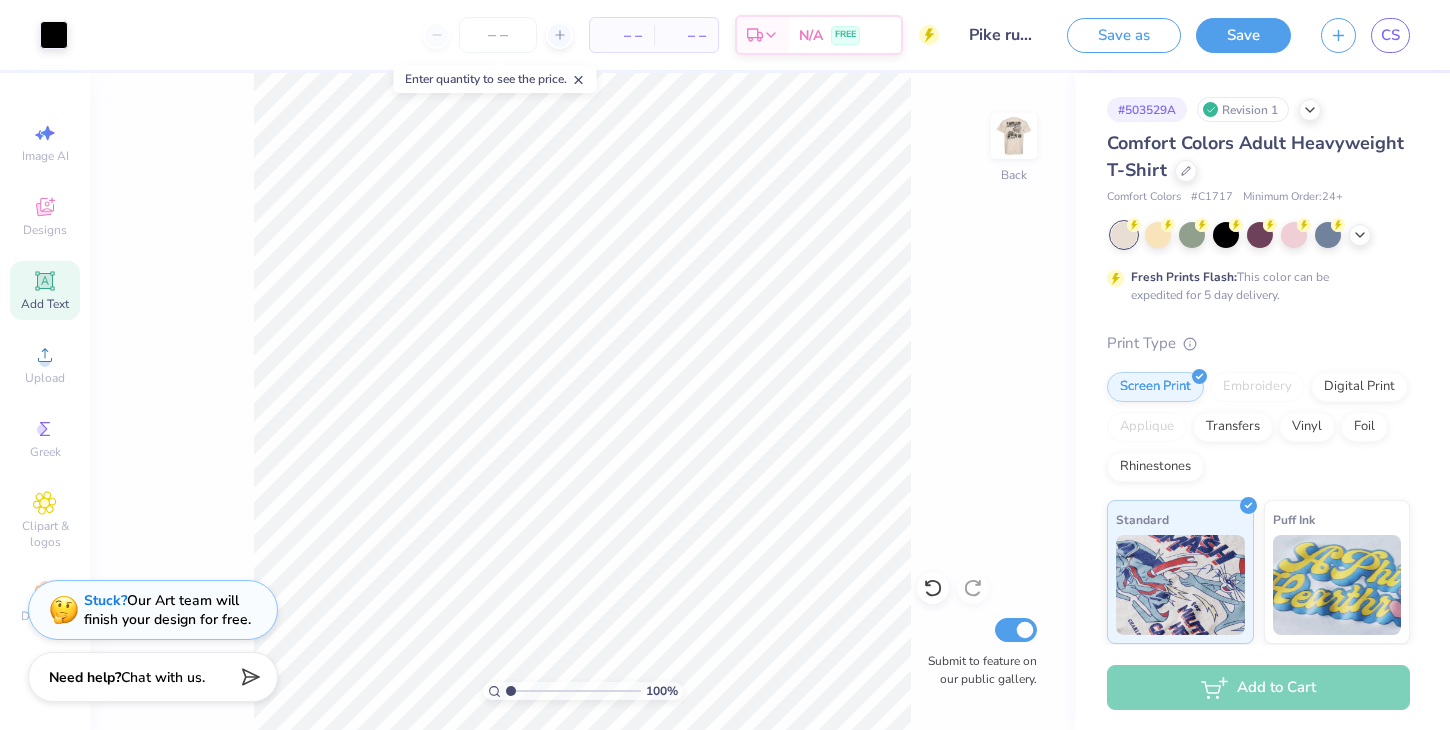 click on "Add Text" at bounding box center [45, 290] 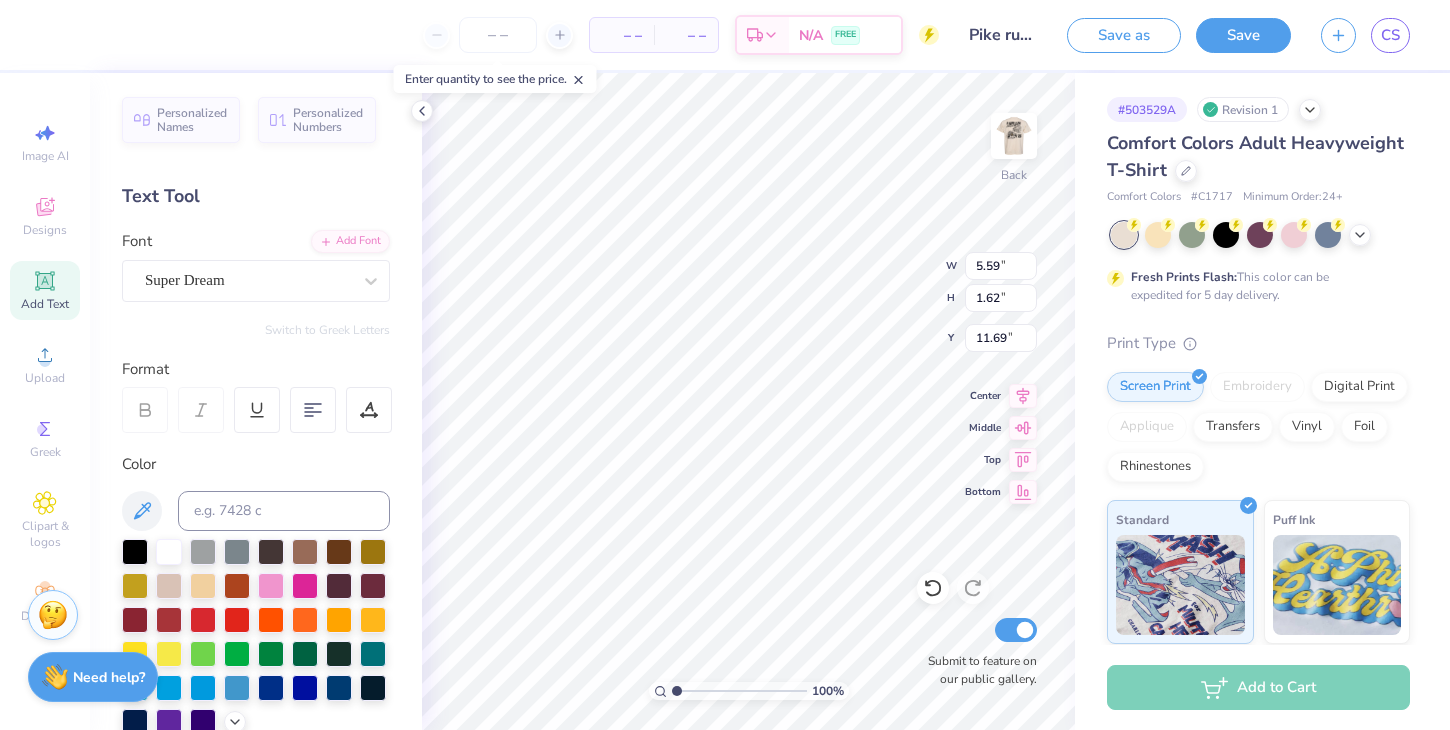 type on "4.09" 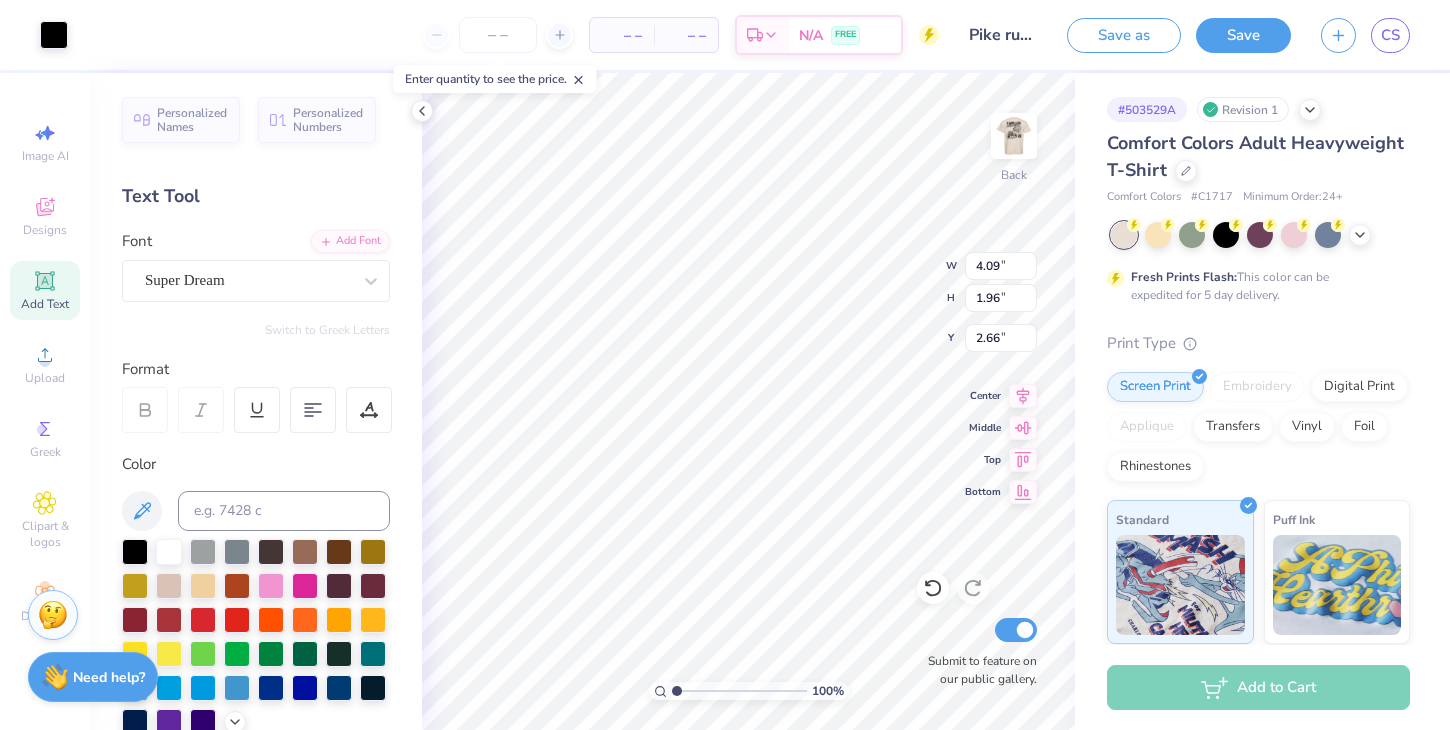 type on "5.59" 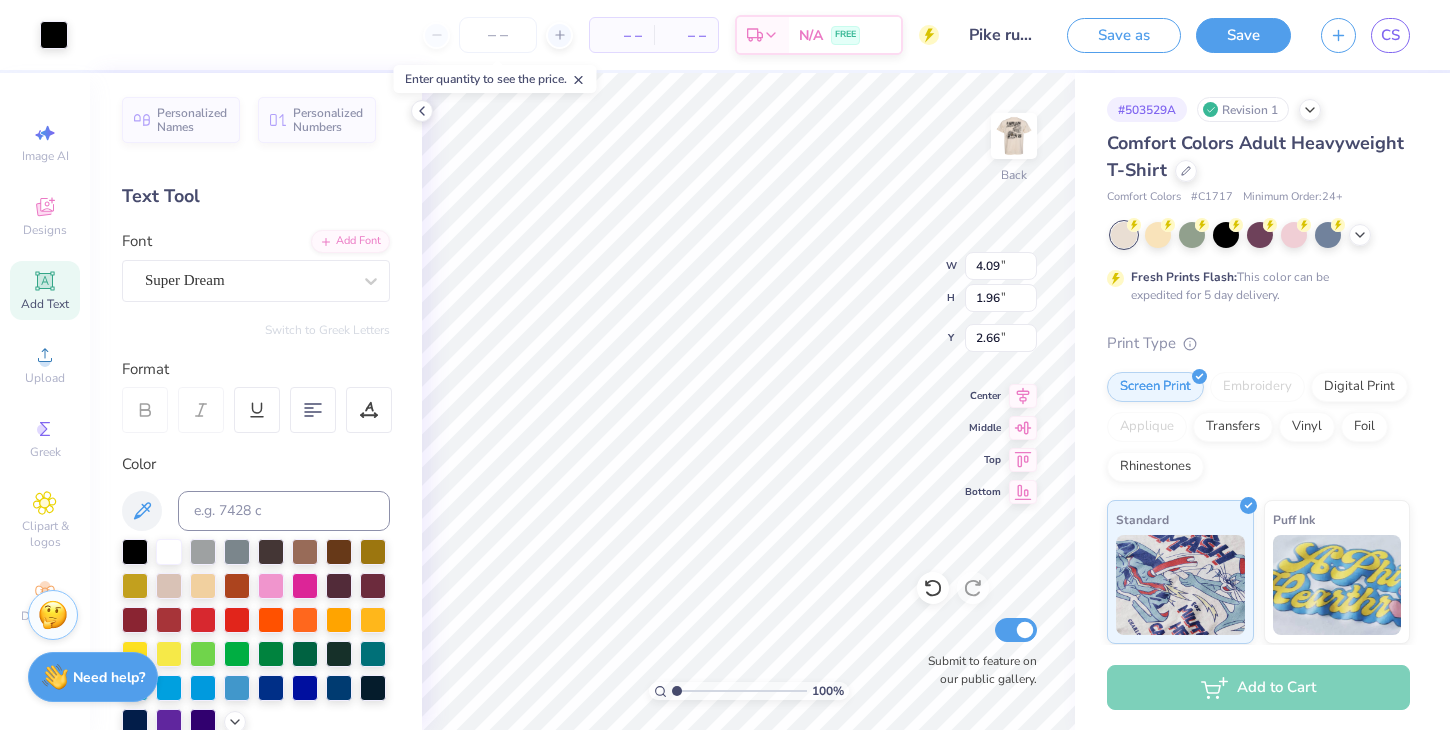type on "4.94" 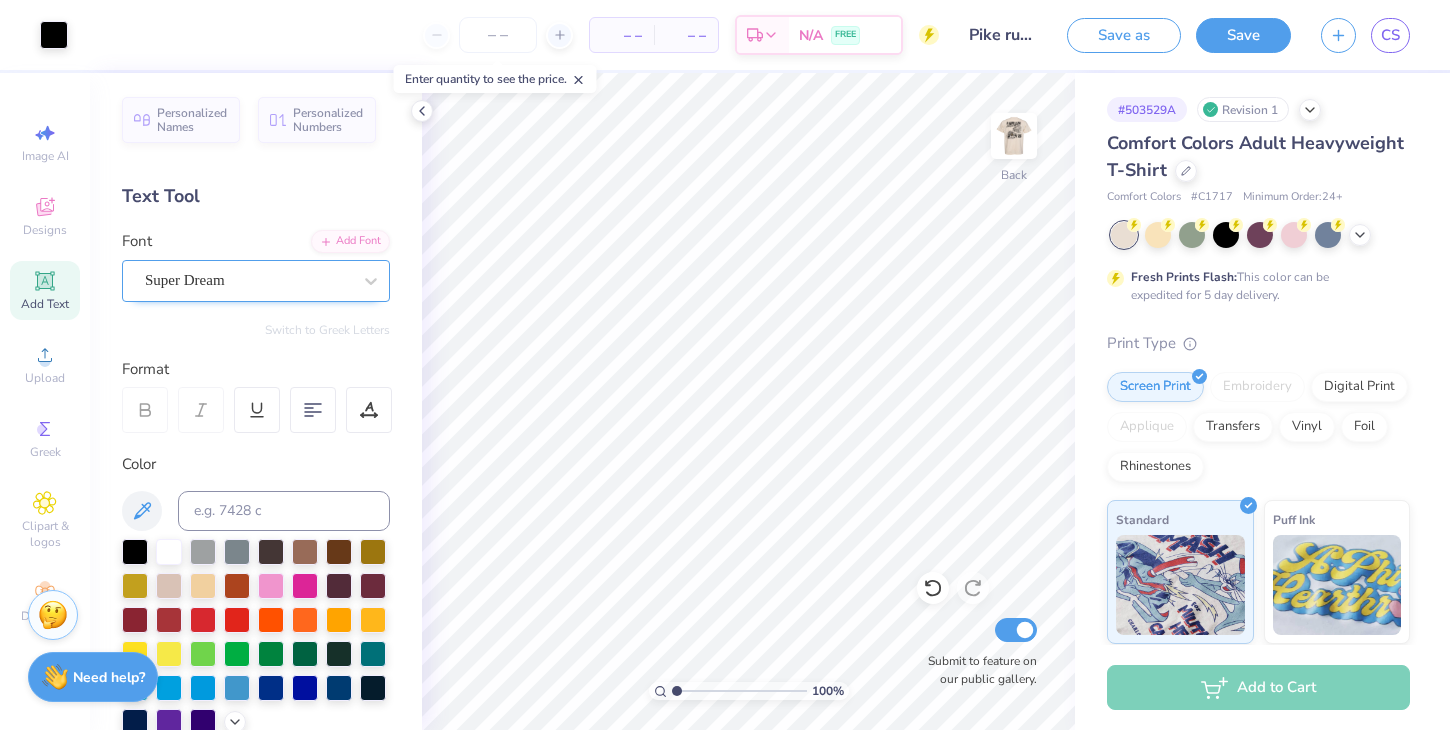 click on "Super Dream" at bounding box center [248, 280] 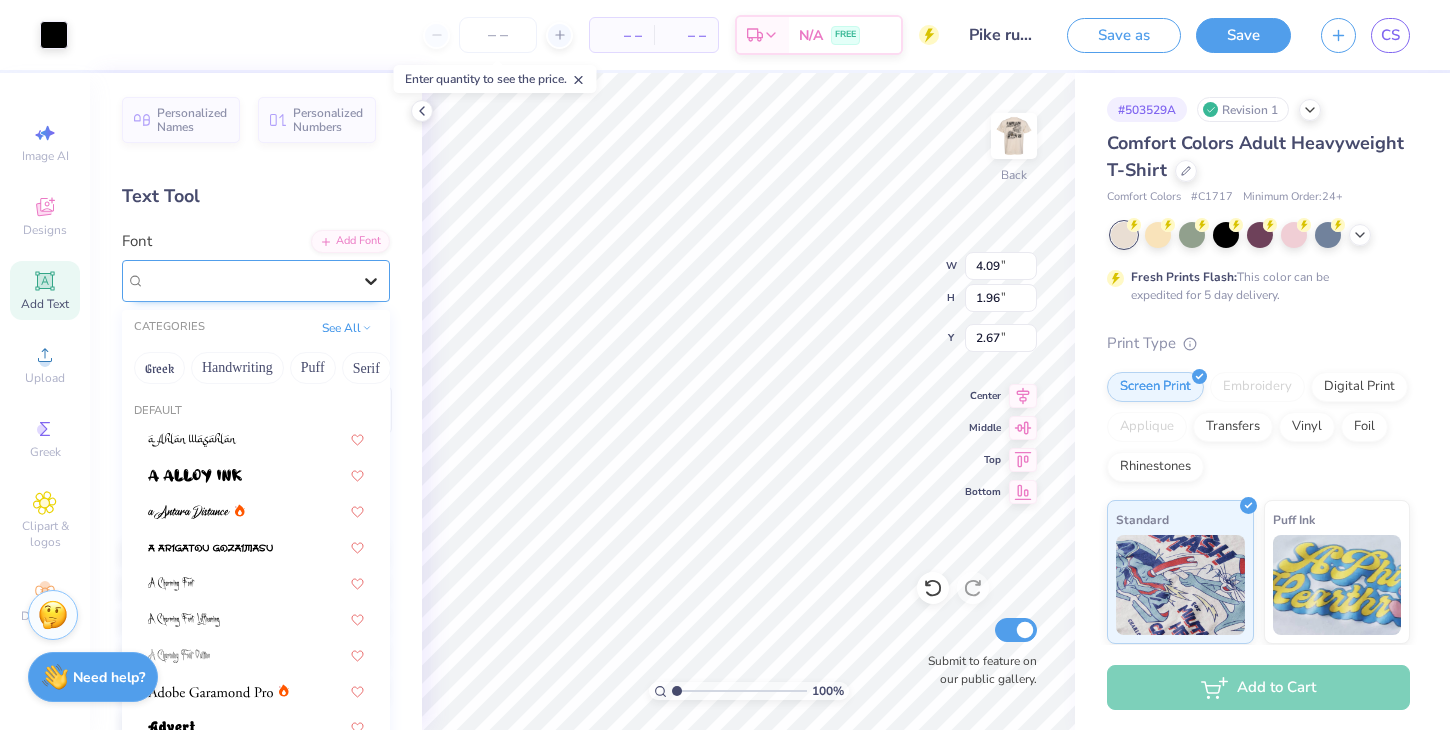 click 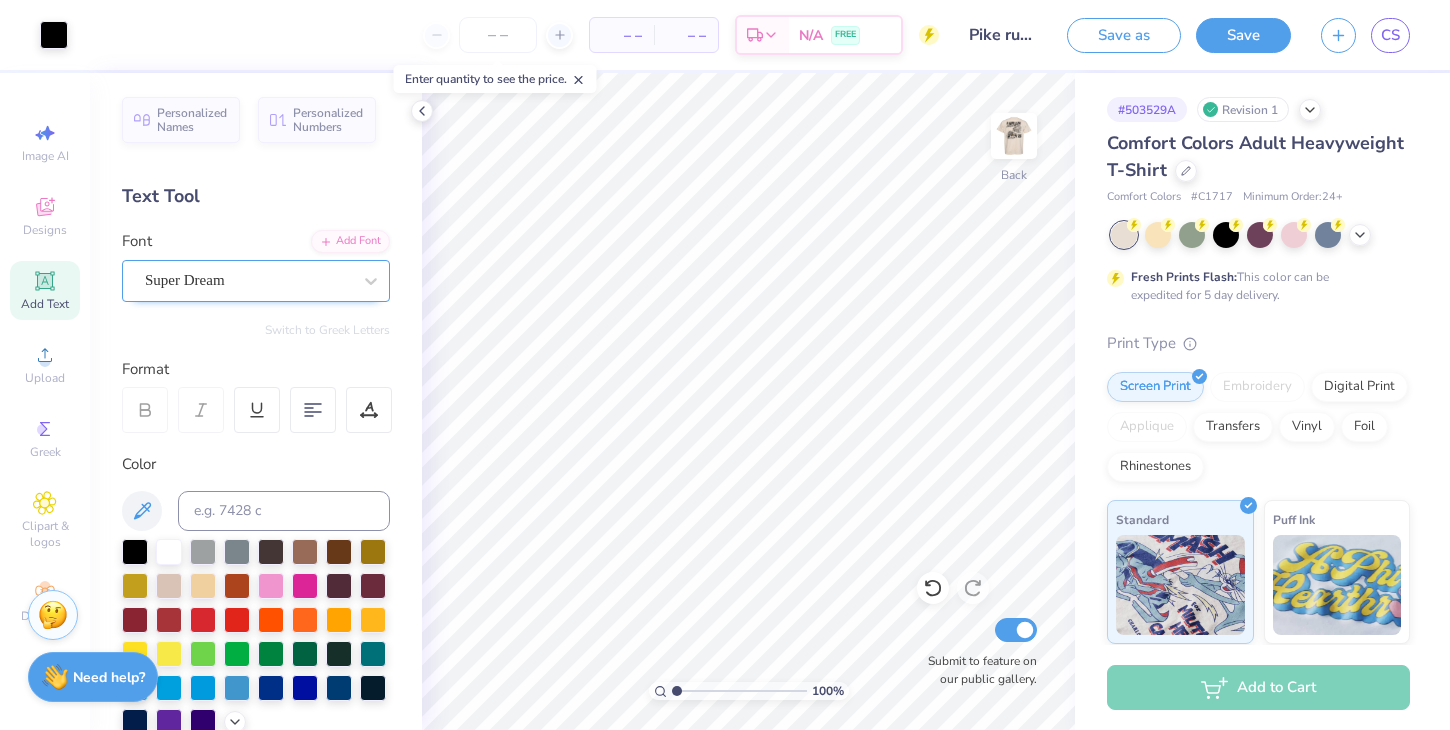 click on "Super Dream" at bounding box center [248, 280] 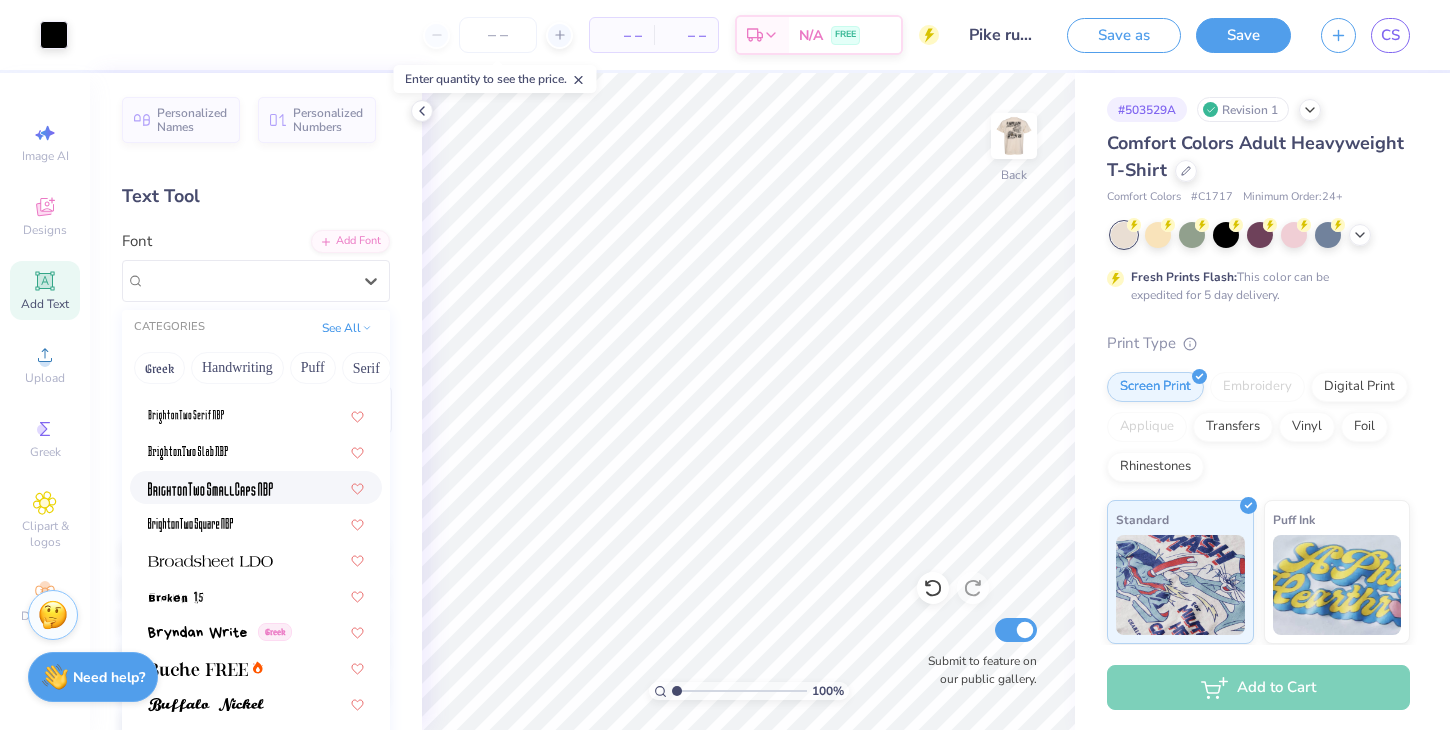 scroll, scrollTop: 1585, scrollLeft: 0, axis: vertical 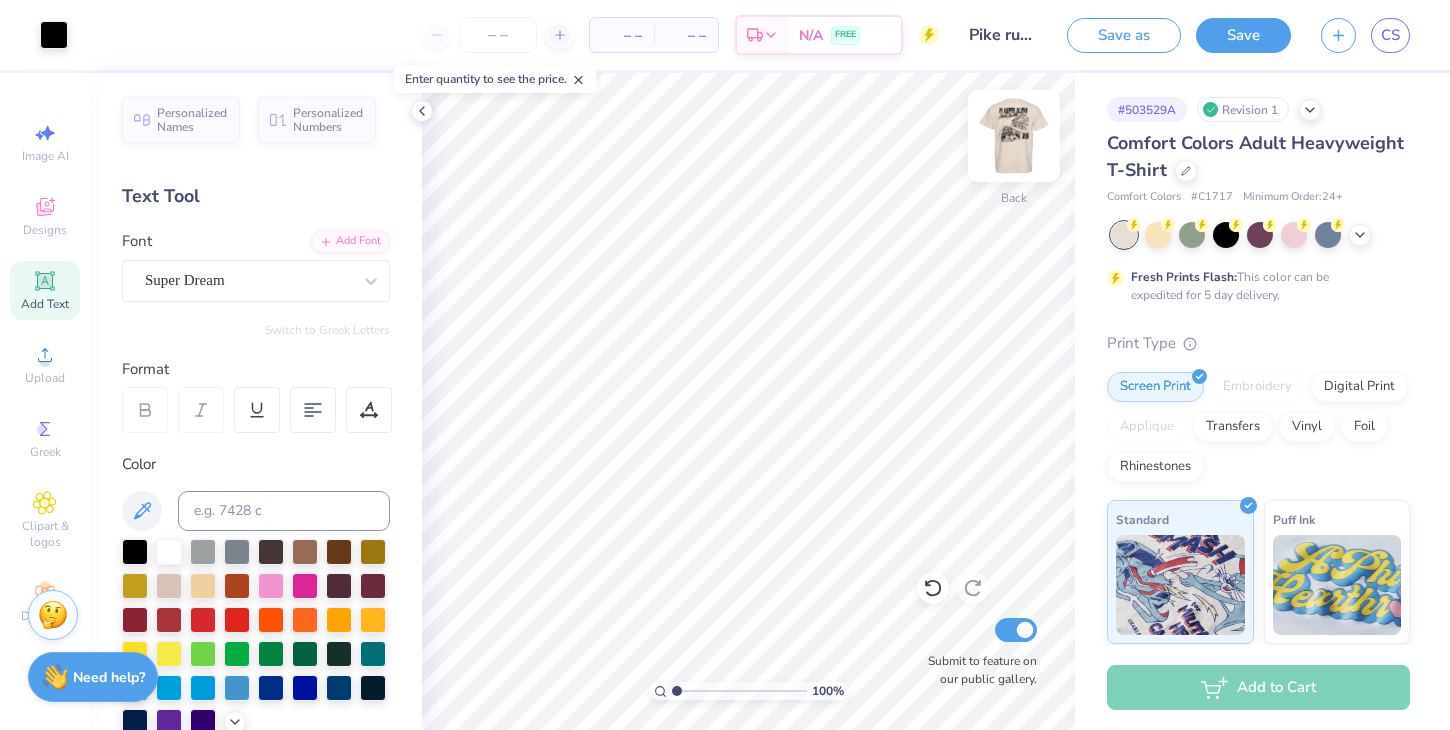 click at bounding box center (1014, 136) 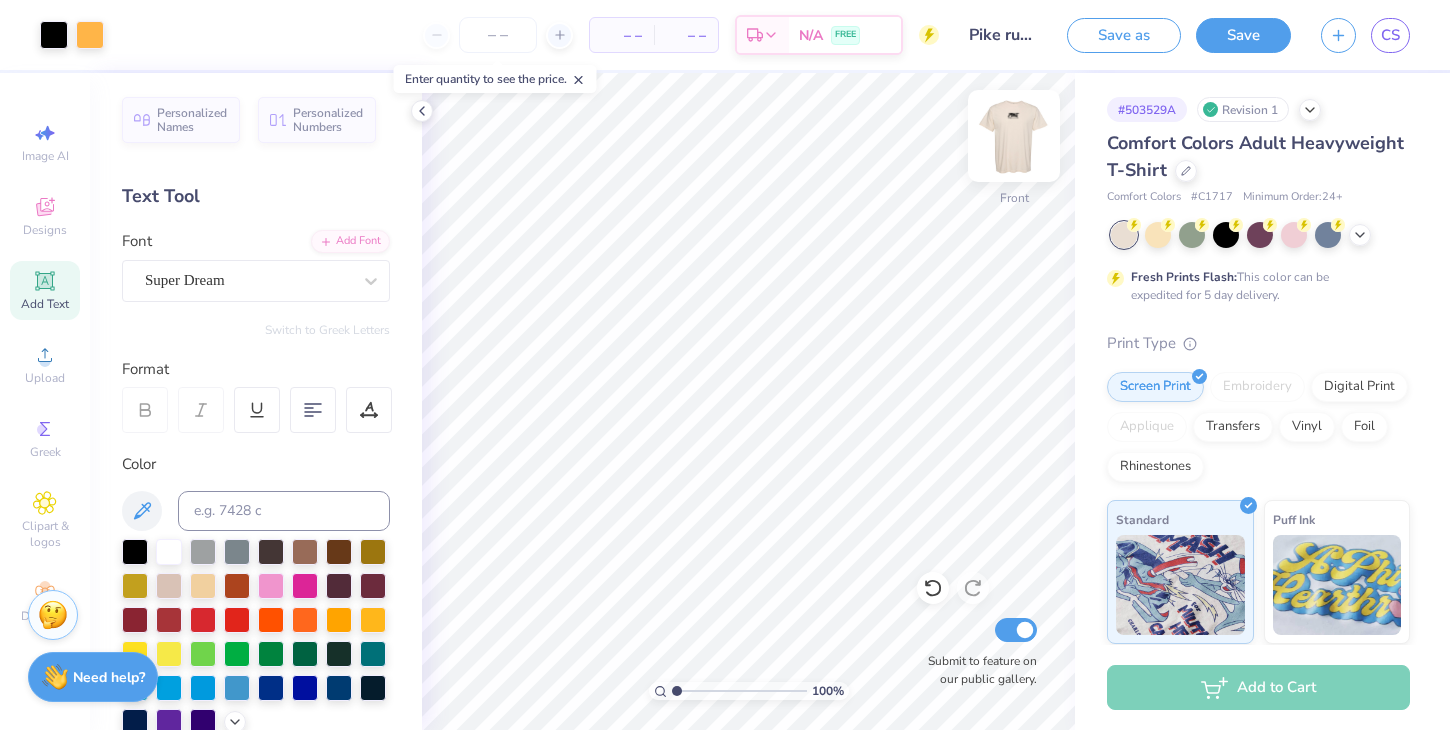 click at bounding box center [1014, 136] 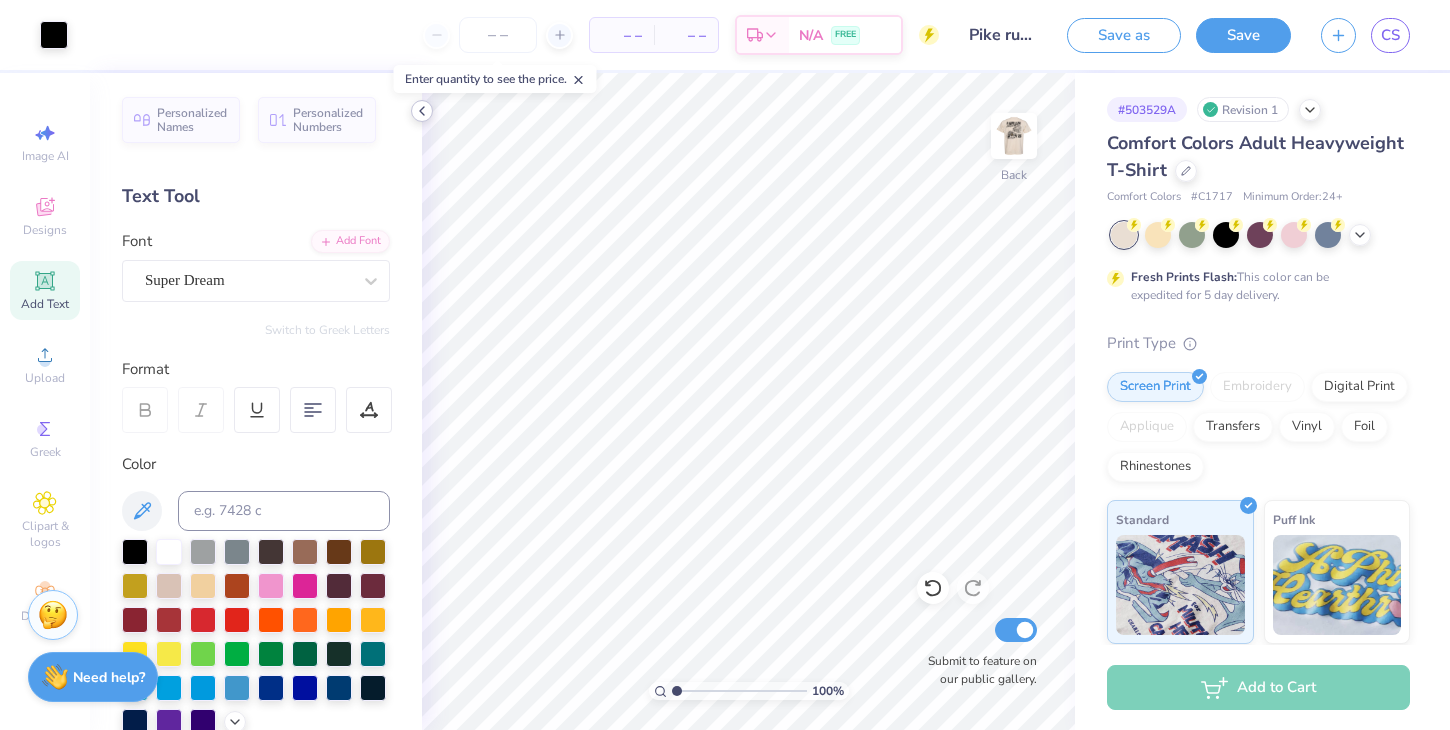 click 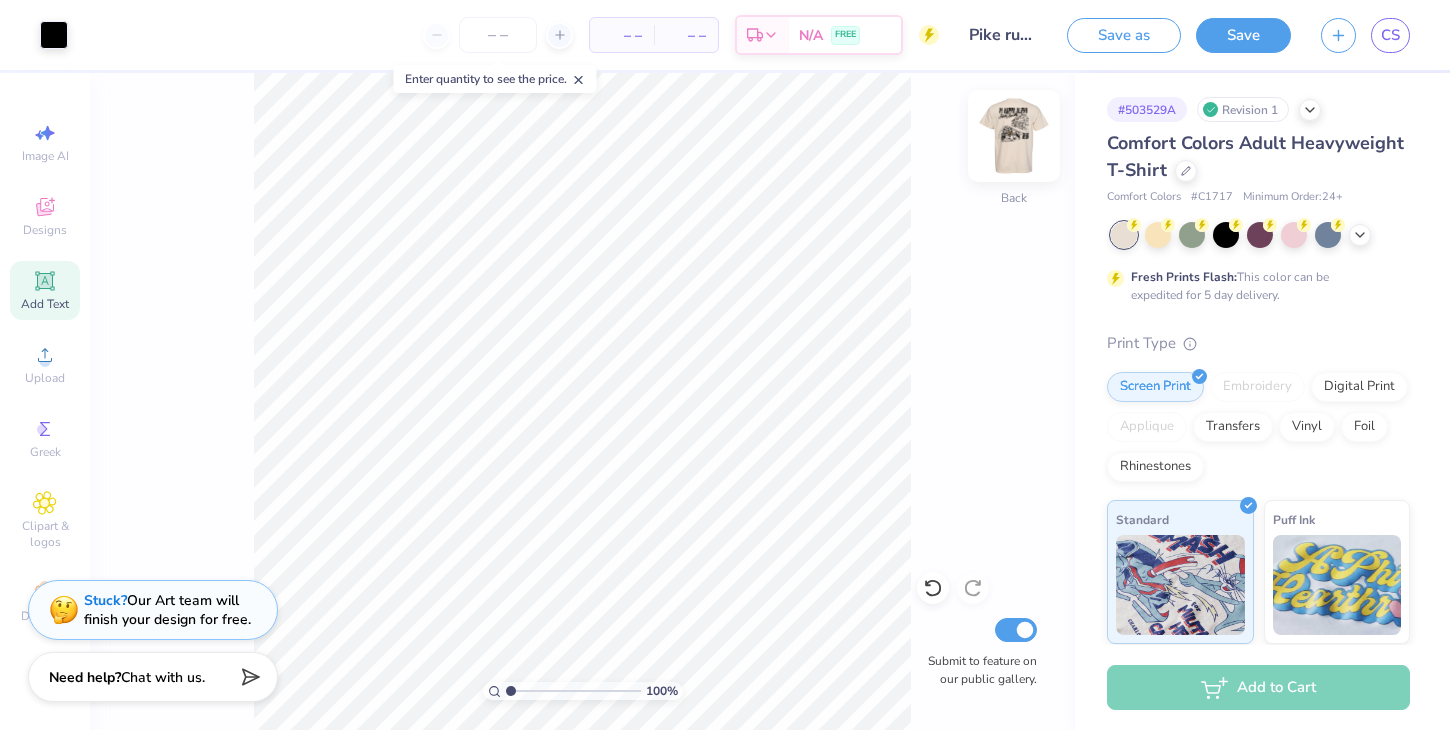 click at bounding box center (1014, 136) 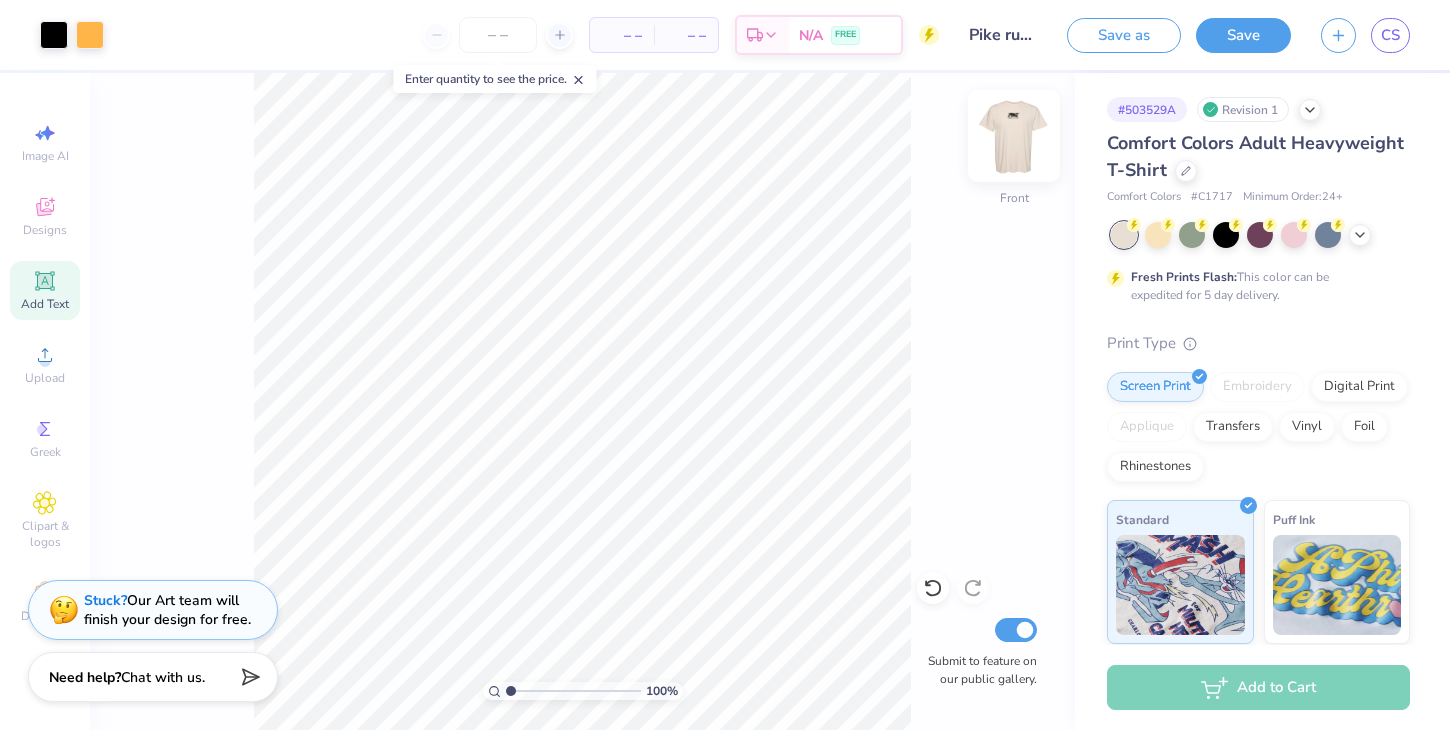click at bounding box center [1014, 136] 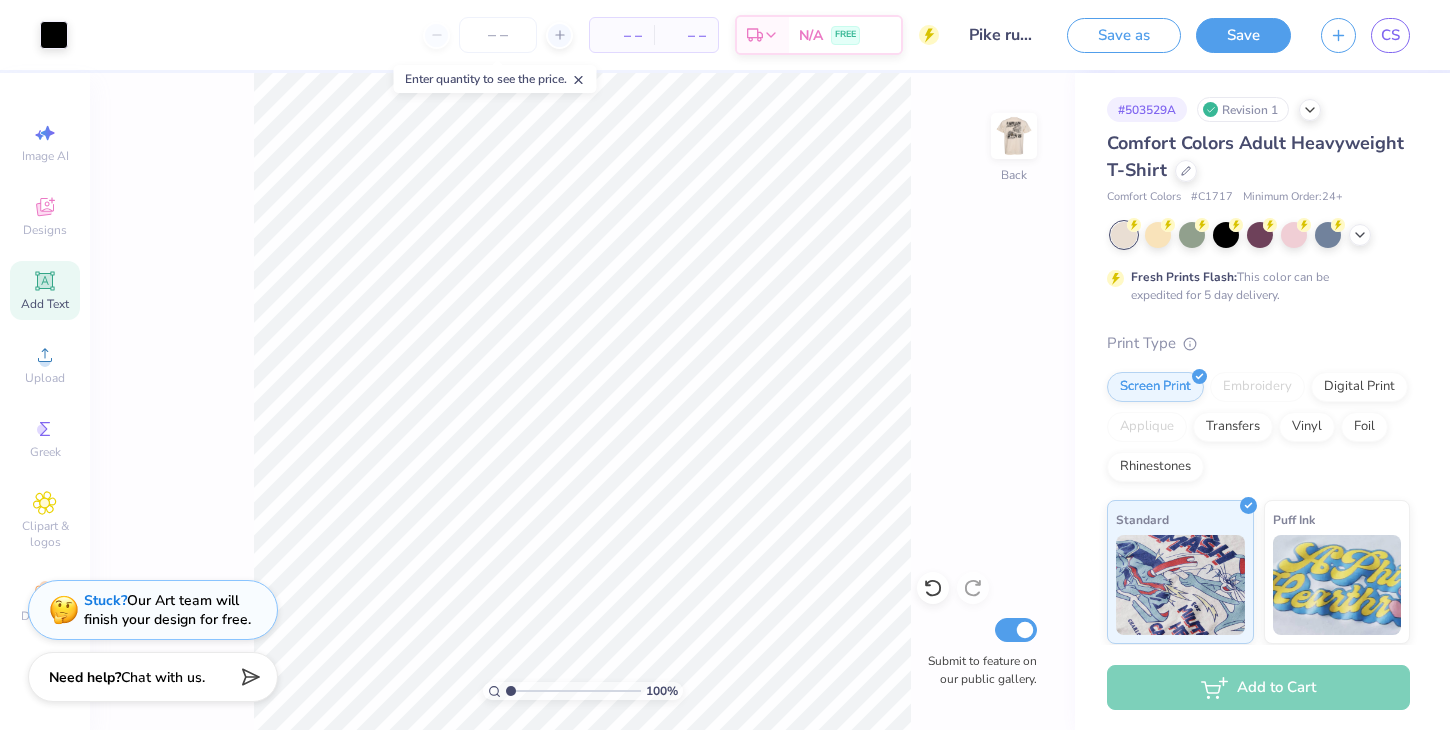 click at bounding box center [1014, 136] 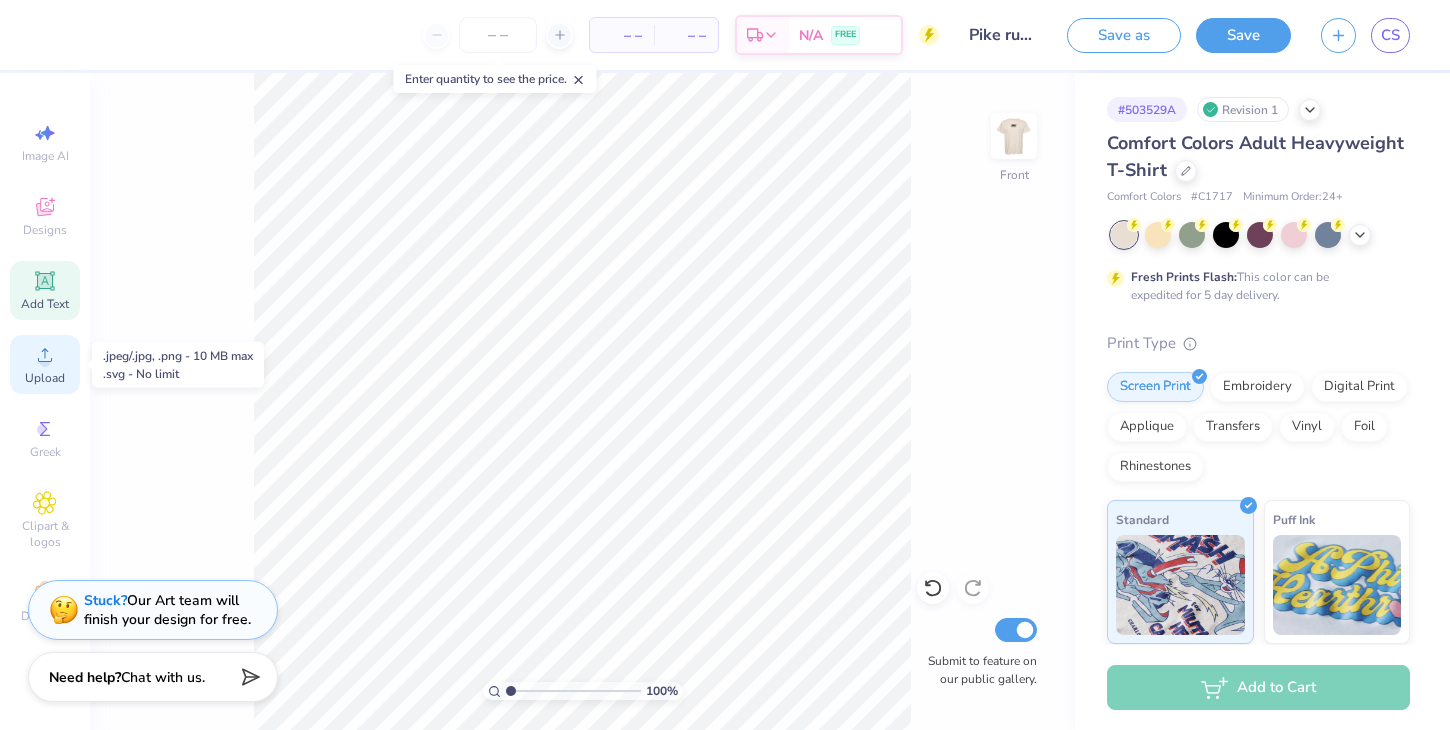 click 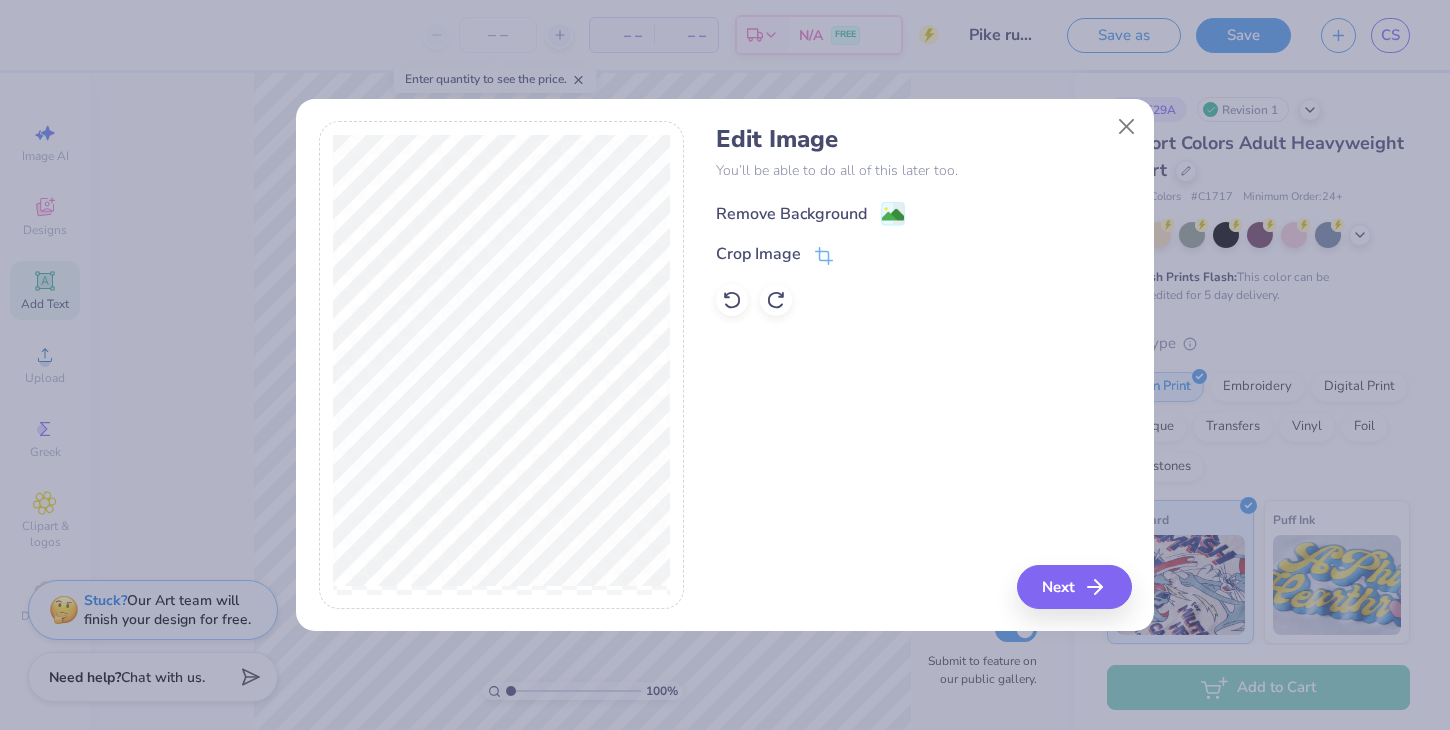 click on "Remove Background" at bounding box center (791, 214) 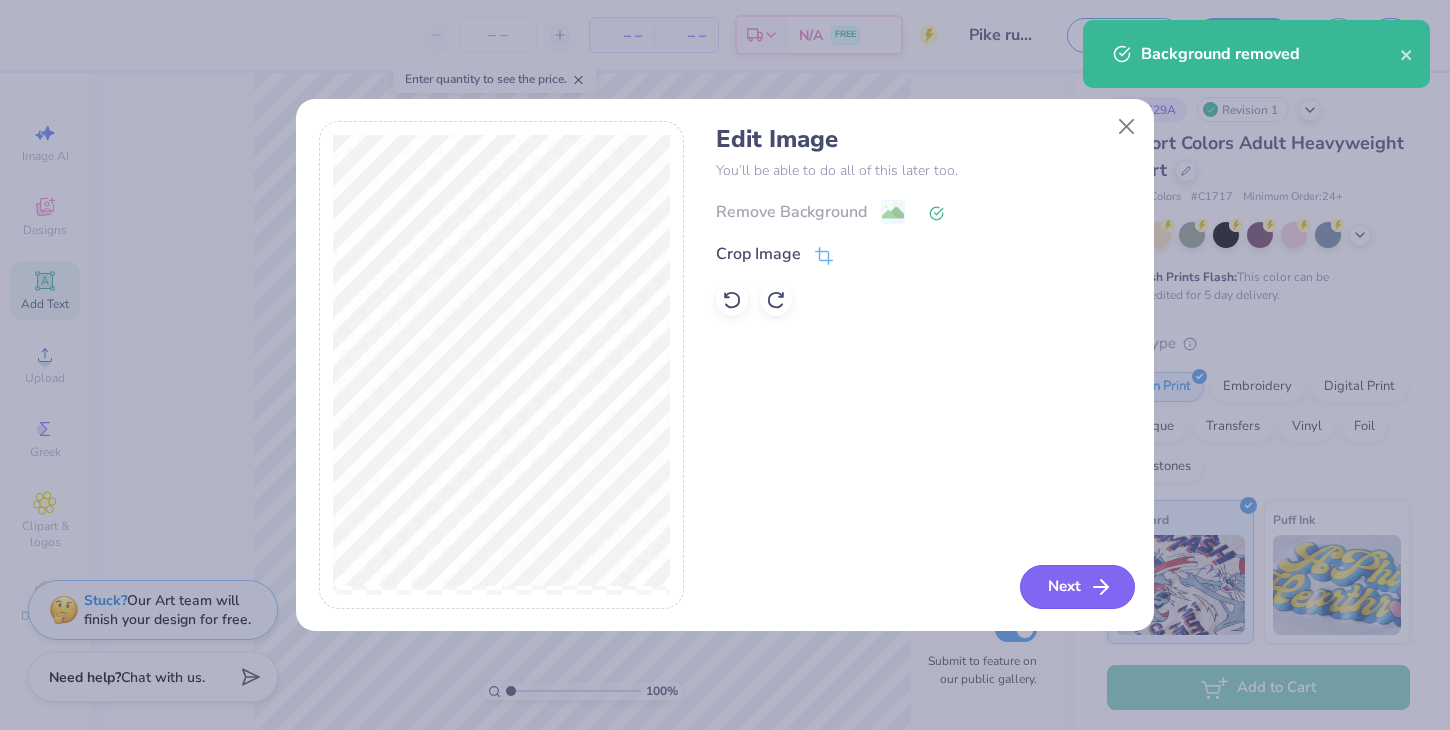 click 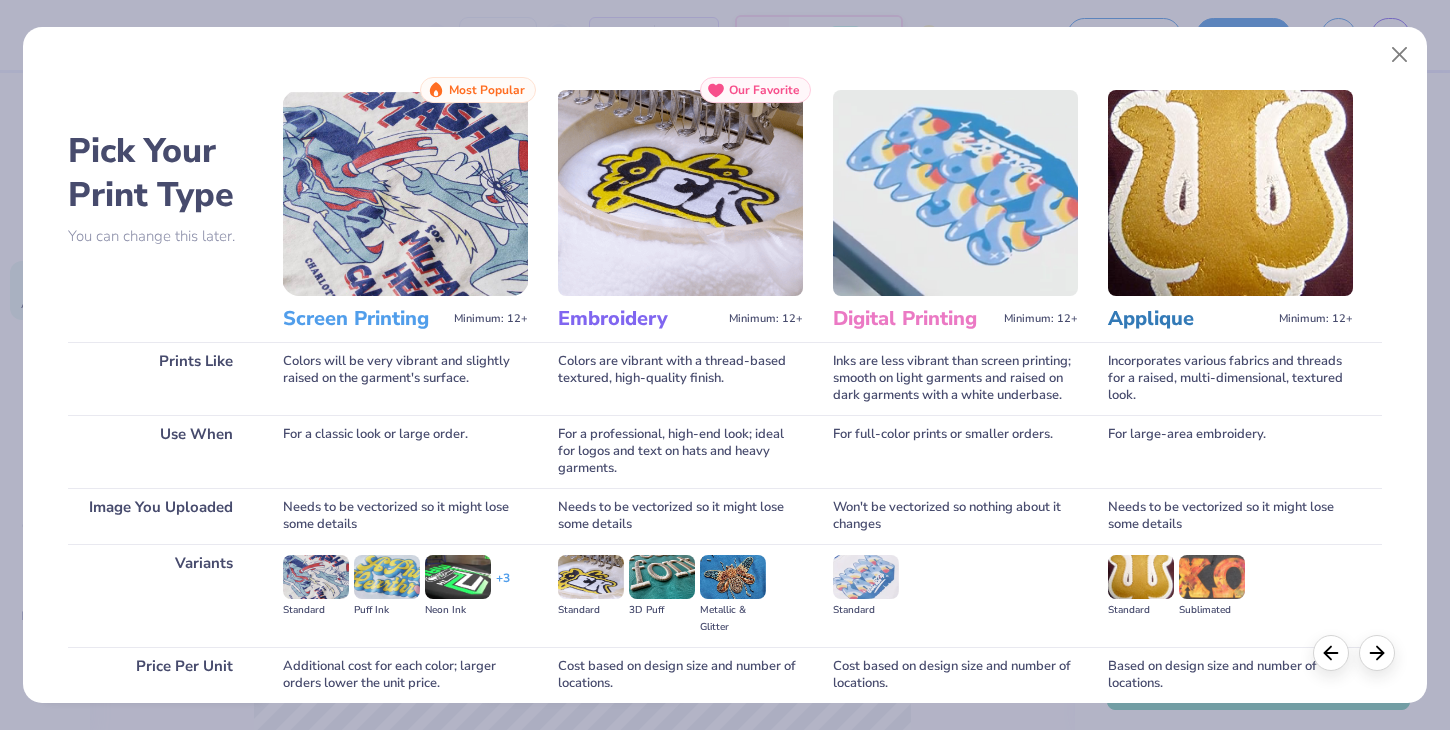 scroll, scrollTop: 167, scrollLeft: 0, axis: vertical 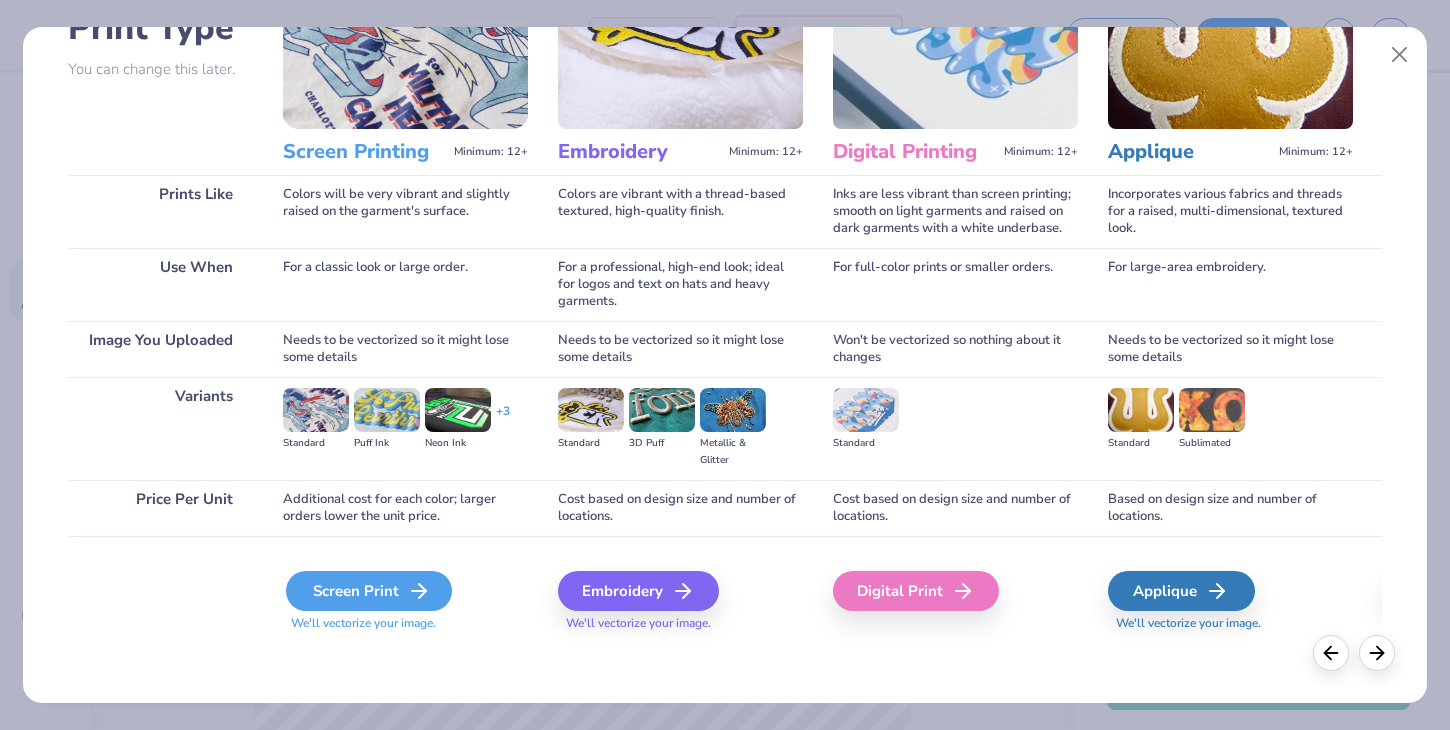 click on "Screen Print" at bounding box center [369, 591] 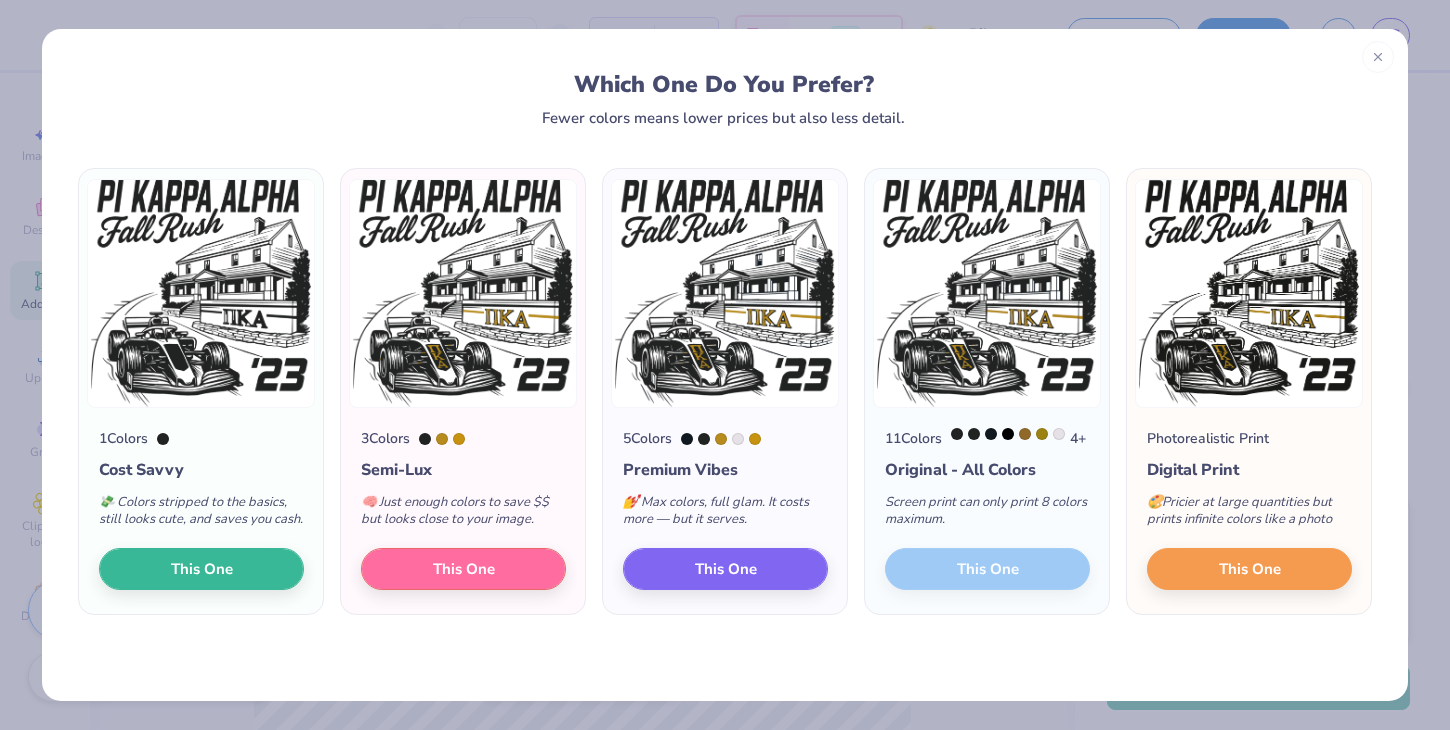 click on "11  Colors 4 + Original - All Colors Screen print can only print 8 colors maximum. This One" at bounding box center [987, 511] 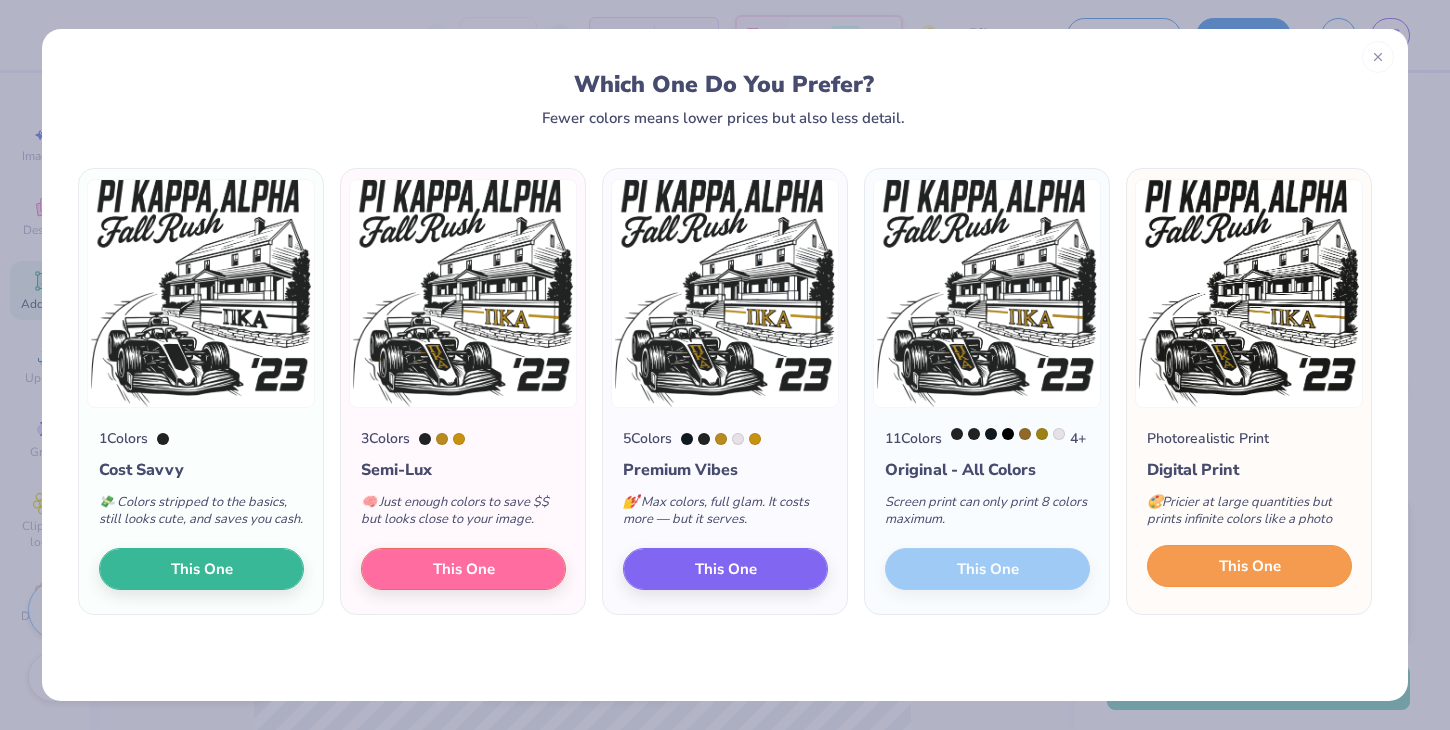 click on "This One" at bounding box center [1249, 566] 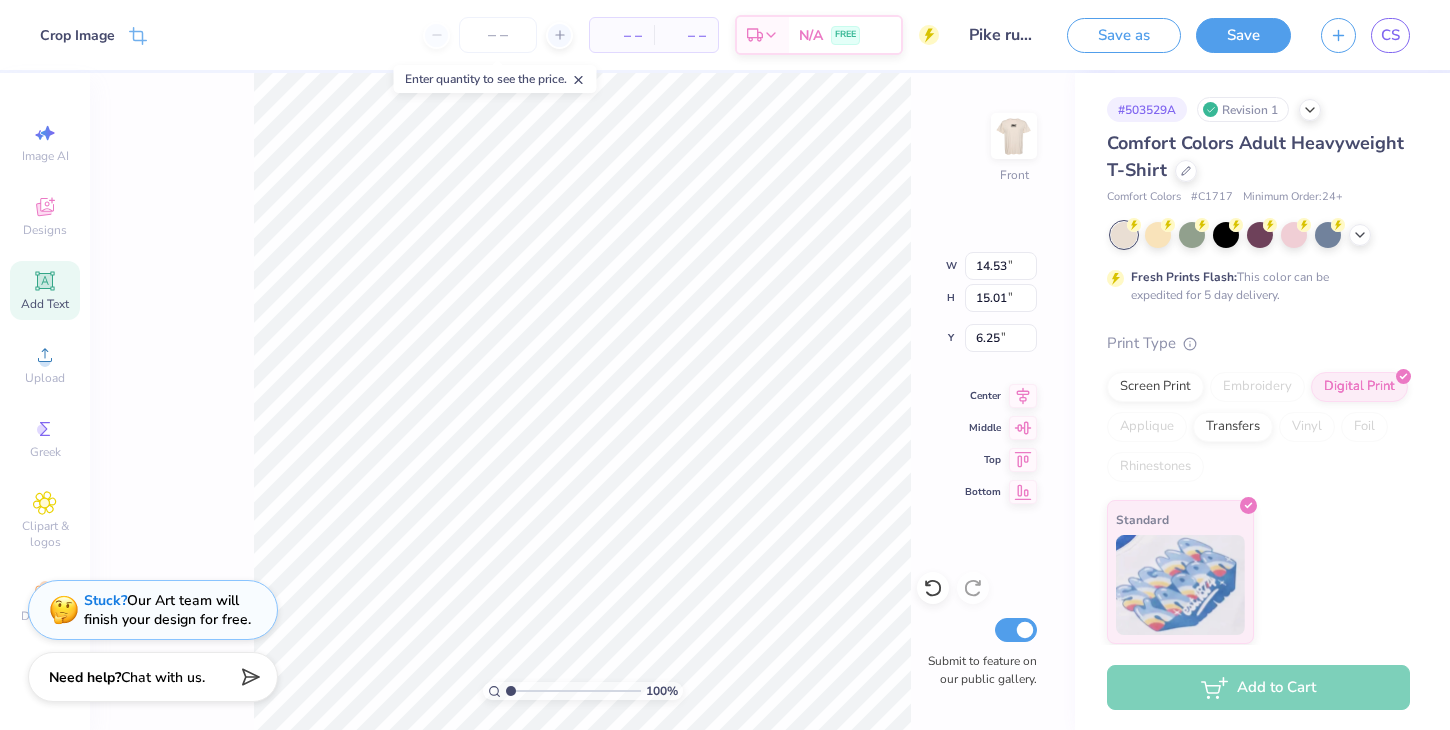 type on "13.53" 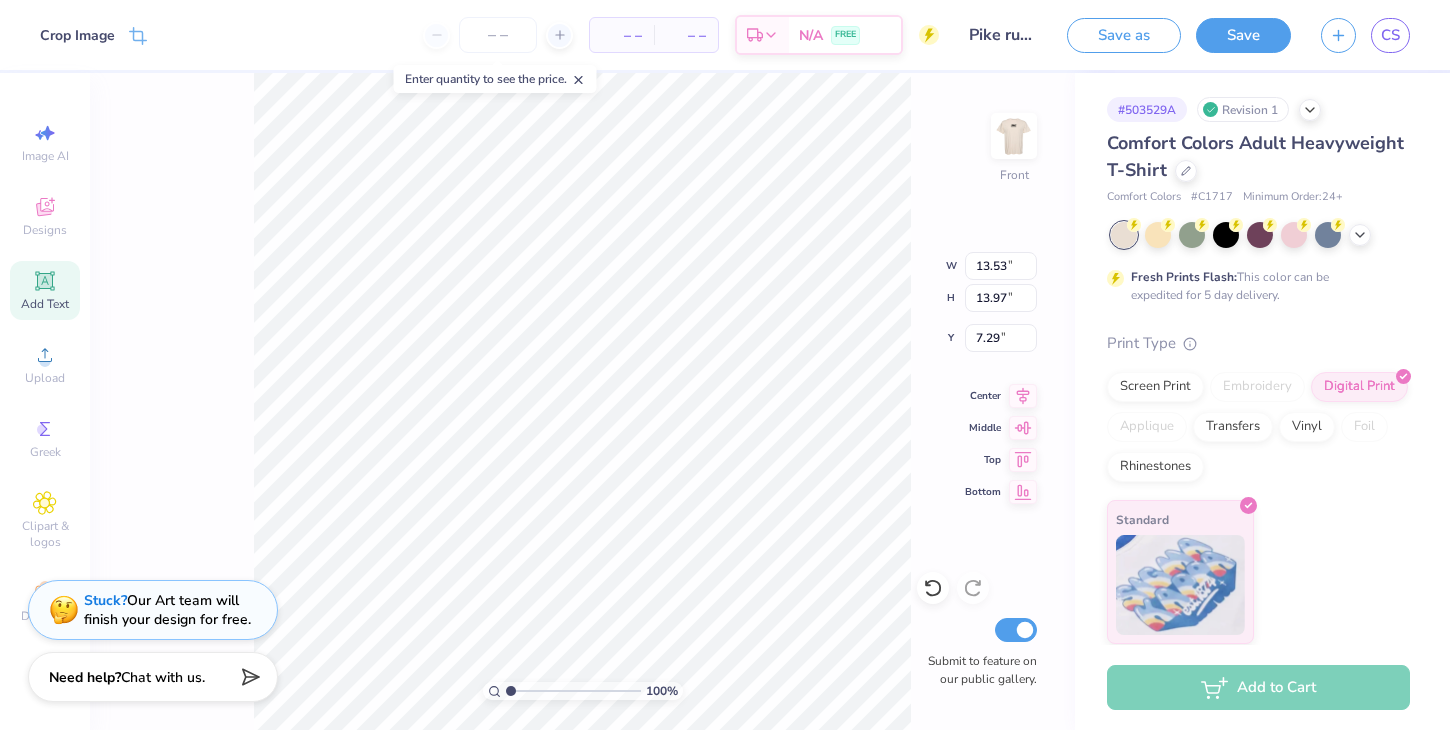type on "3.59" 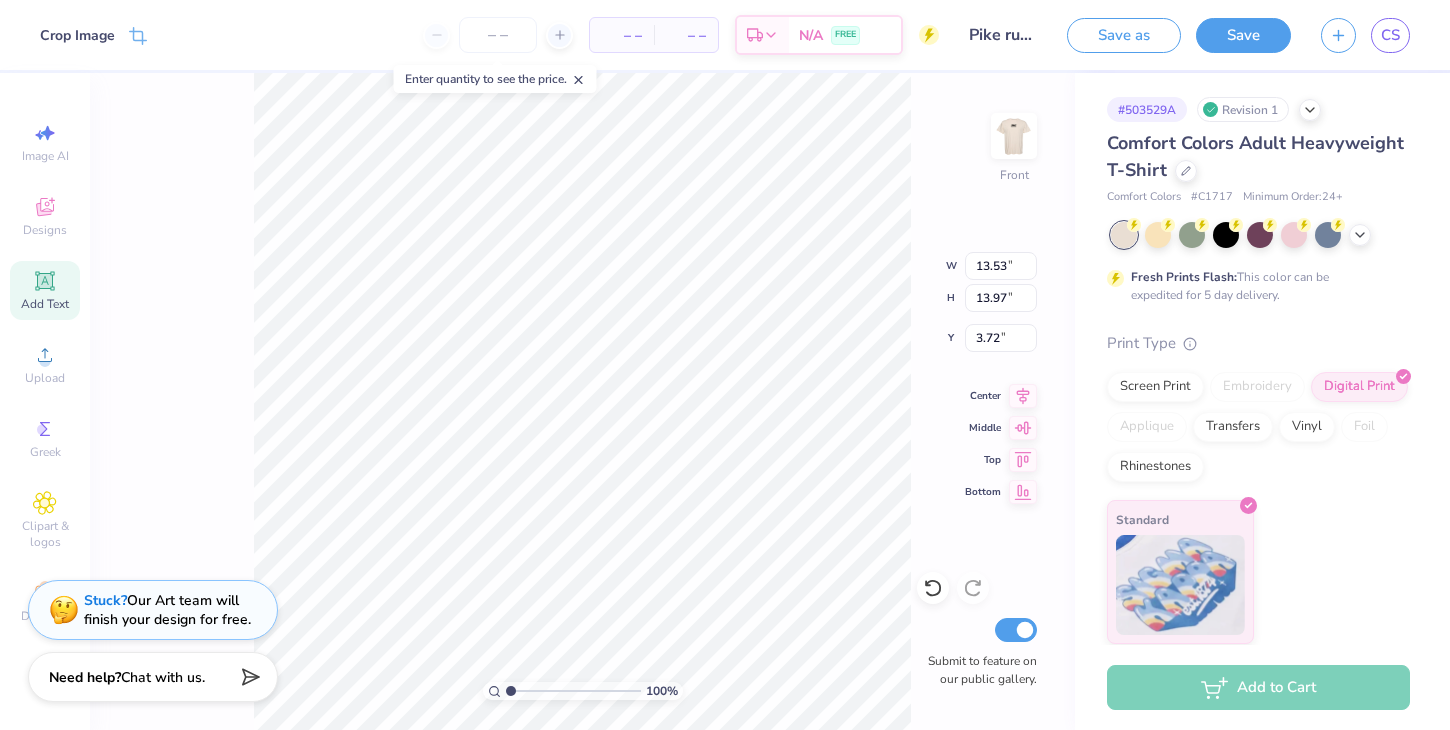 type on "3.73" 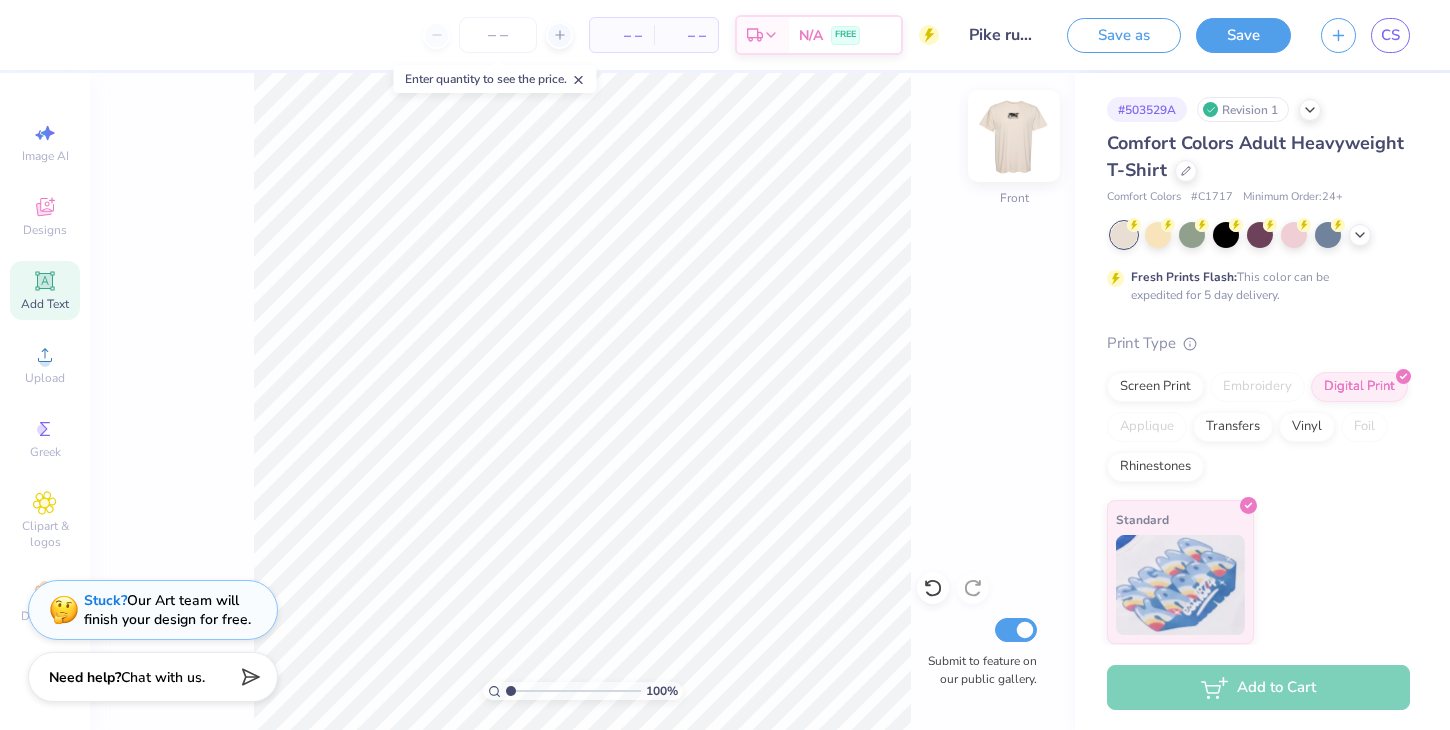 click at bounding box center (1014, 136) 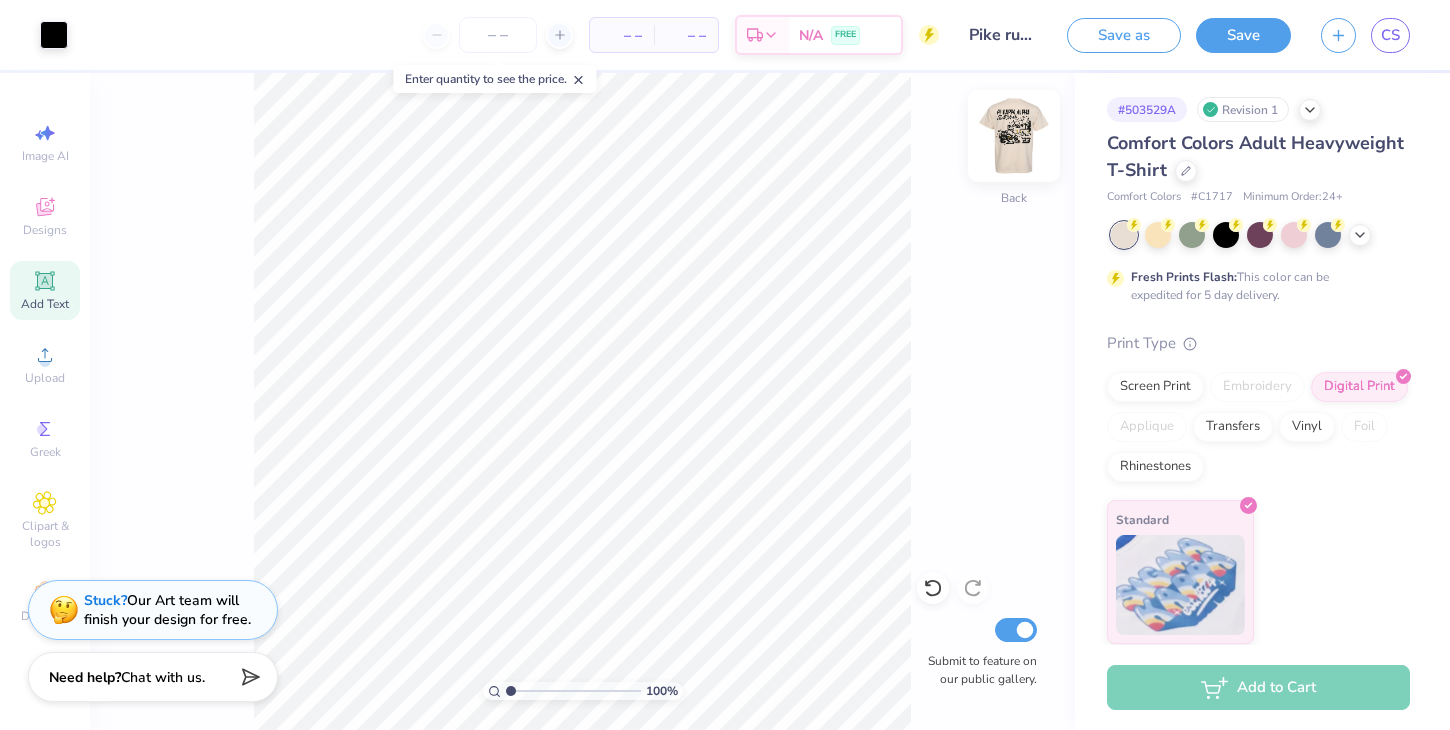 click at bounding box center (1014, 136) 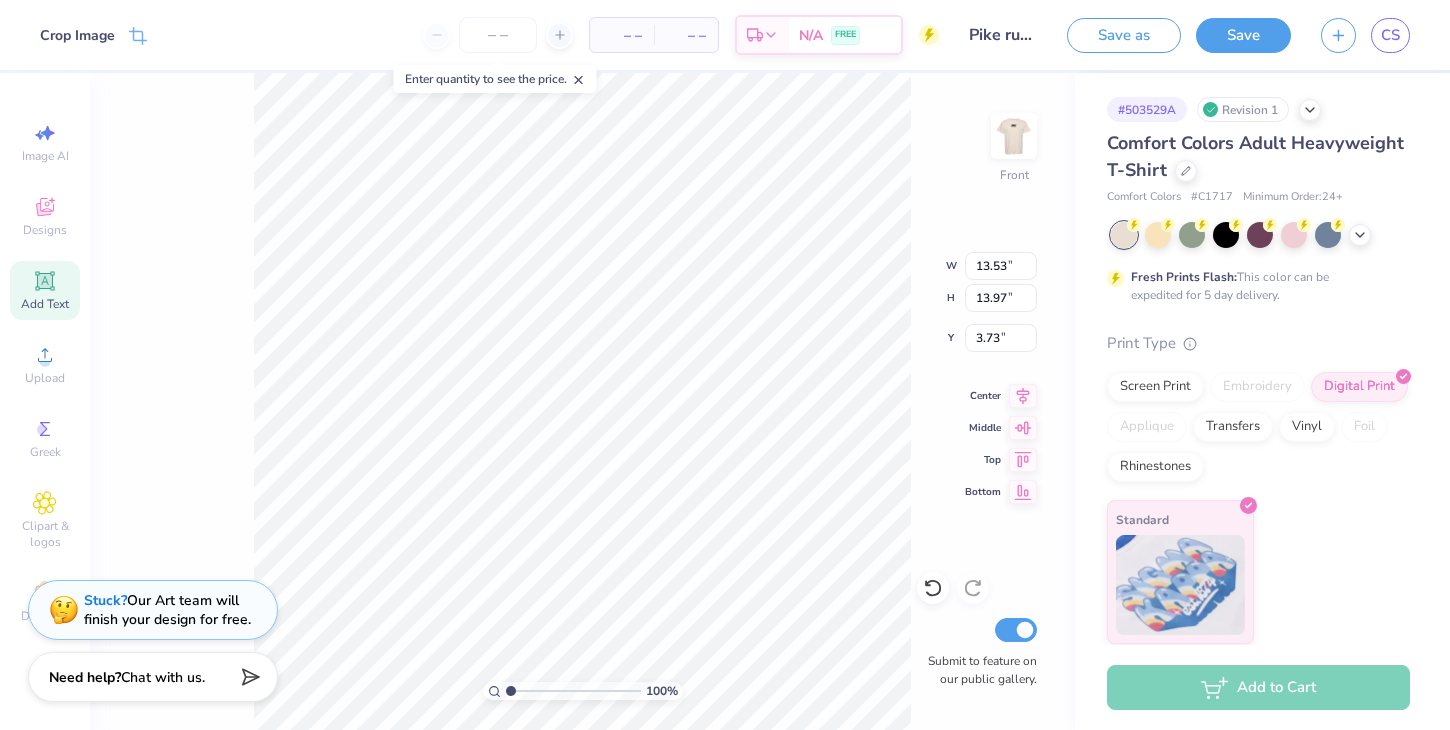 type on "13.41" 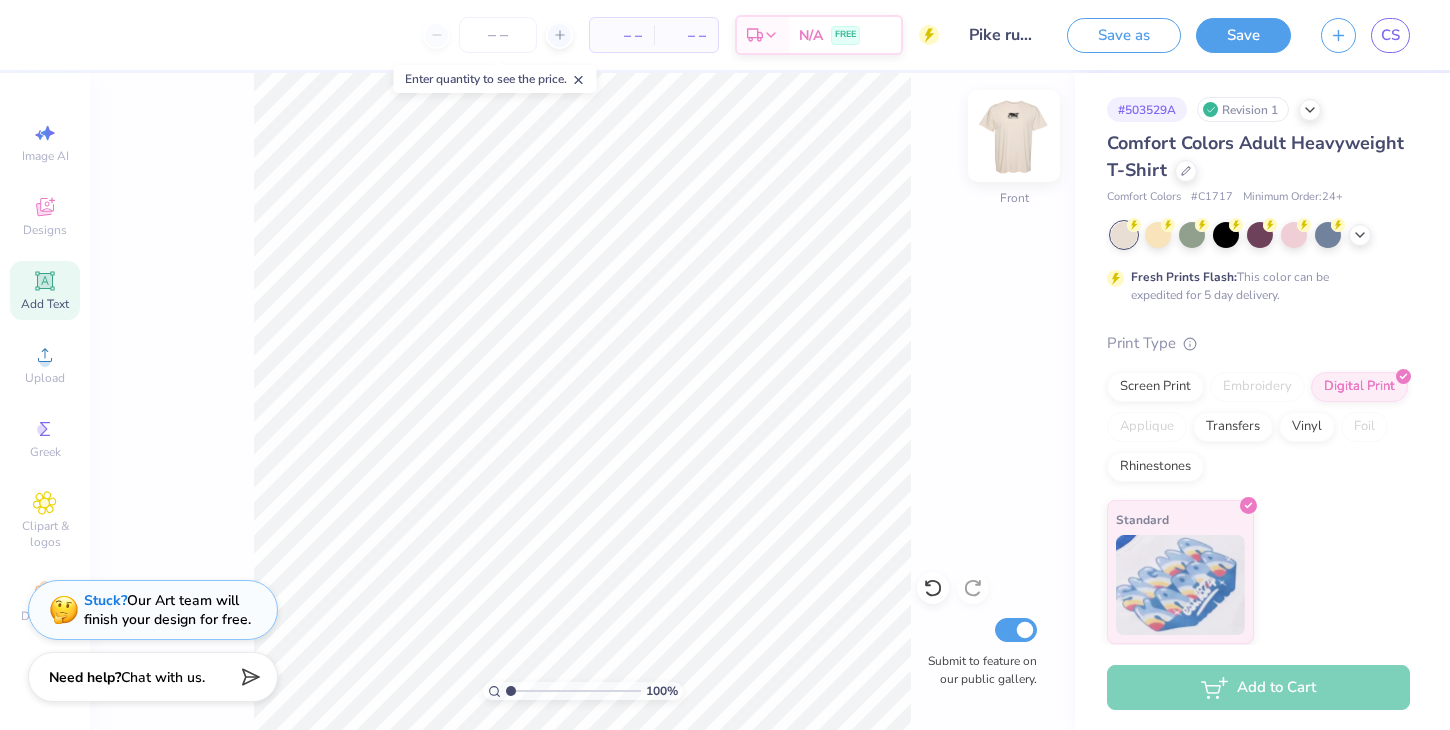 click at bounding box center [1014, 136] 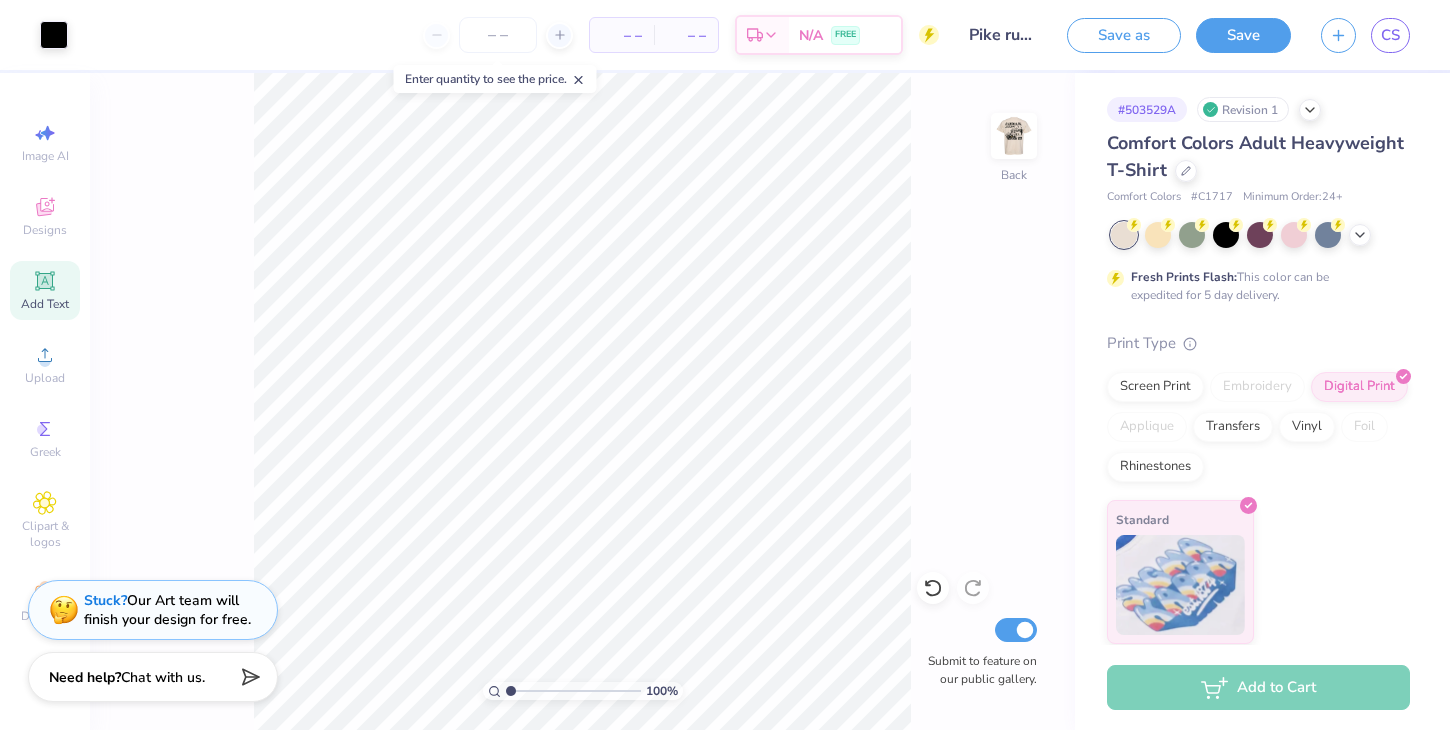 click at bounding box center (1014, 136) 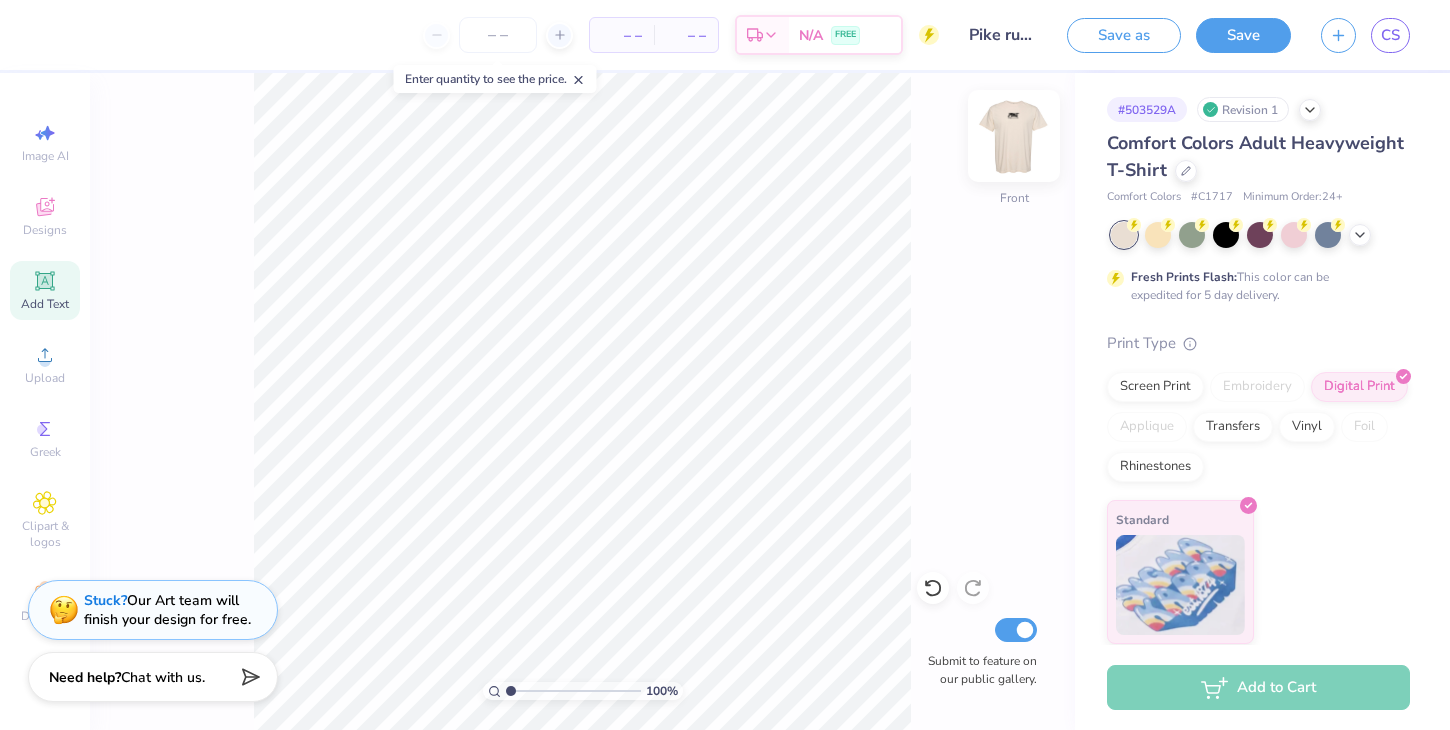click at bounding box center (1014, 136) 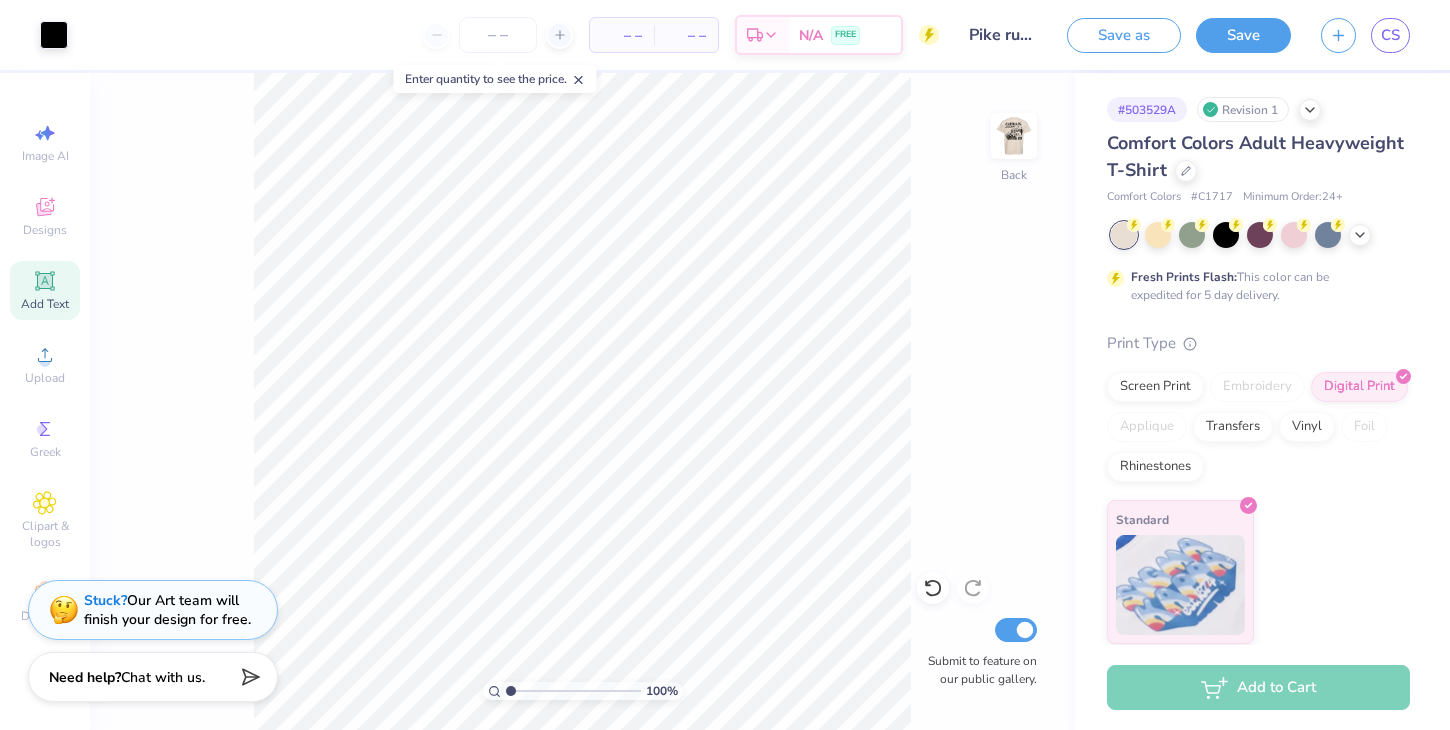 click at bounding box center [1014, 136] 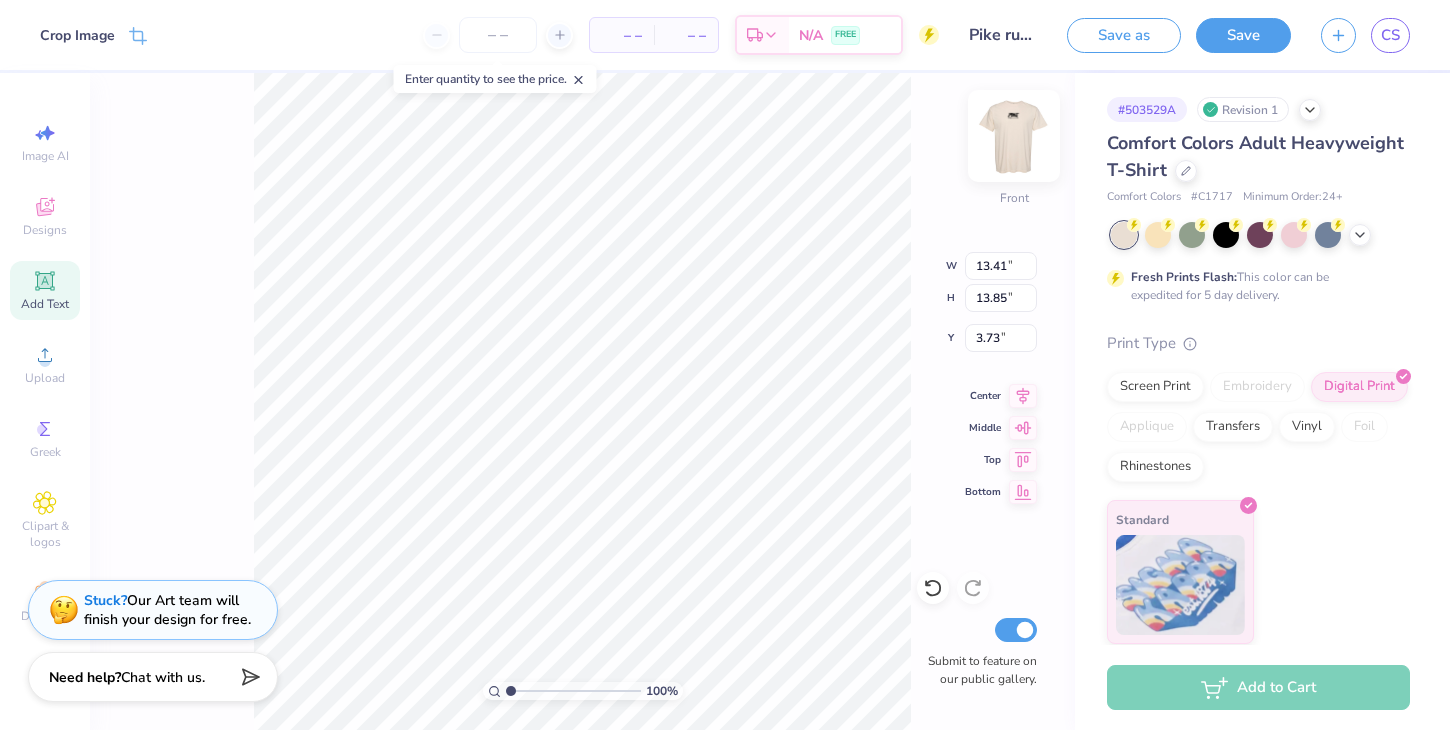 click at bounding box center (1014, 136) 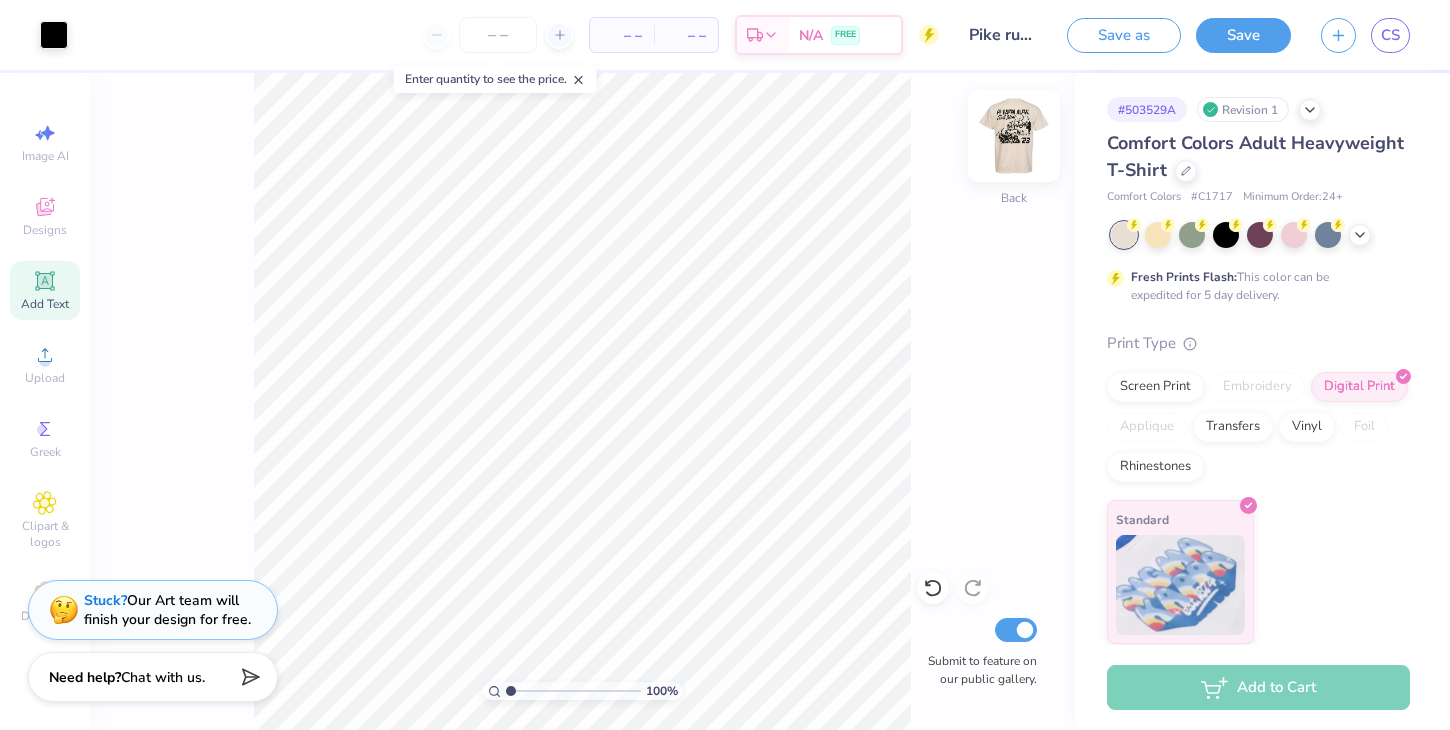 click at bounding box center (1014, 136) 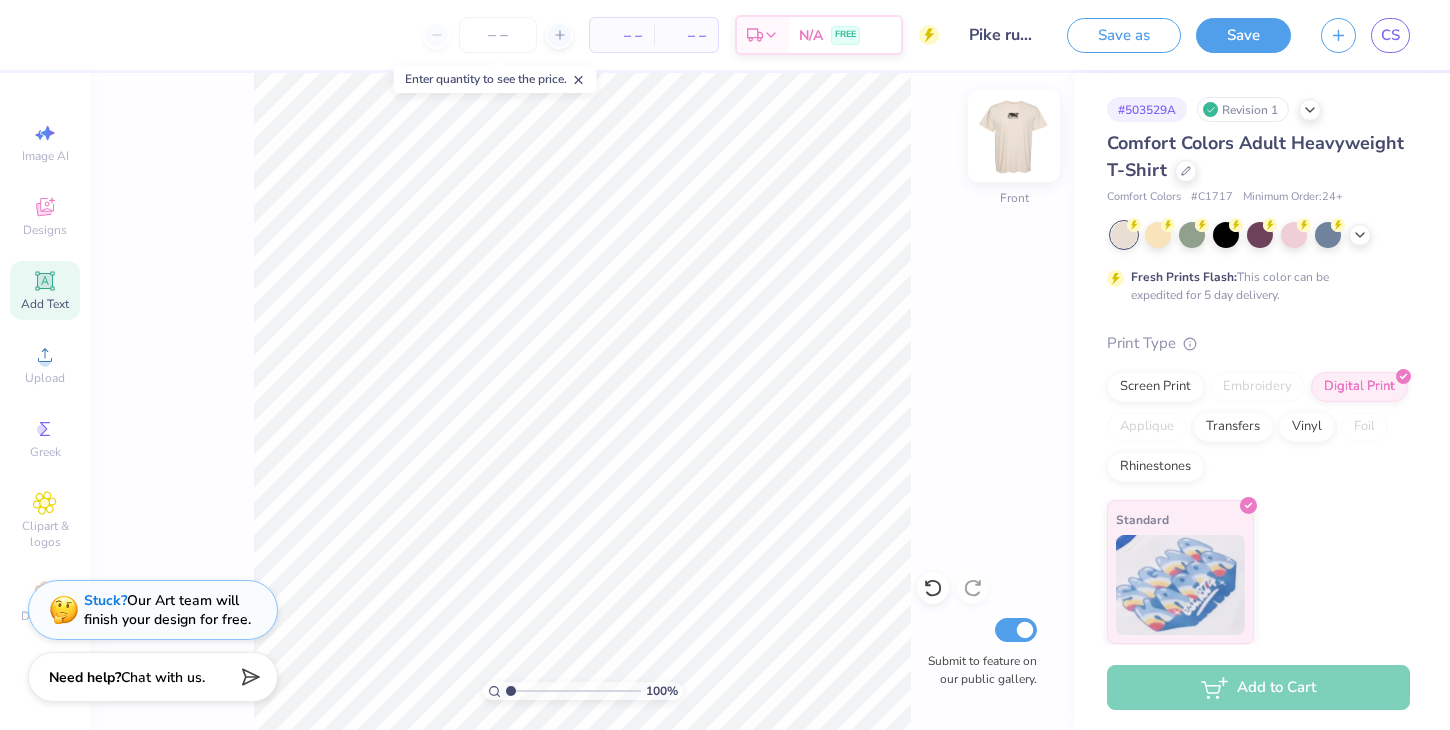 click at bounding box center (1014, 136) 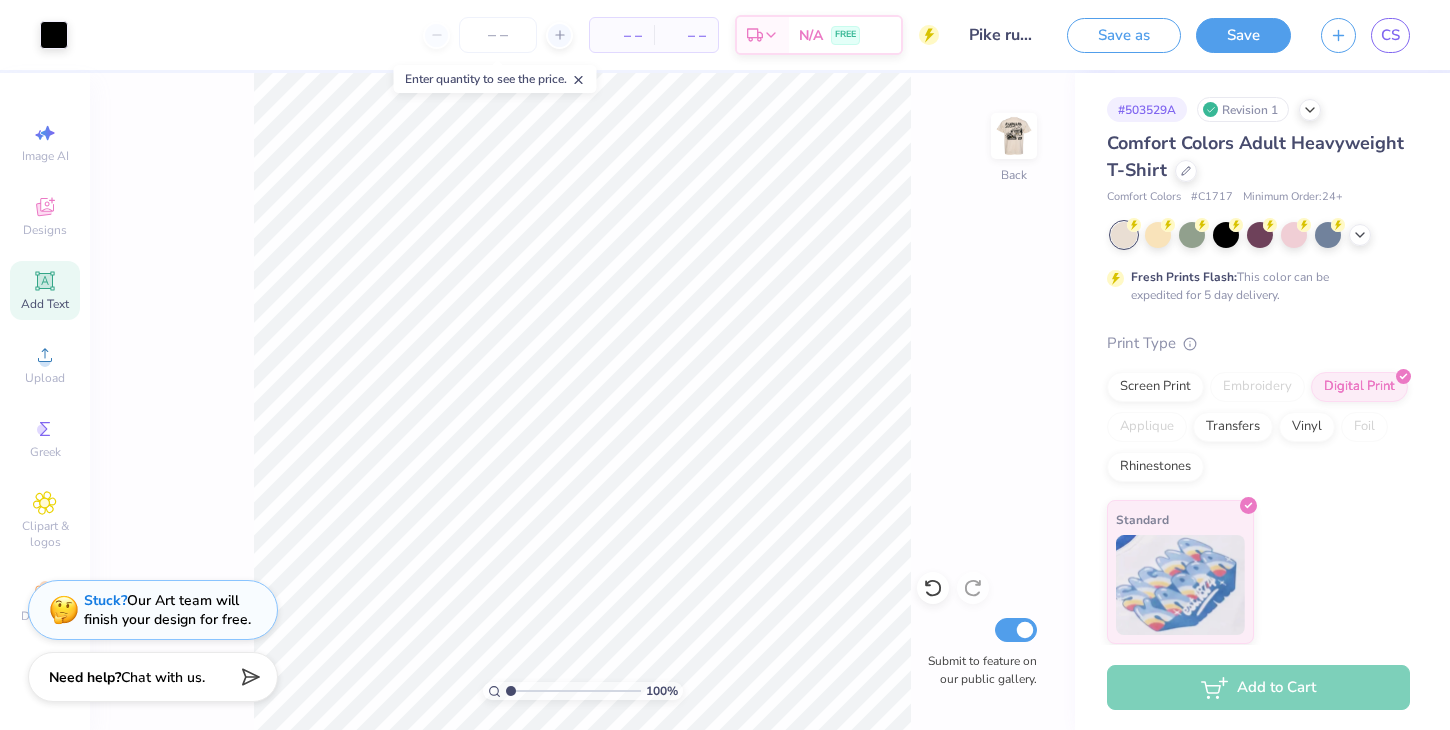 click at bounding box center (1014, 136) 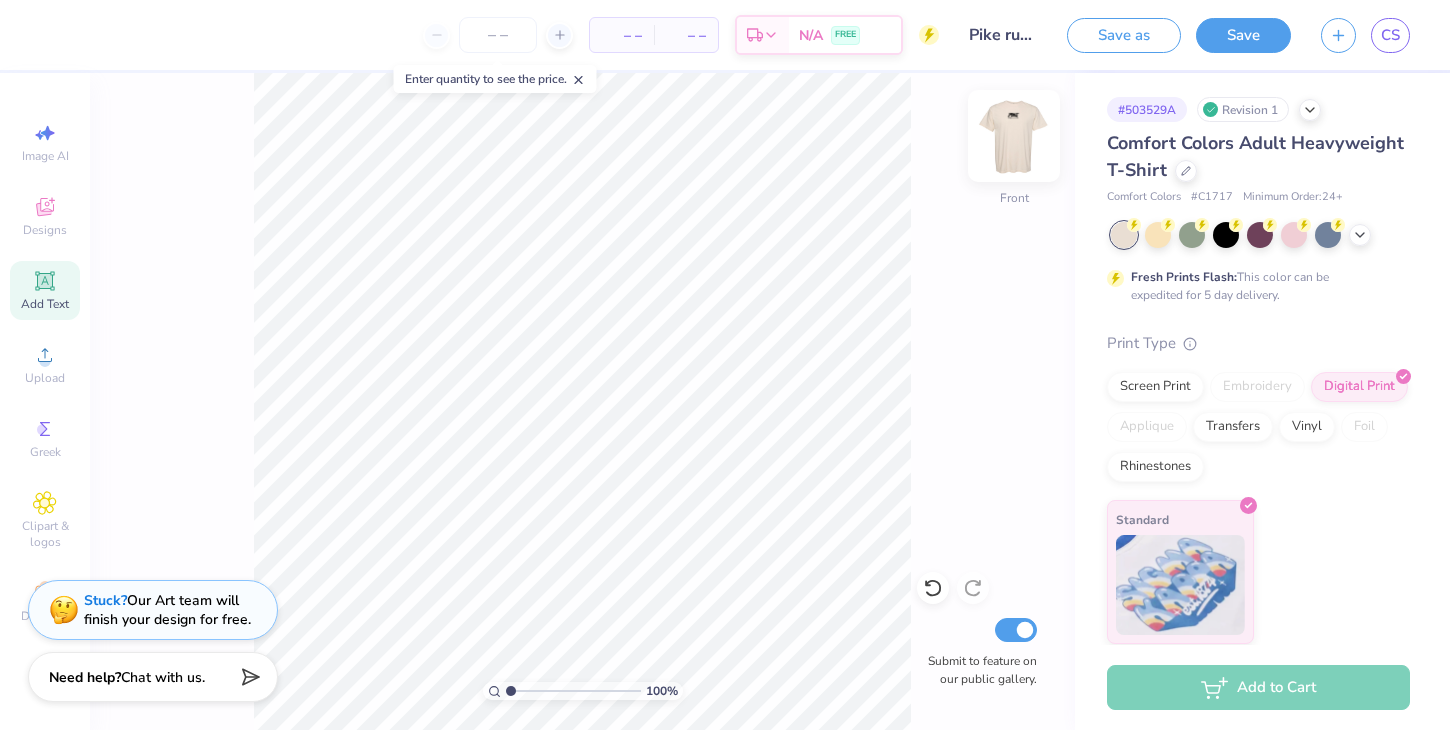 click at bounding box center [1014, 136] 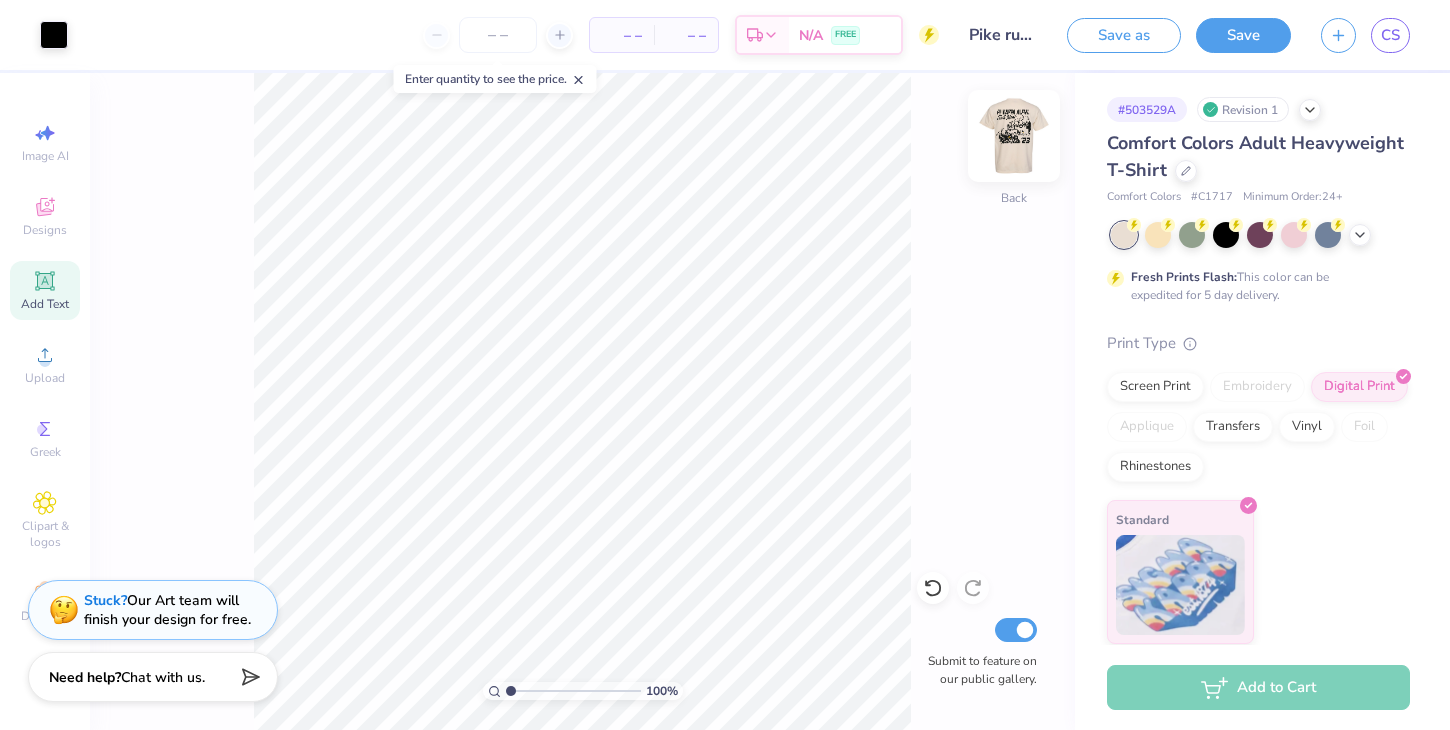 click at bounding box center (1014, 136) 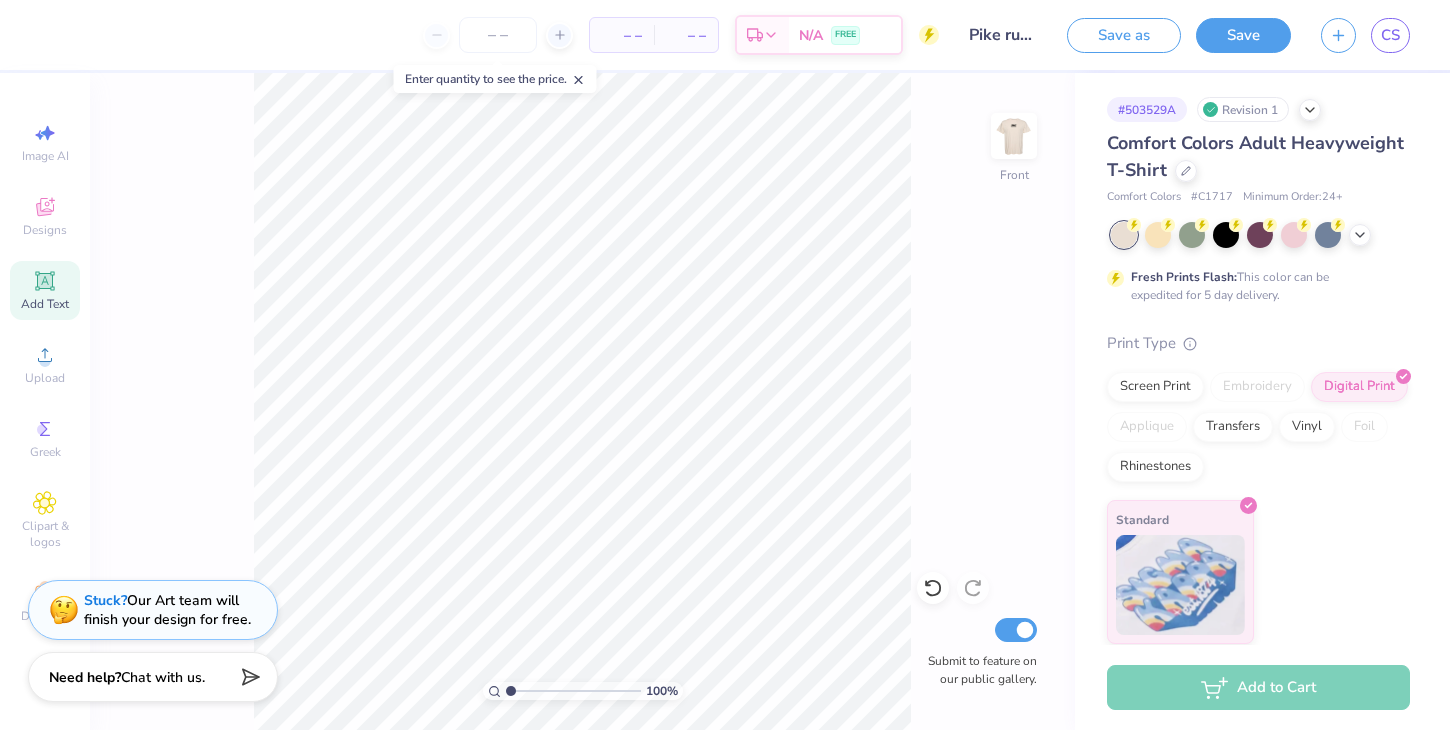 click at bounding box center [1014, 136] 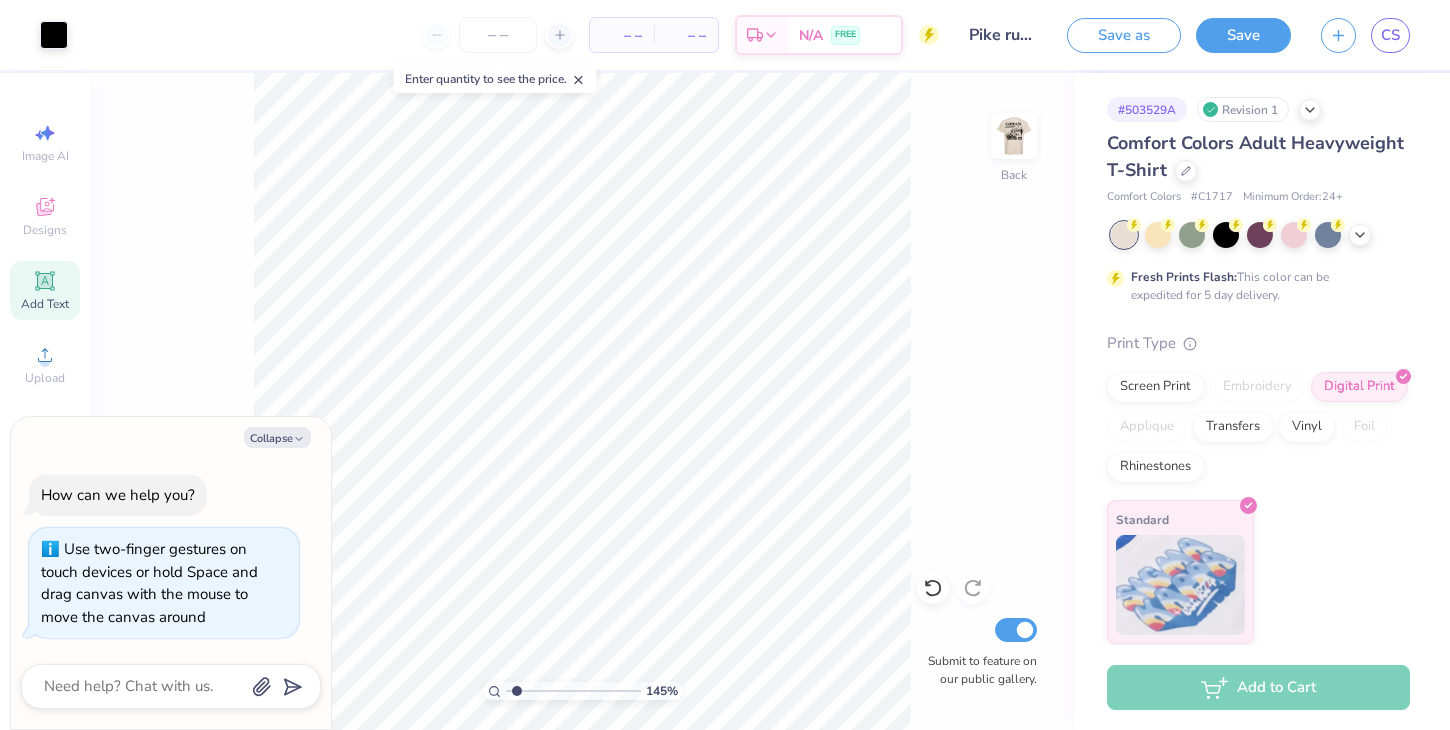 type on "1.53" 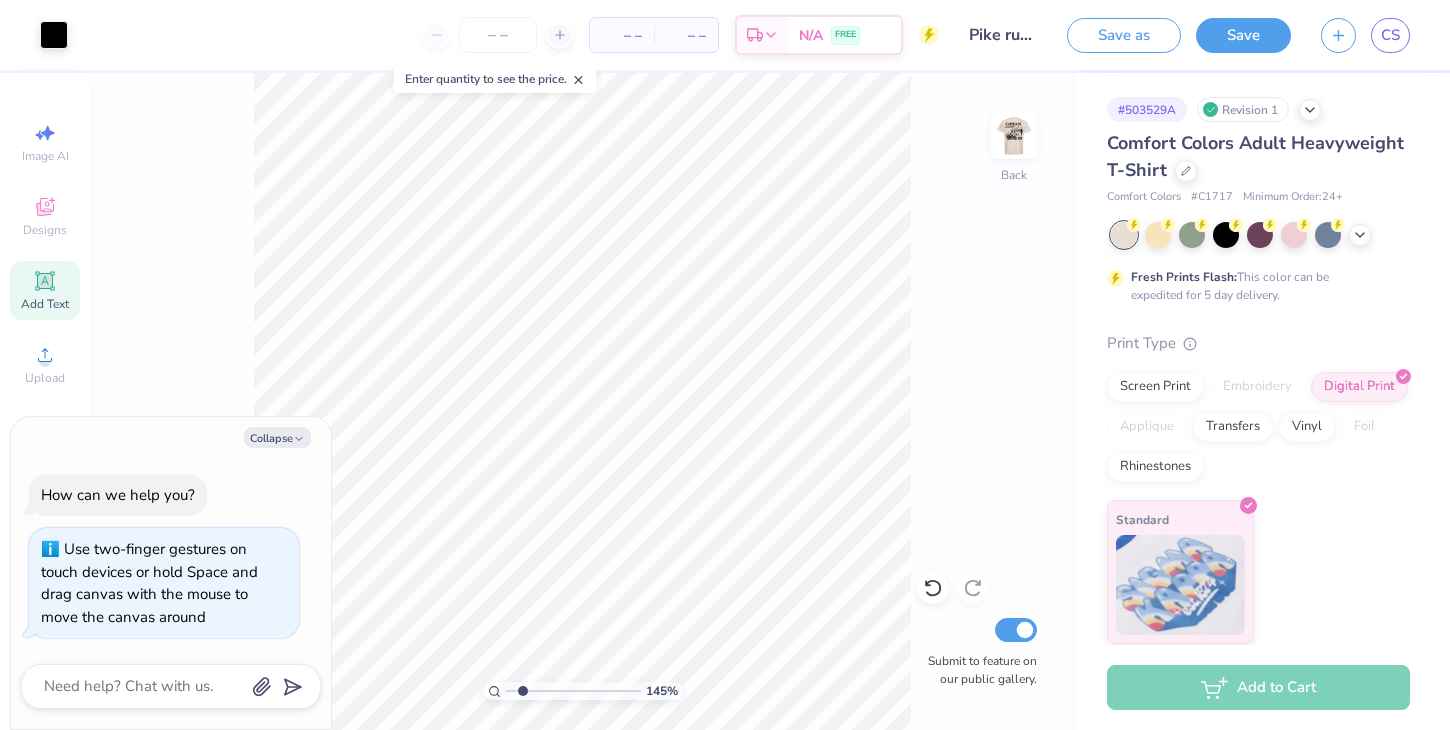 drag, startPoint x: 510, startPoint y: 687, endPoint x: 522, endPoint y: 687, distance: 12 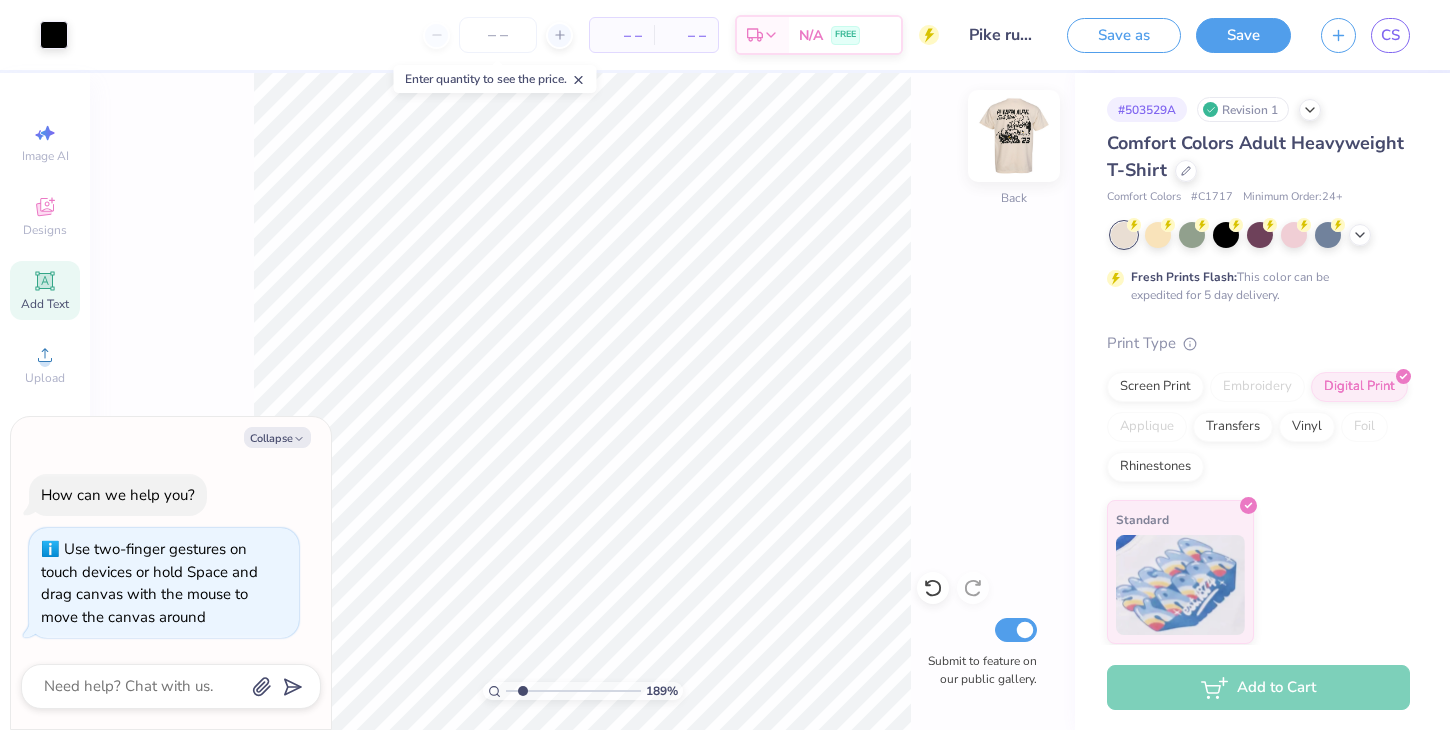 click at bounding box center (1014, 136) 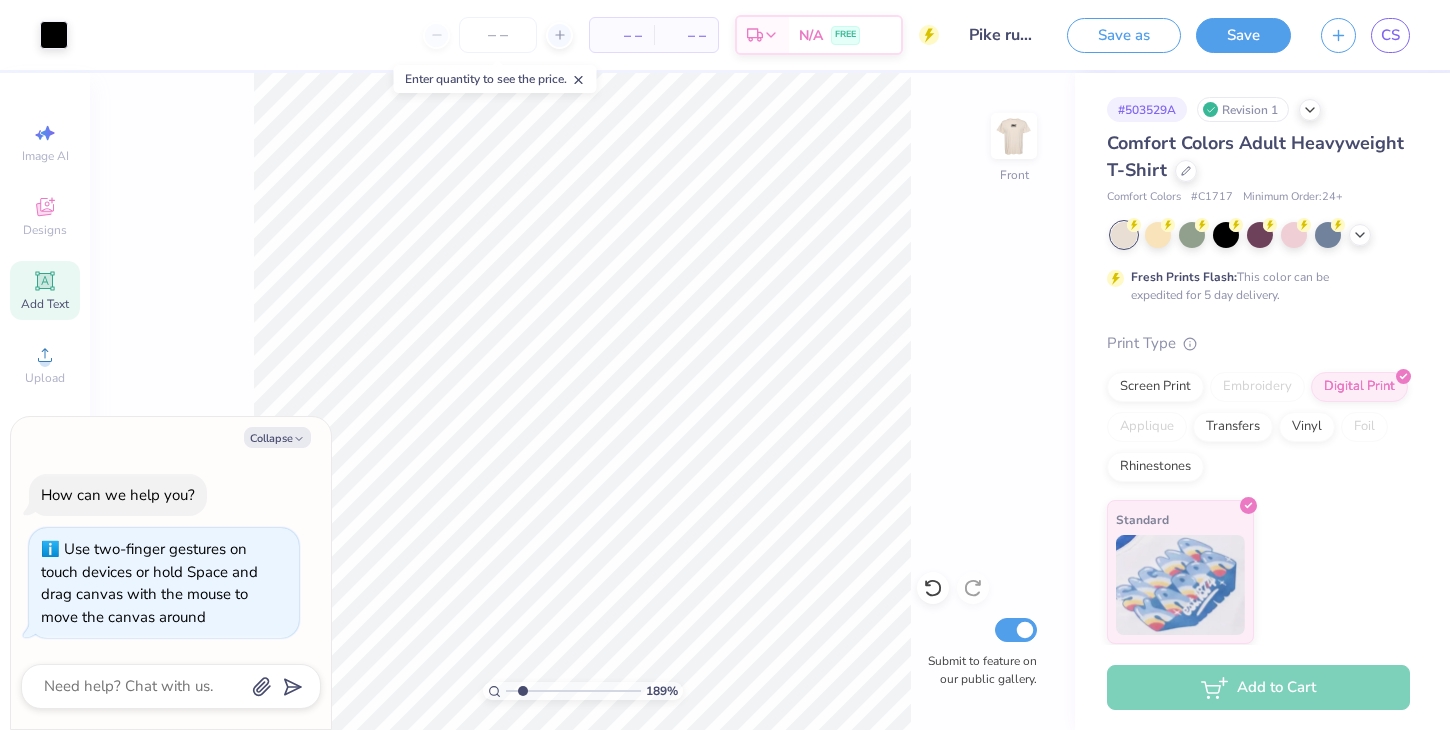 type on "x" 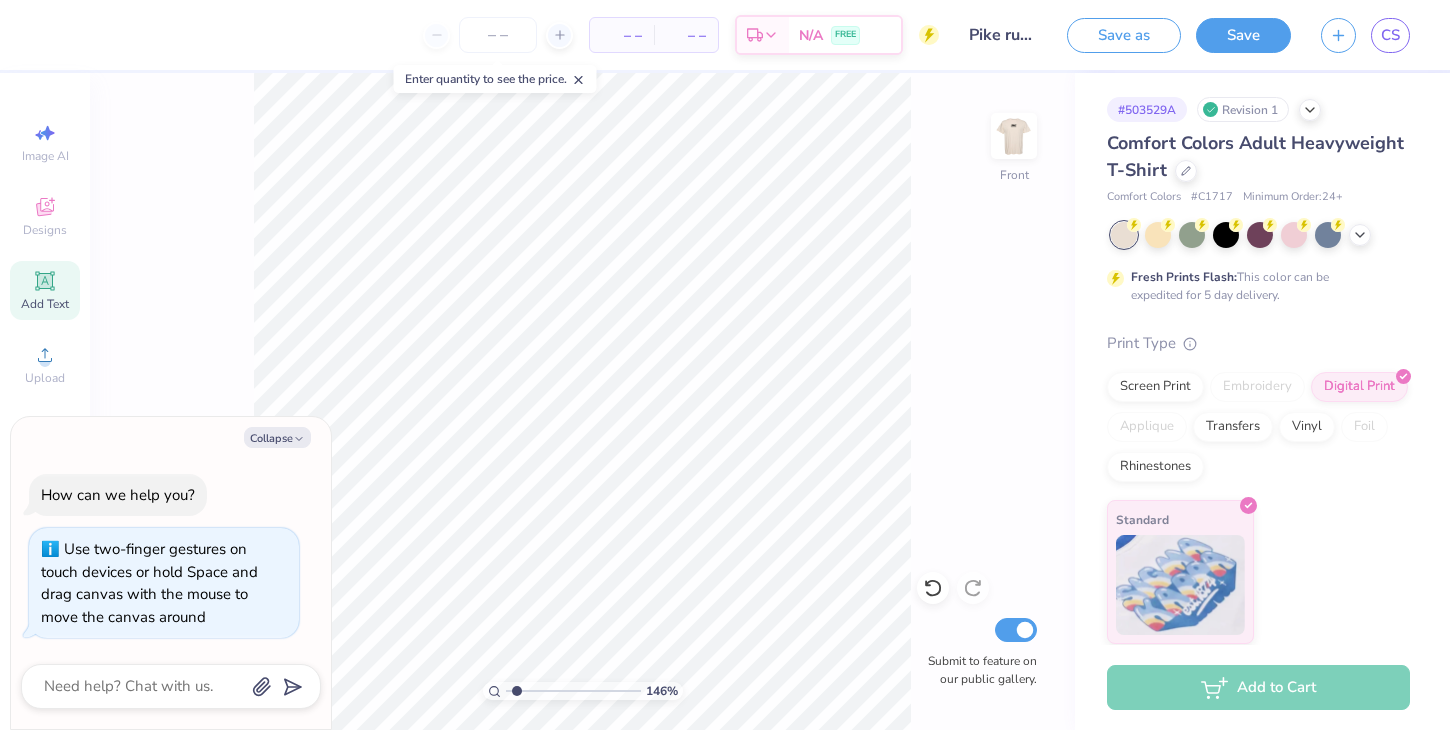 type on "1.46" 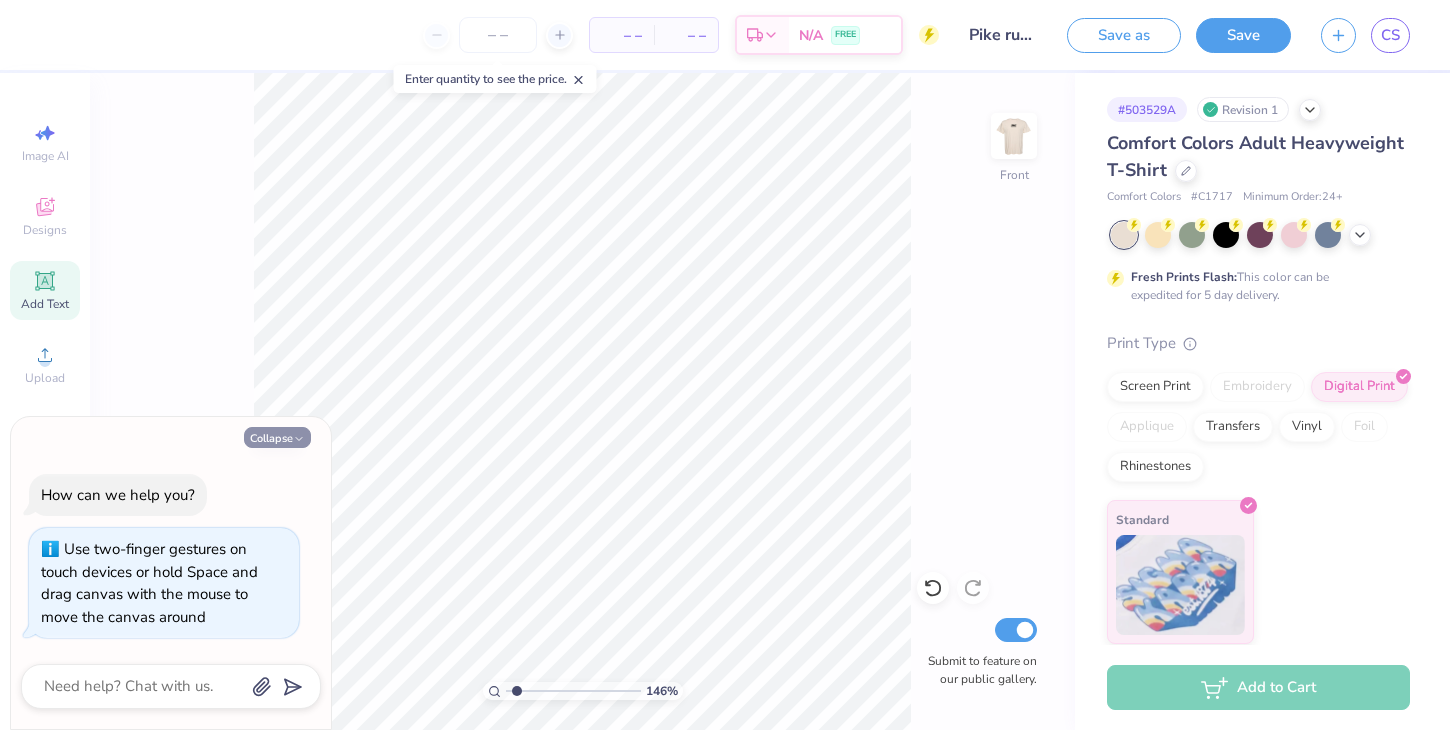 click on "Collapse" at bounding box center [277, 437] 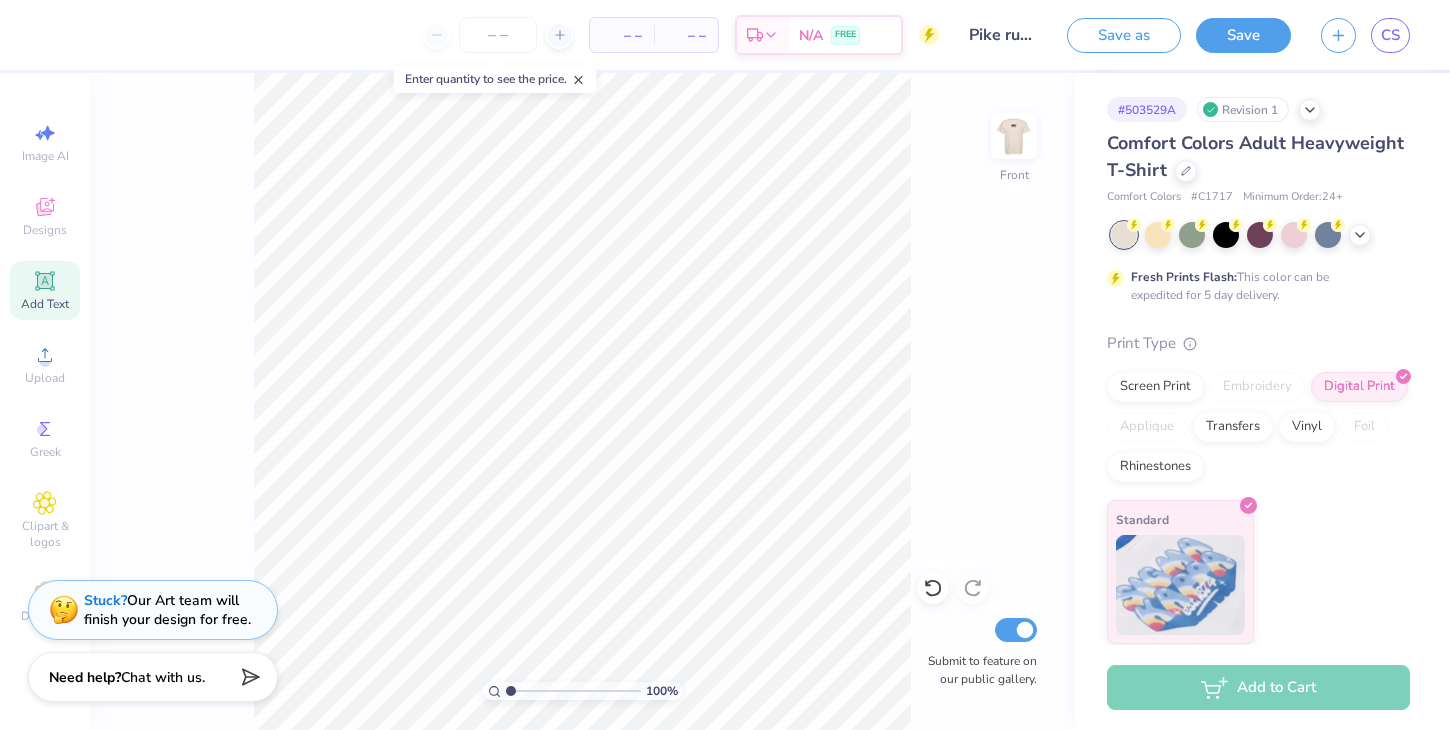 drag, startPoint x: 517, startPoint y: 692, endPoint x: 497, endPoint y: 690, distance: 20.09975 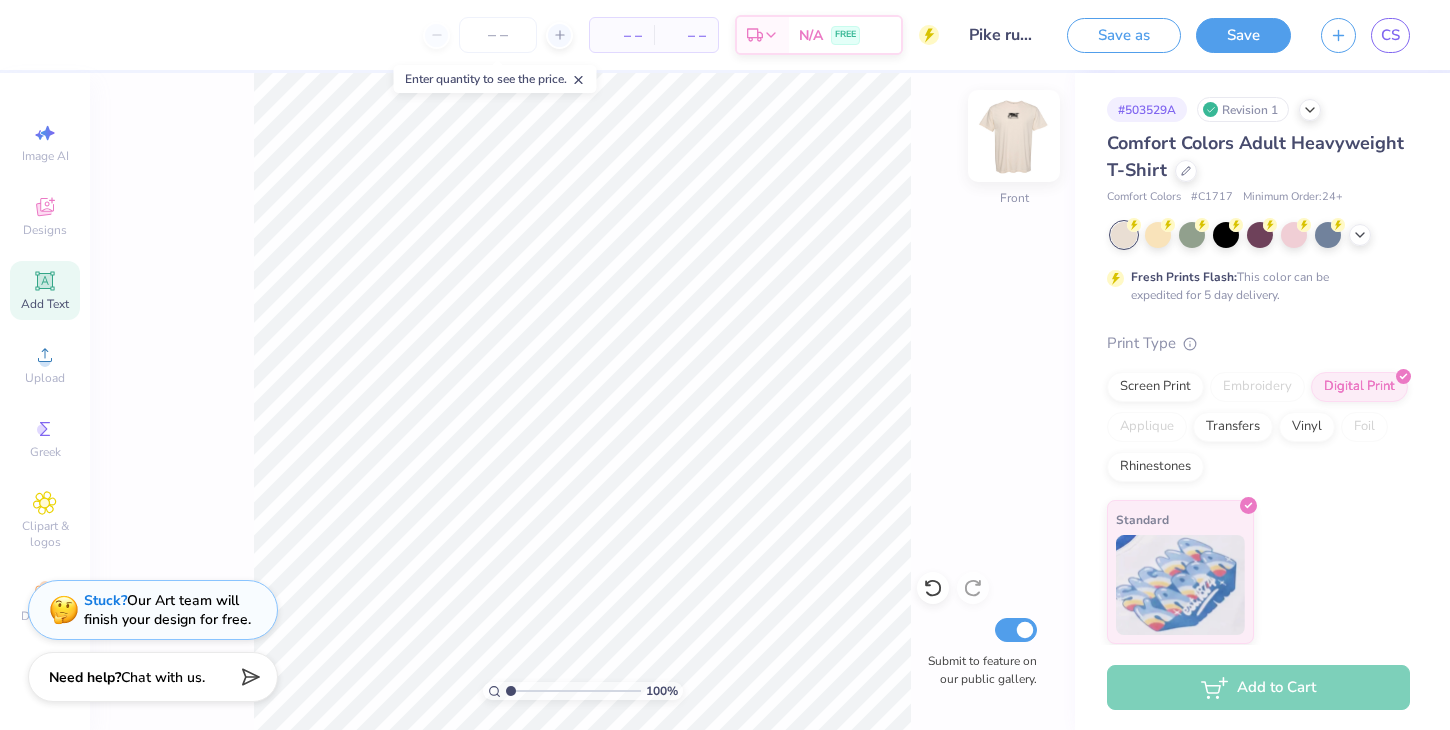 click at bounding box center [1014, 136] 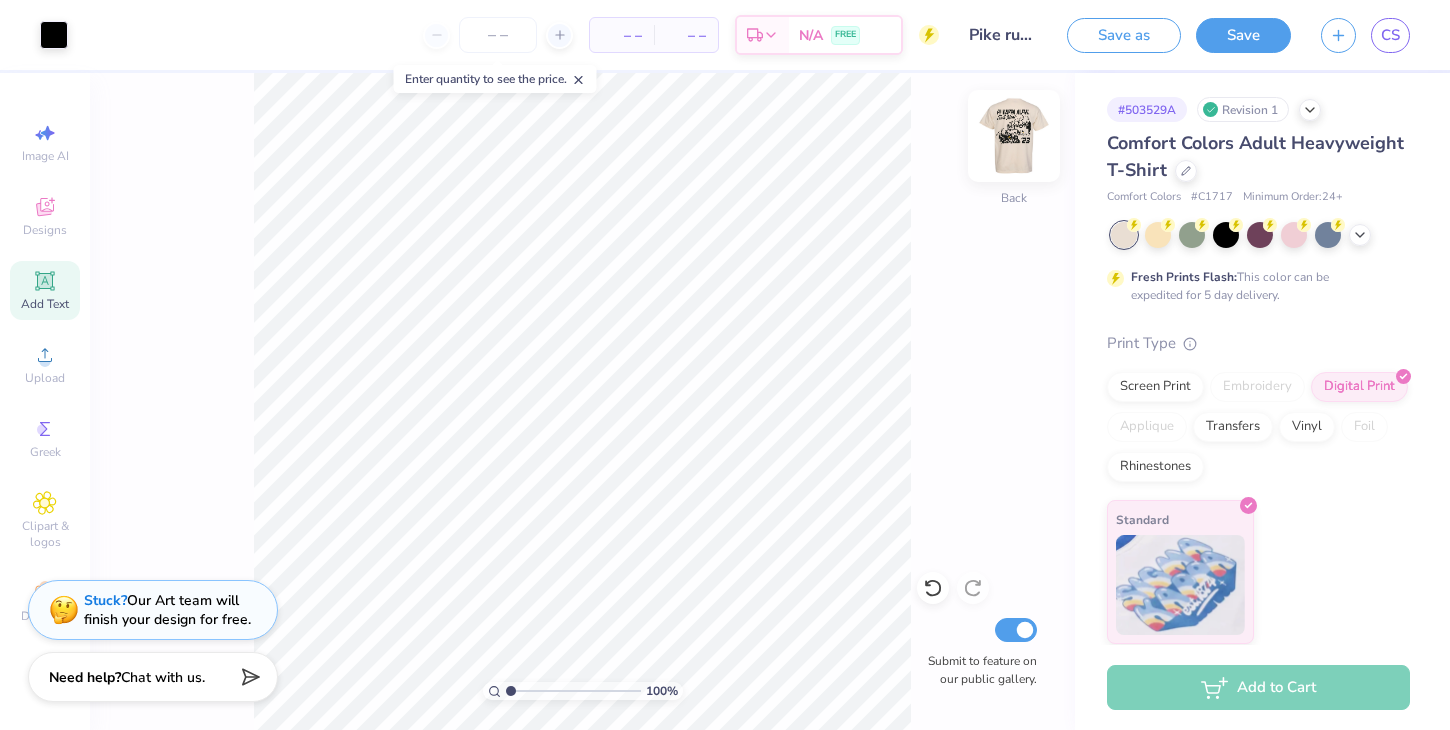 click at bounding box center [1014, 136] 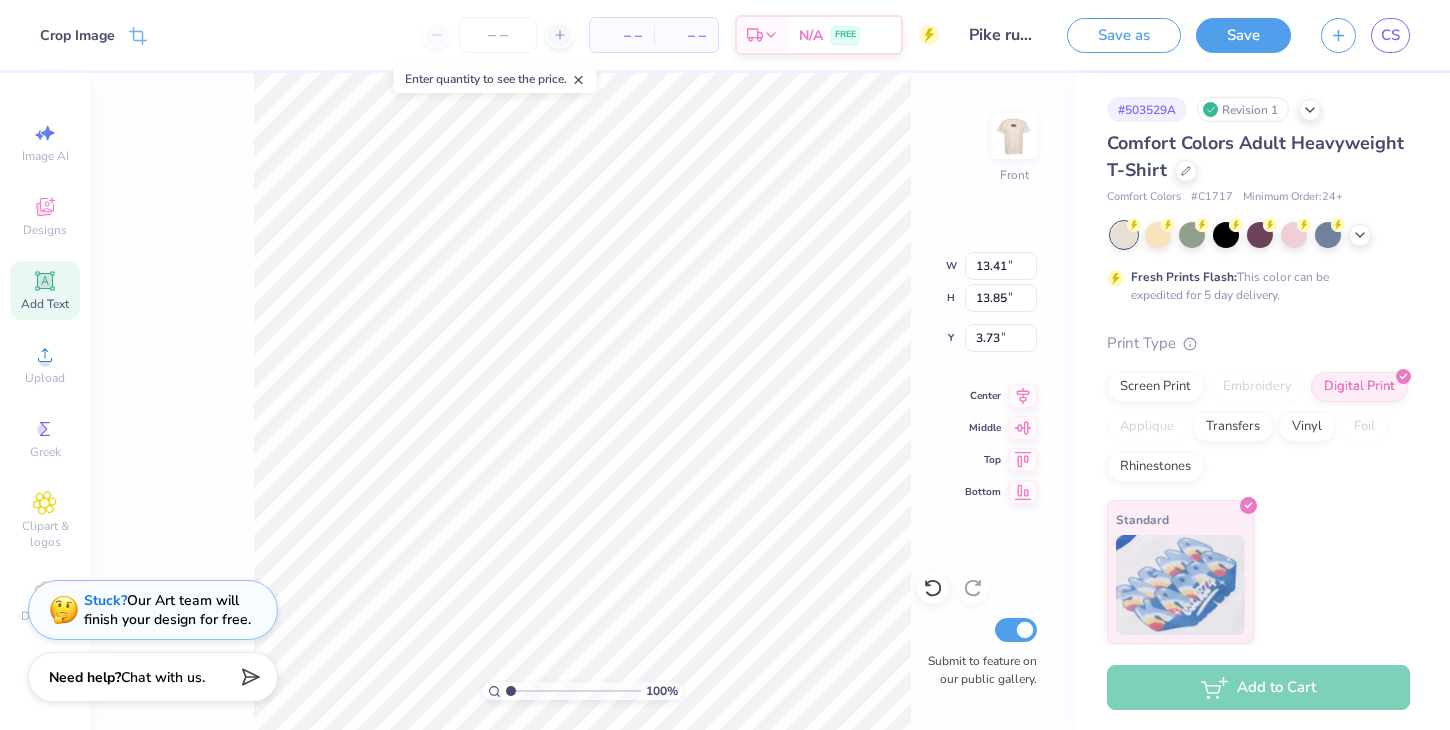 type on "12.90" 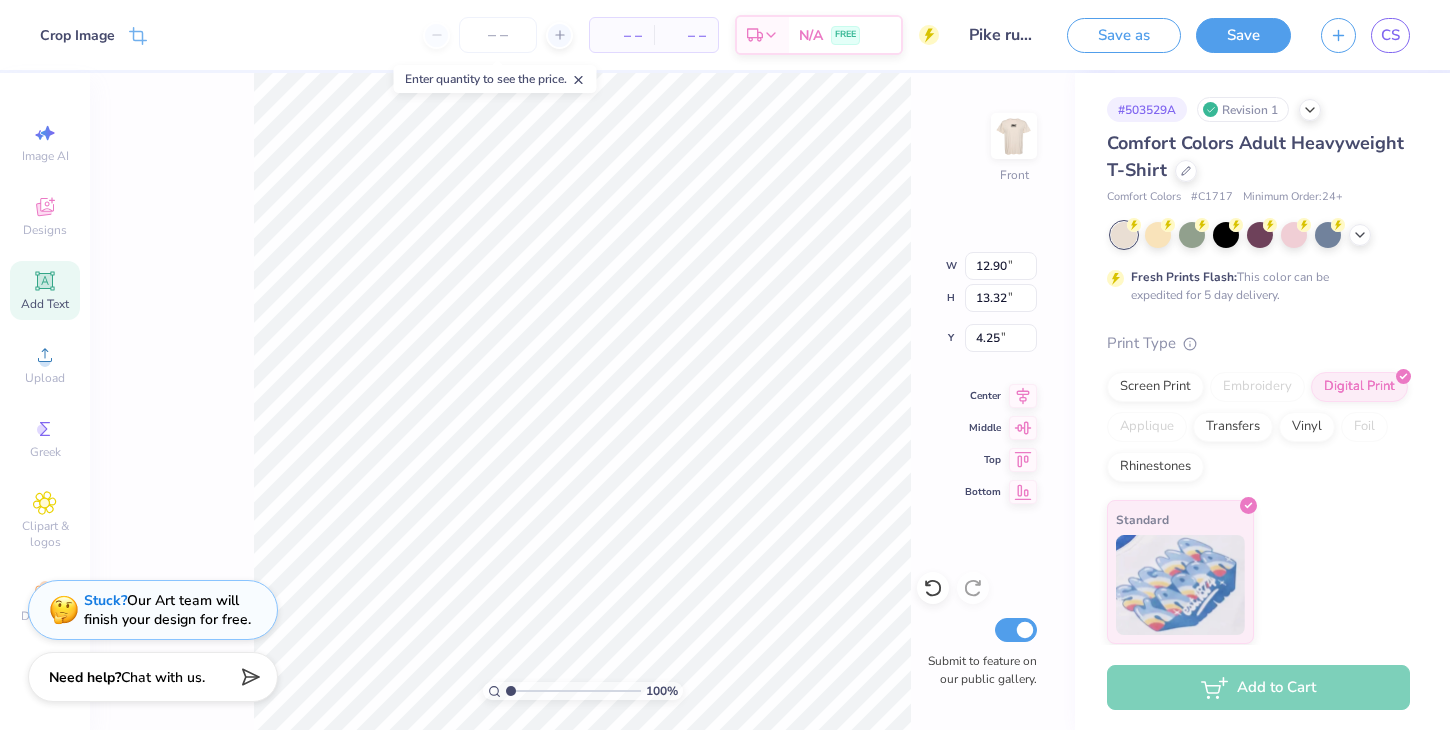type on "3.37" 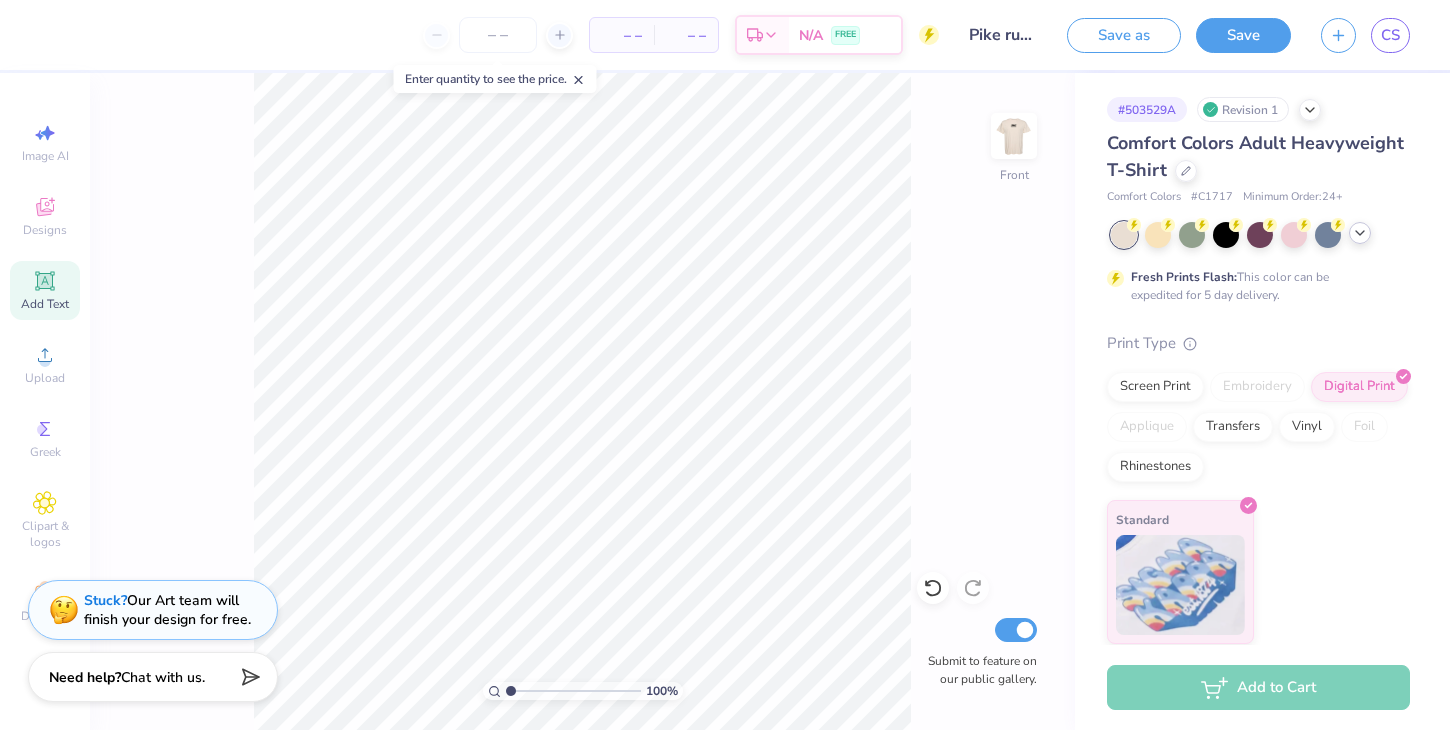click at bounding box center (1360, 233) 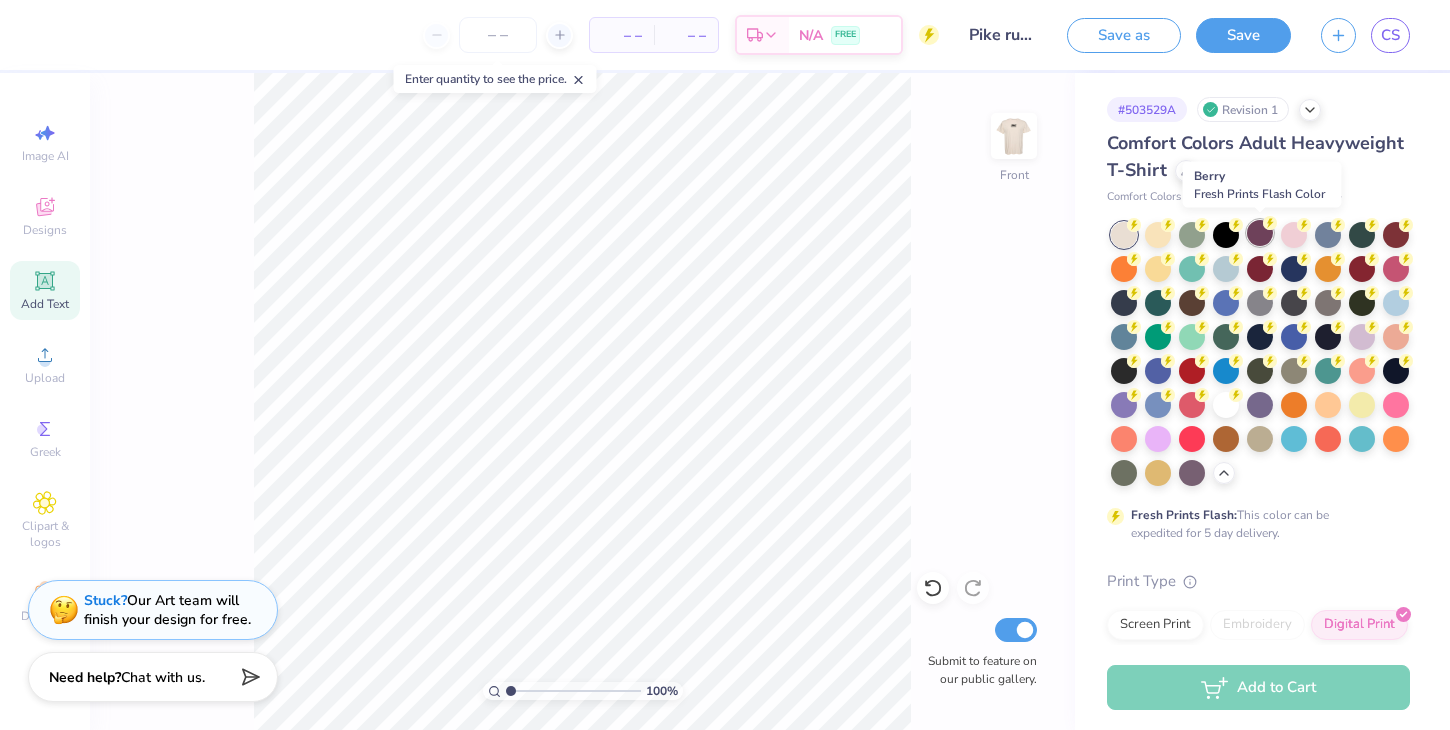 click at bounding box center (1260, 233) 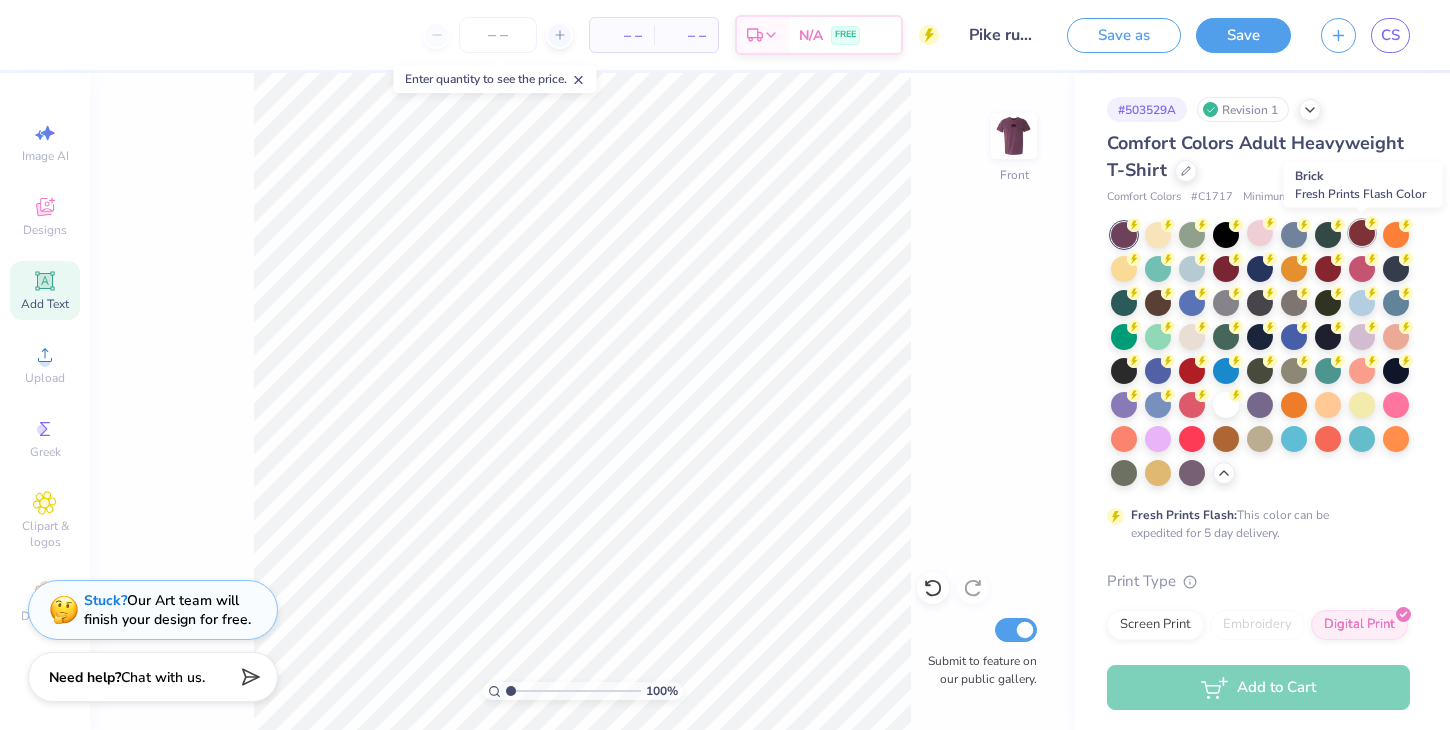 click at bounding box center (1362, 233) 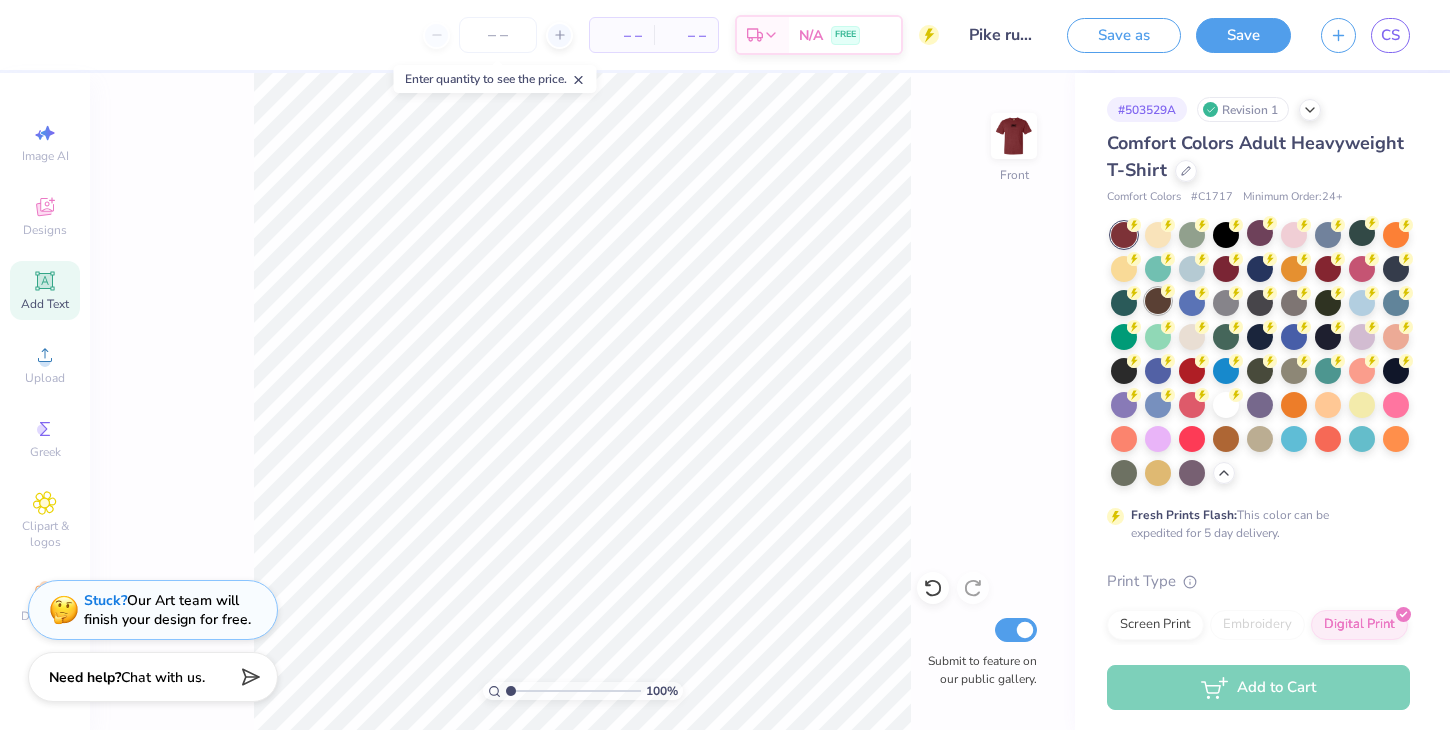 click at bounding box center (1158, 301) 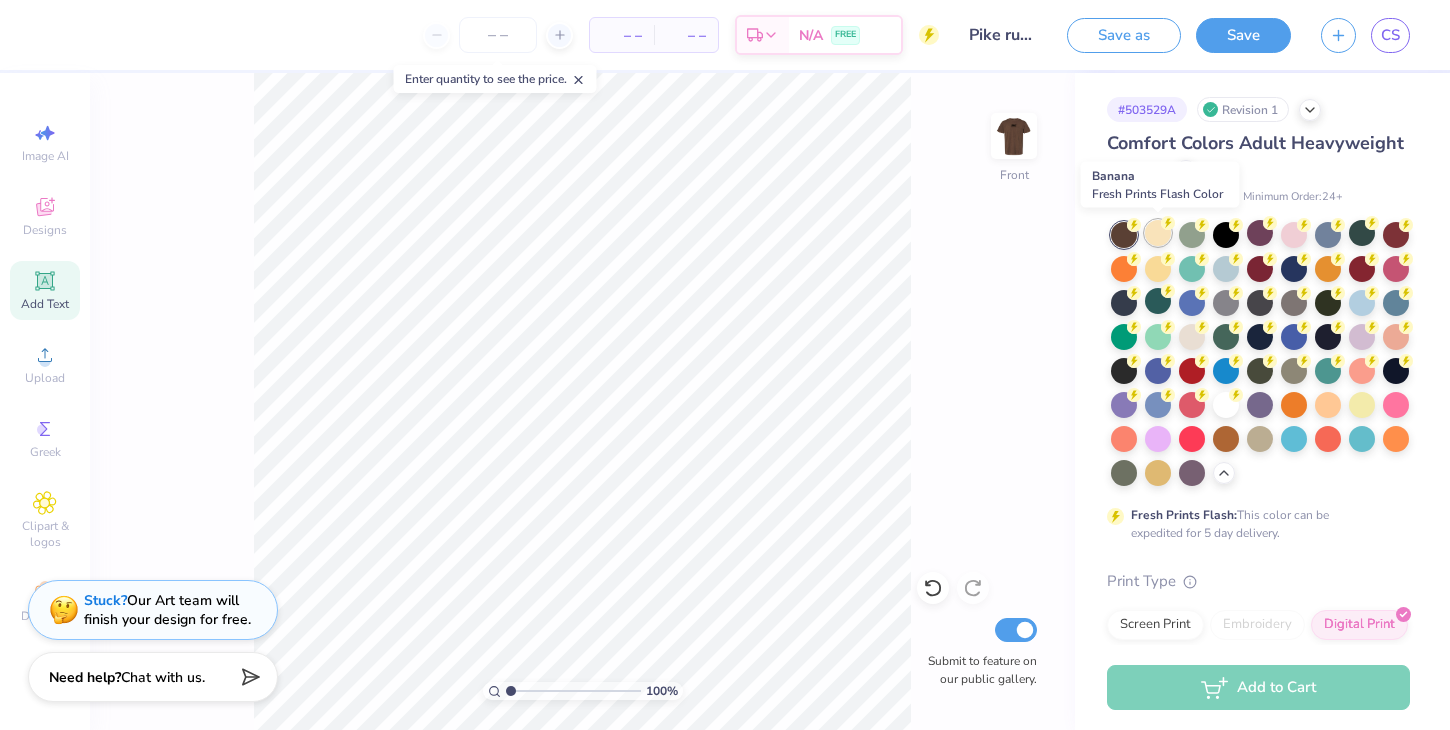 click at bounding box center [1158, 233] 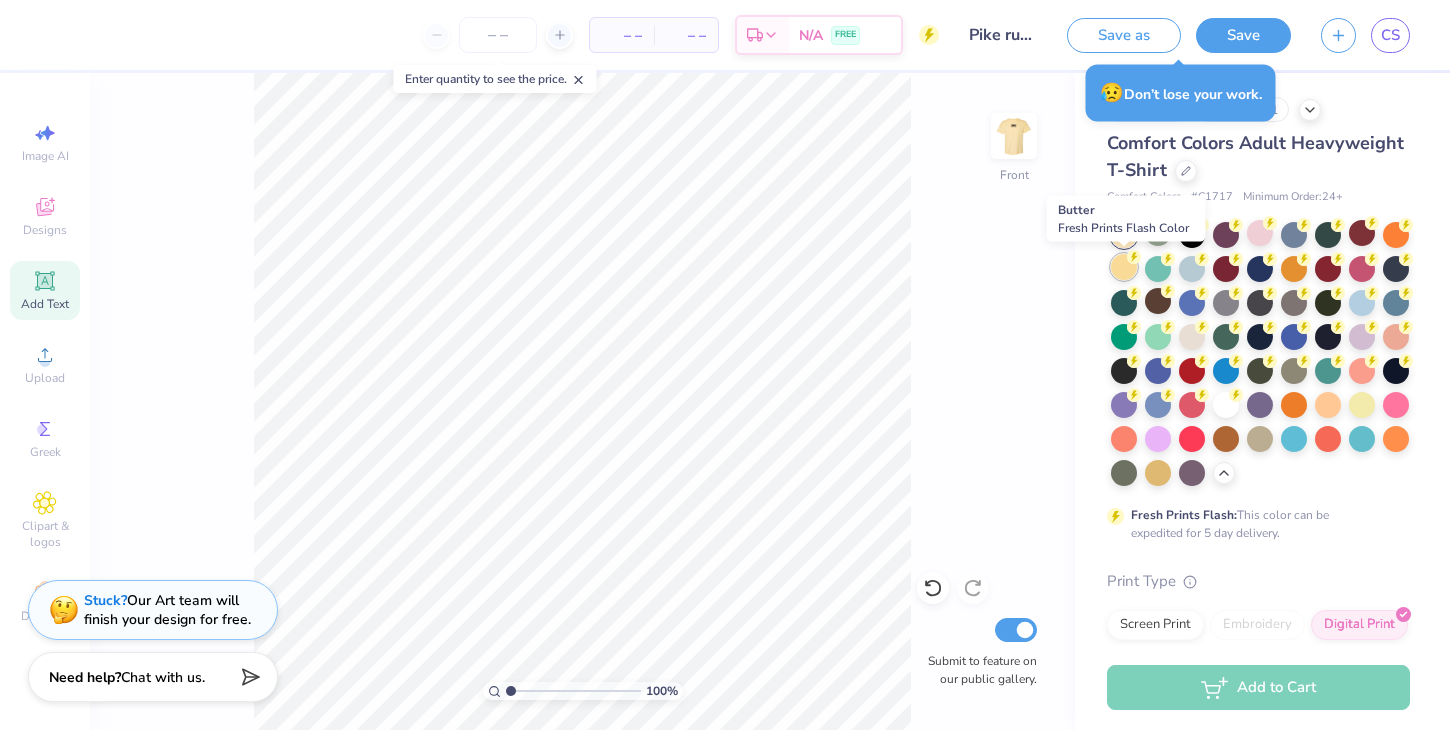 click at bounding box center (1124, 267) 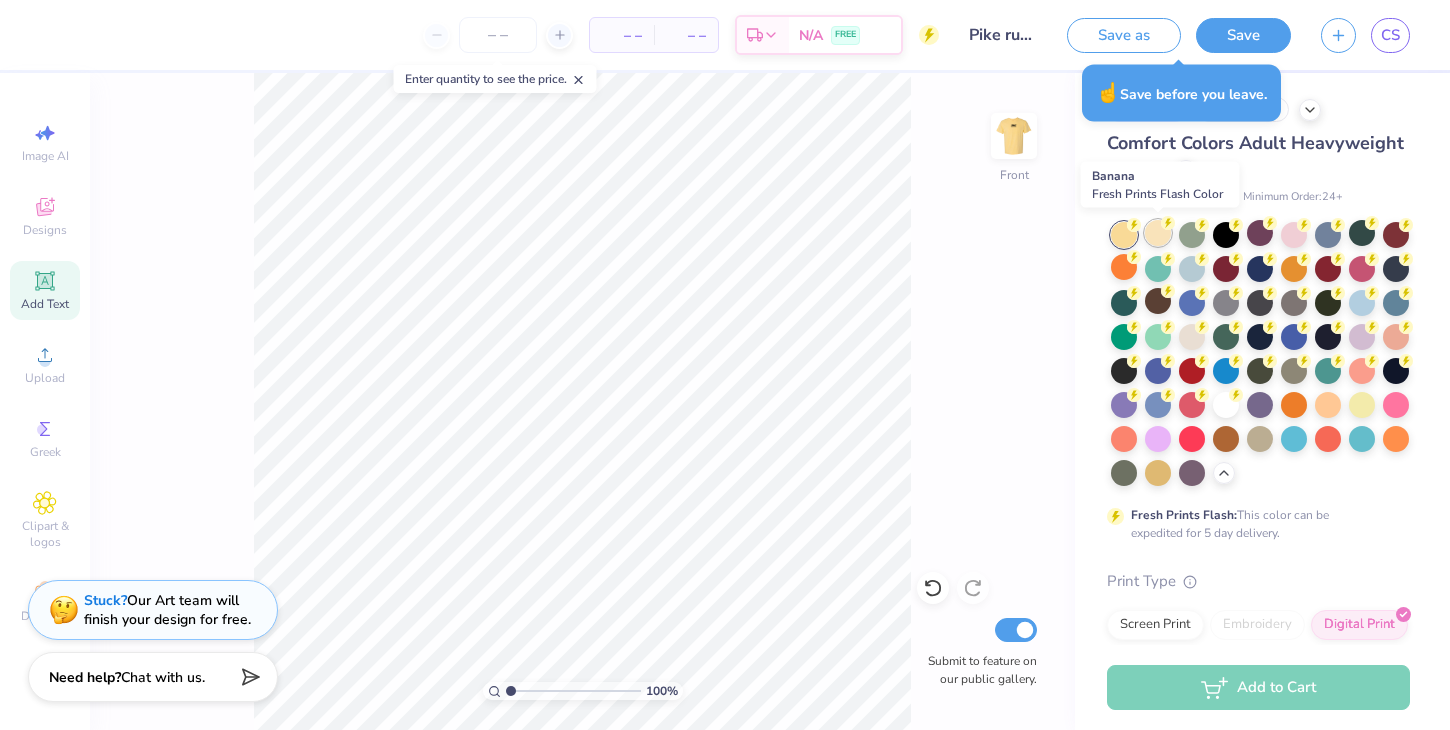 click at bounding box center [1158, 233] 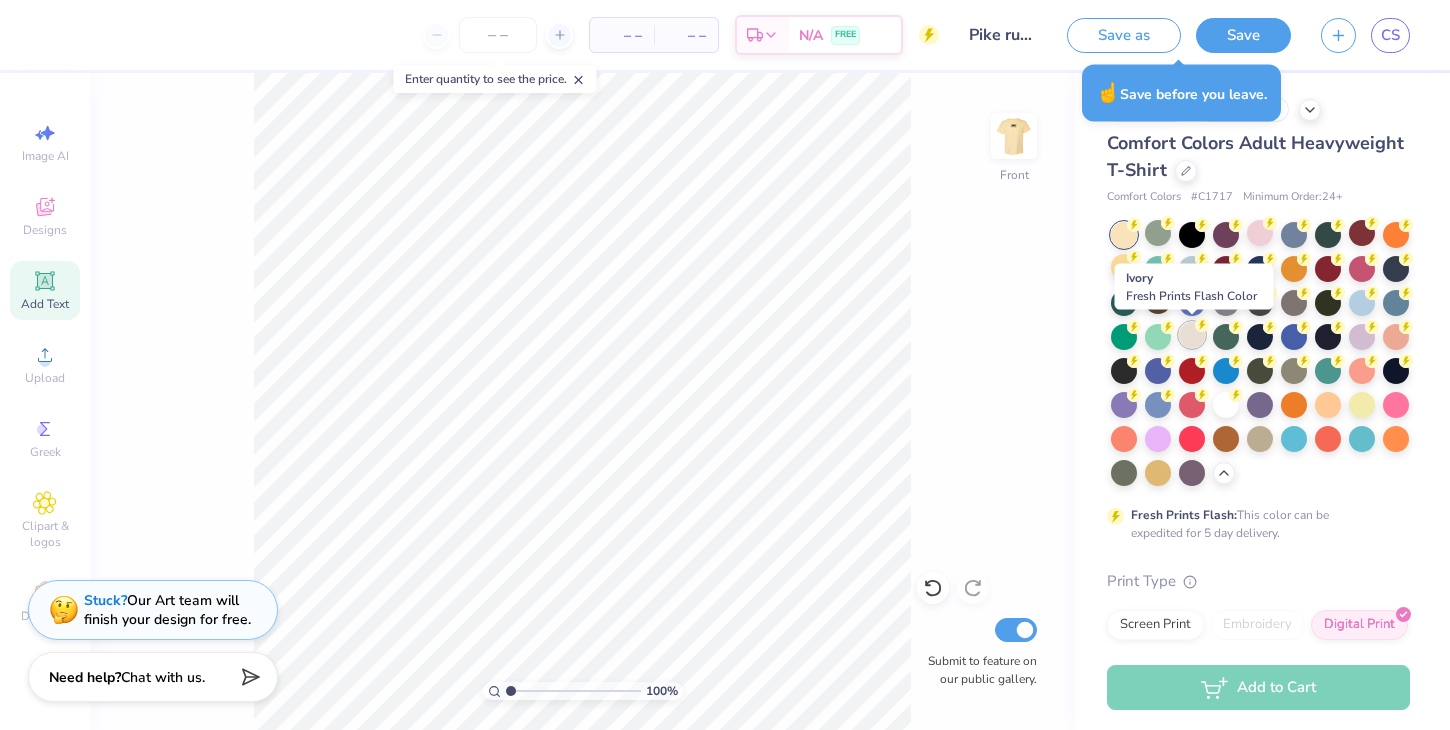 click at bounding box center (1192, 335) 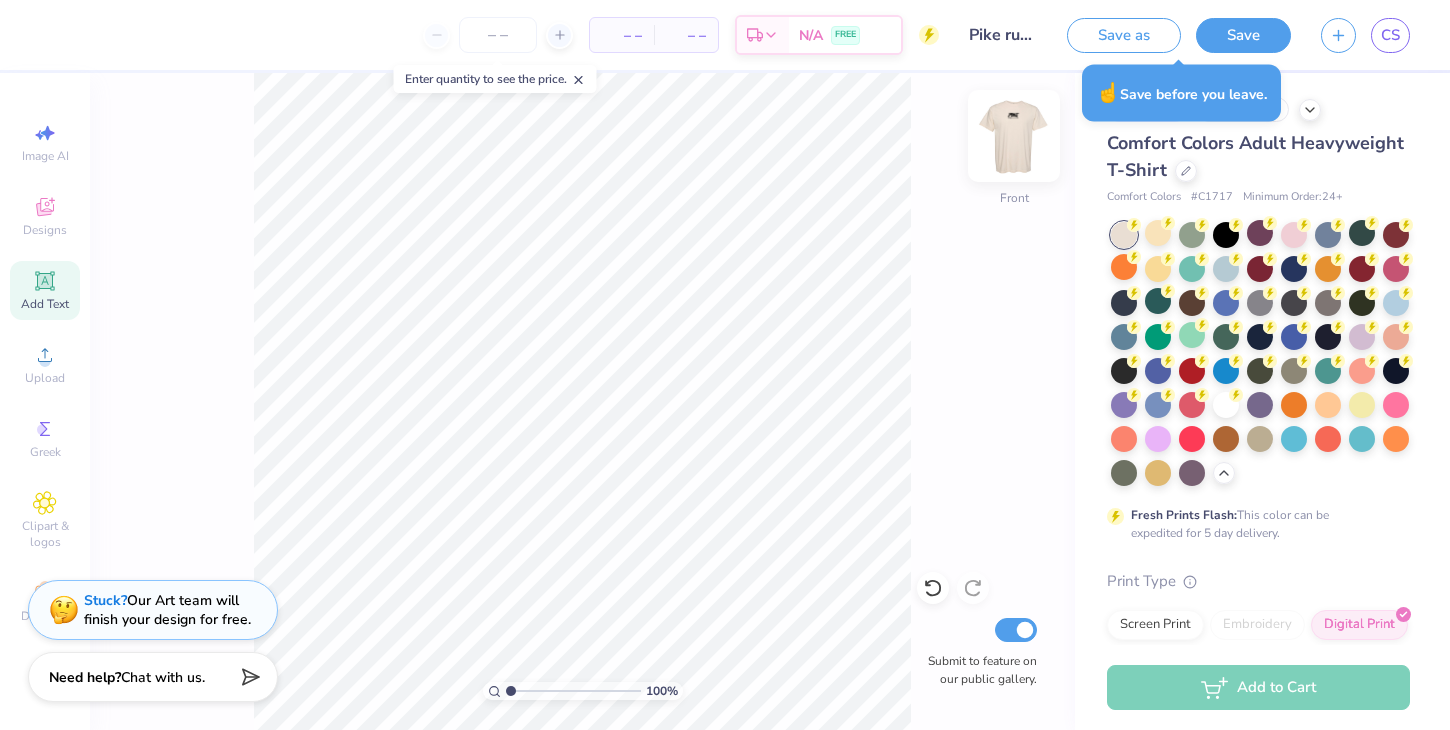 click at bounding box center [1014, 136] 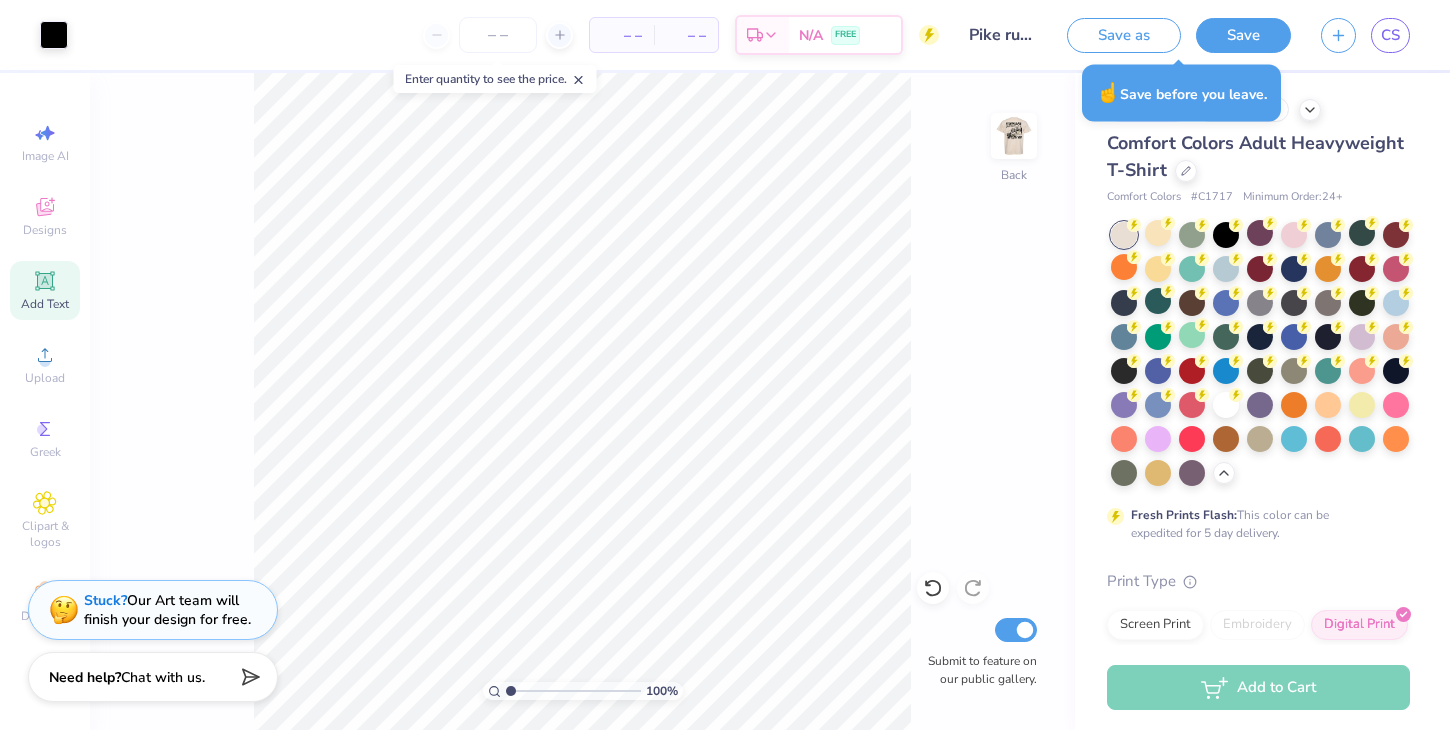click at bounding box center [1014, 136] 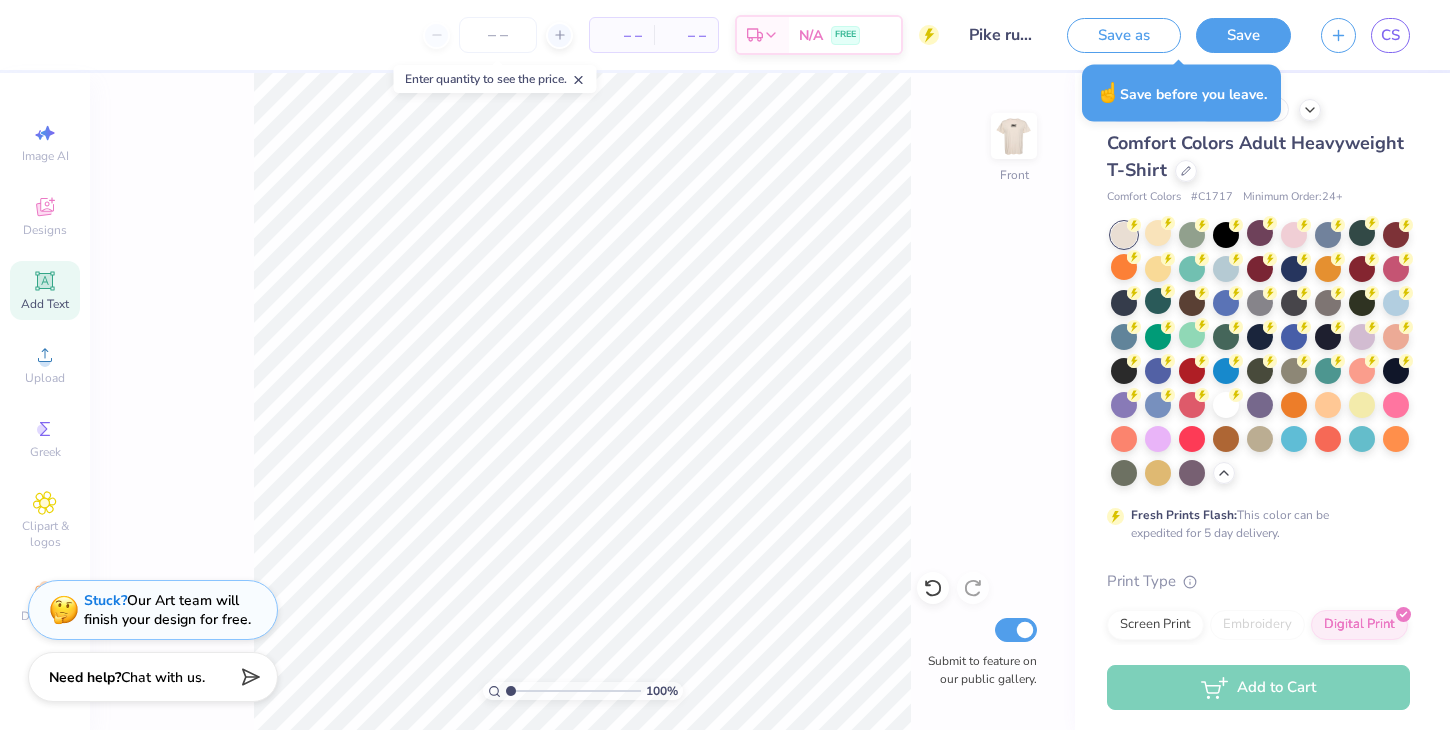 click on "100  % Front Submit to feature on our public gallery." at bounding box center [582, 401] 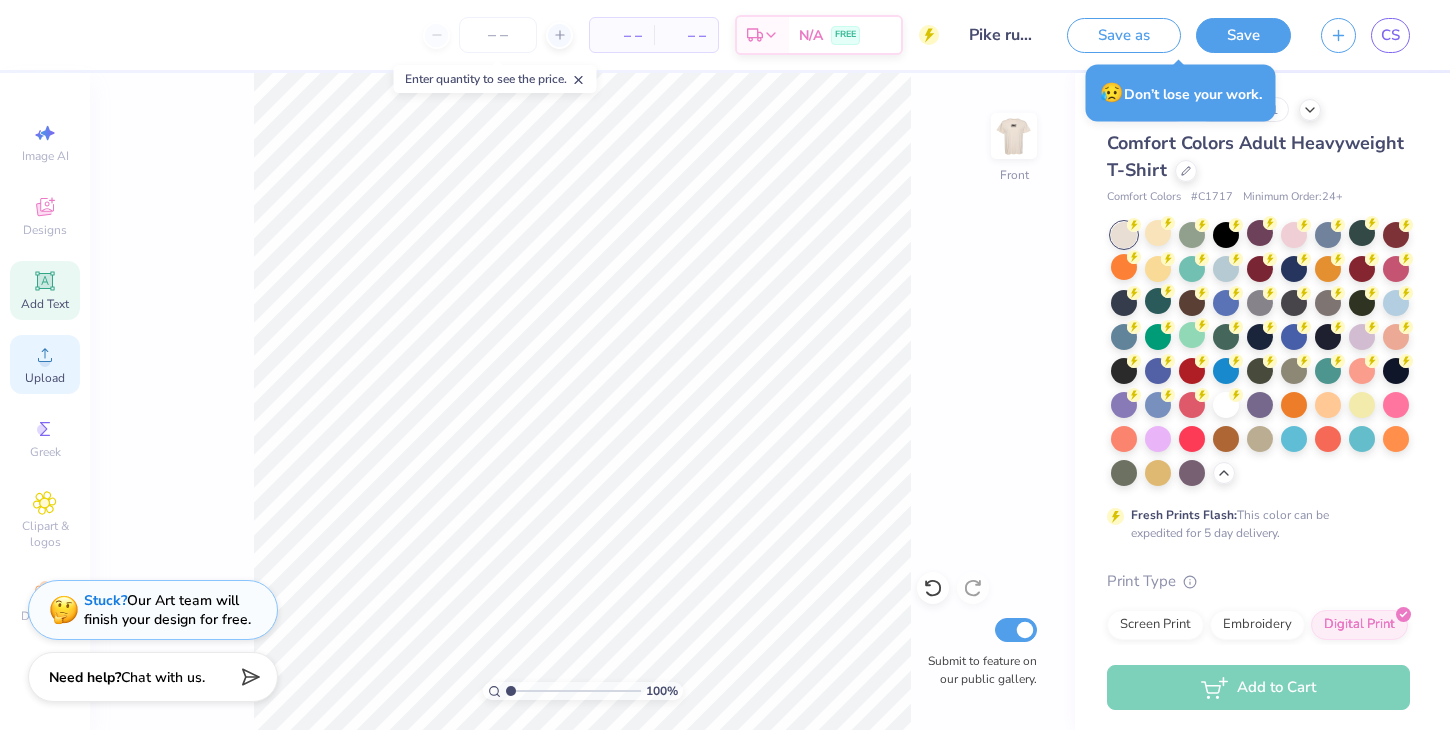 click 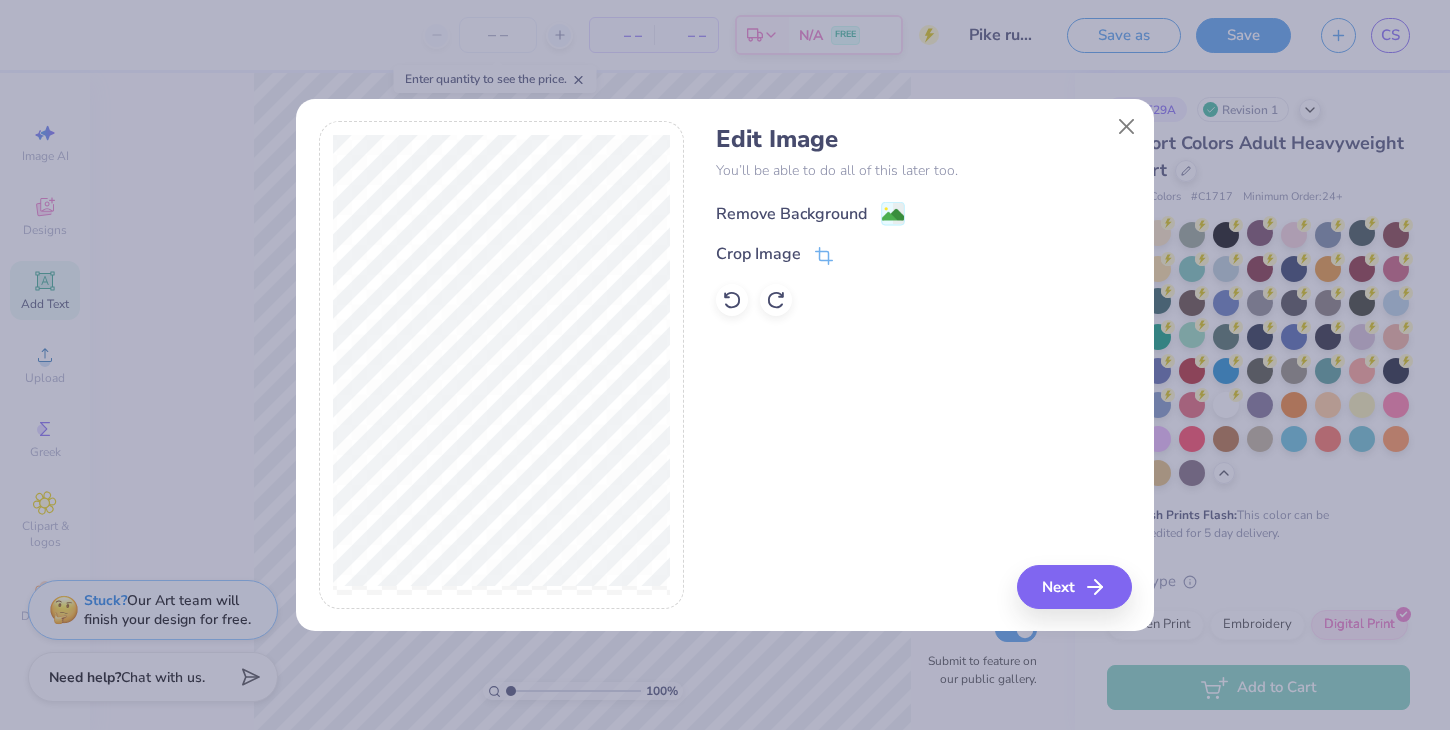 click on "Remove Background" at bounding box center [791, 214] 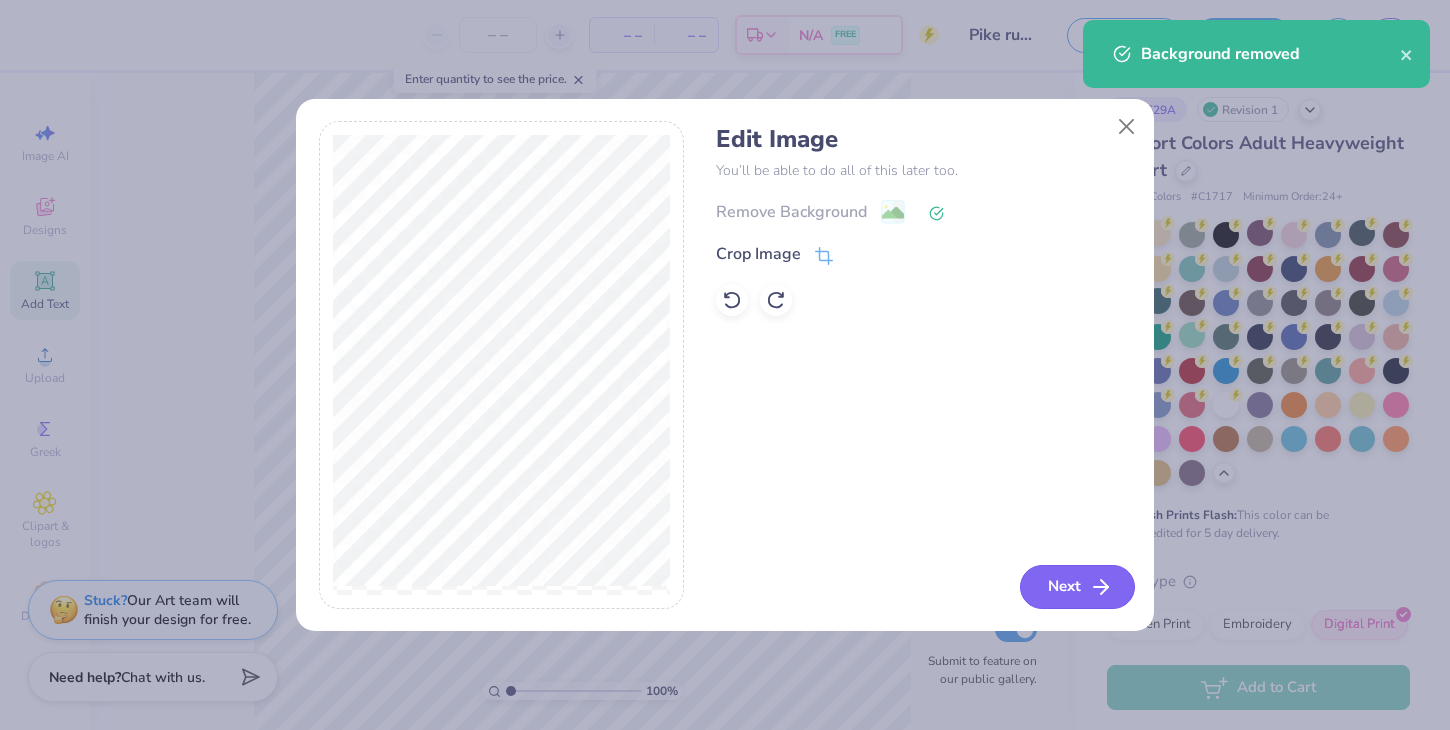 click 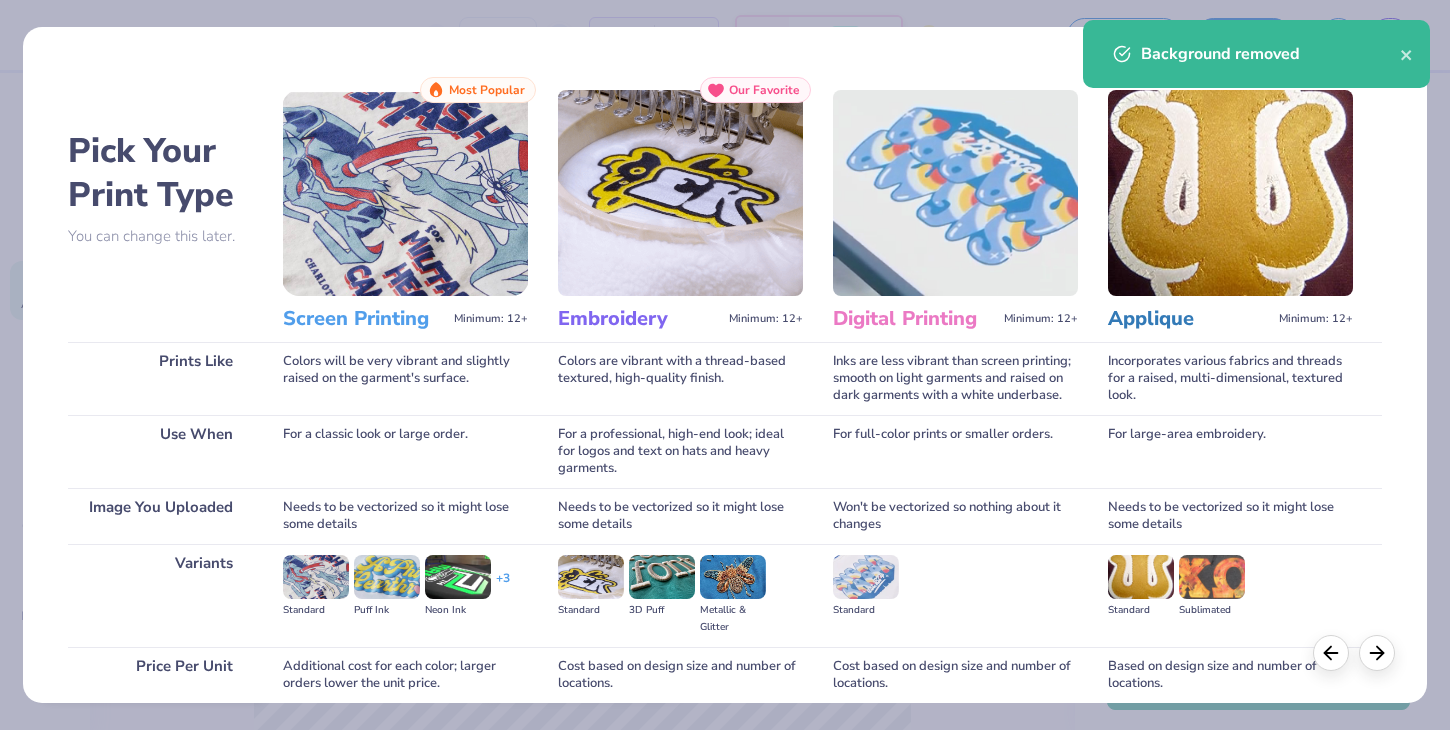 scroll, scrollTop: 167, scrollLeft: 0, axis: vertical 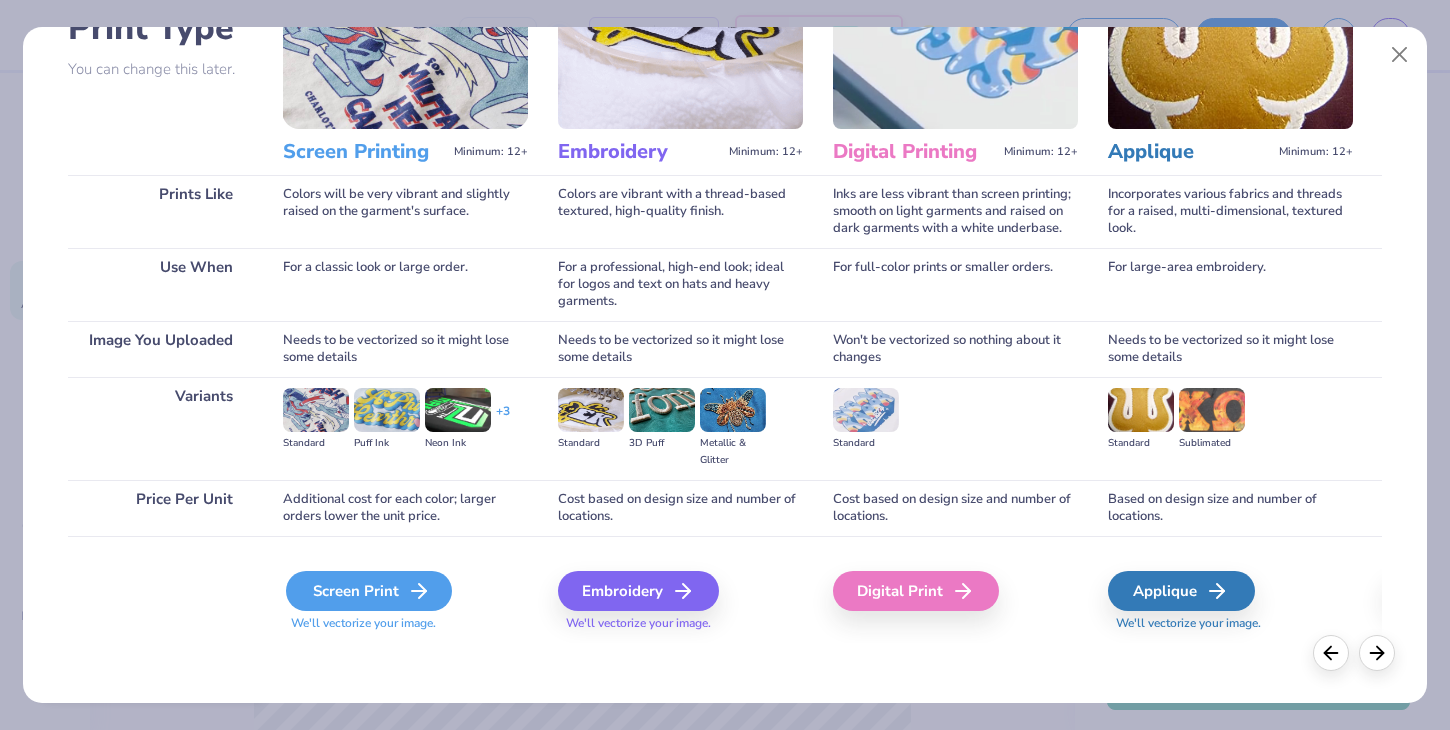 click 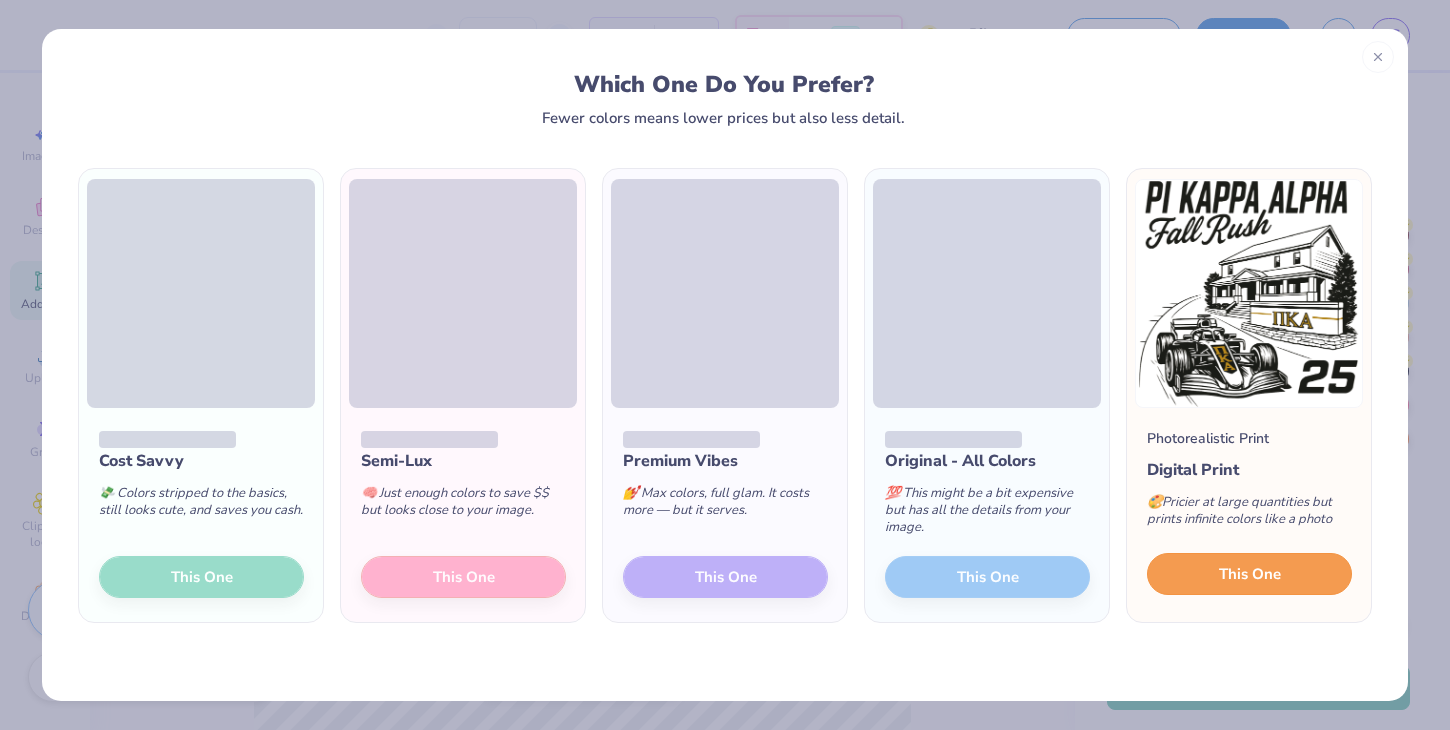 click on "This One" at bounding box center (1250, 574) 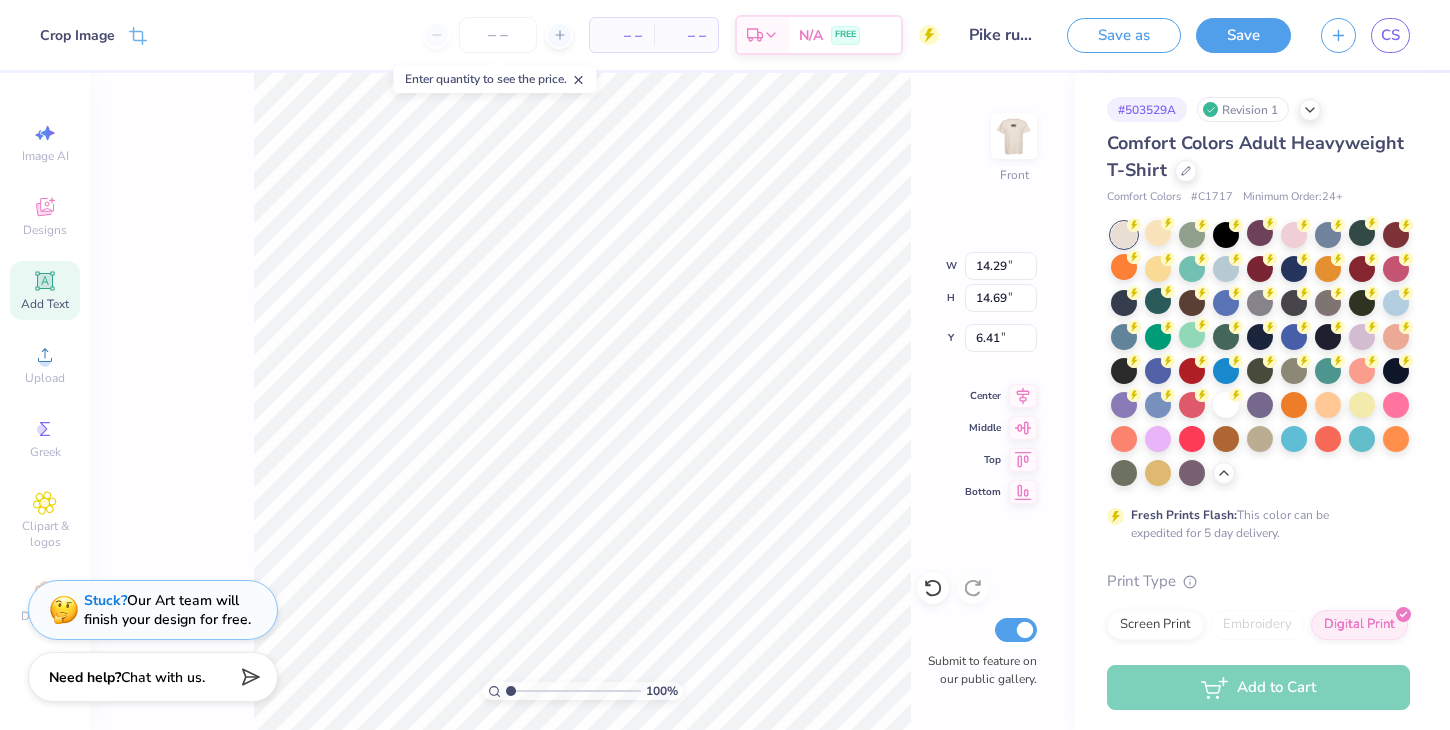 type on "3.24" 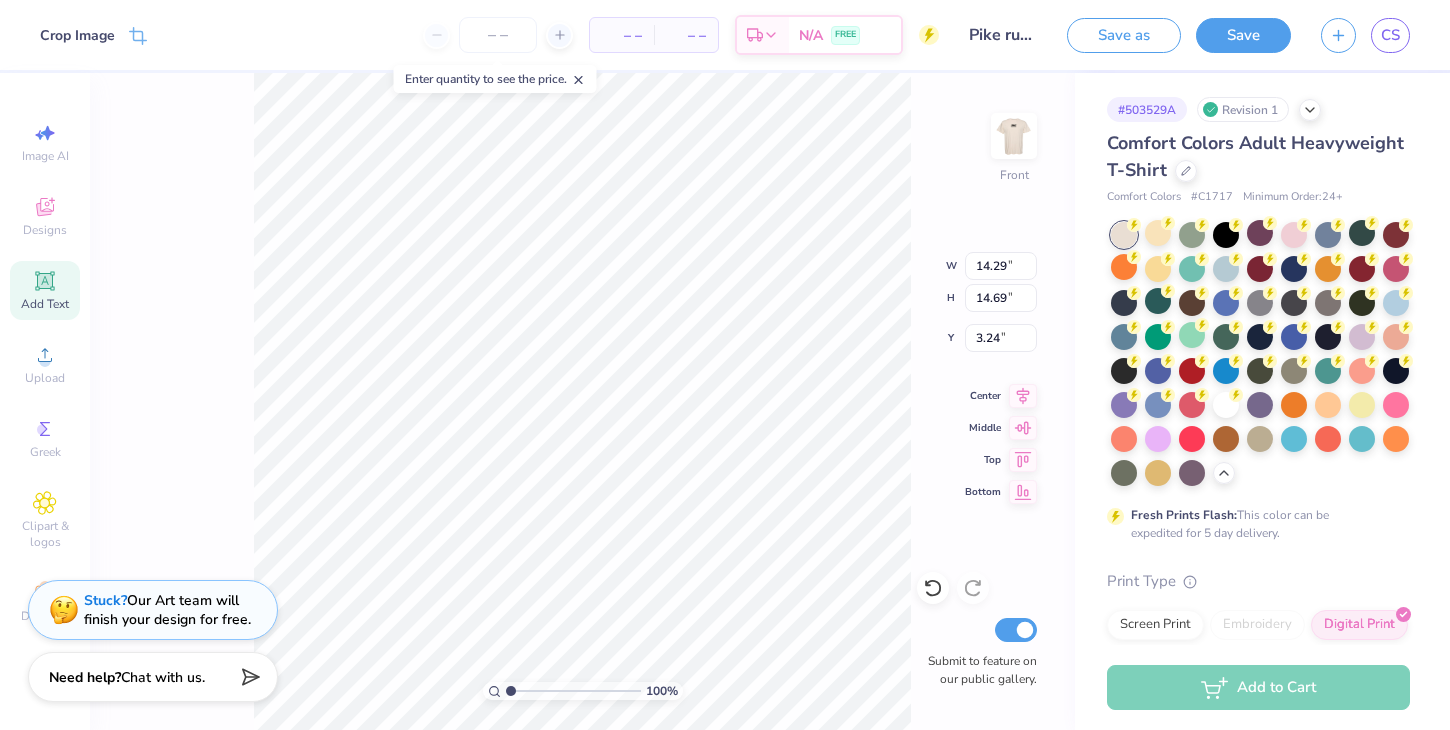 type on "12.77" 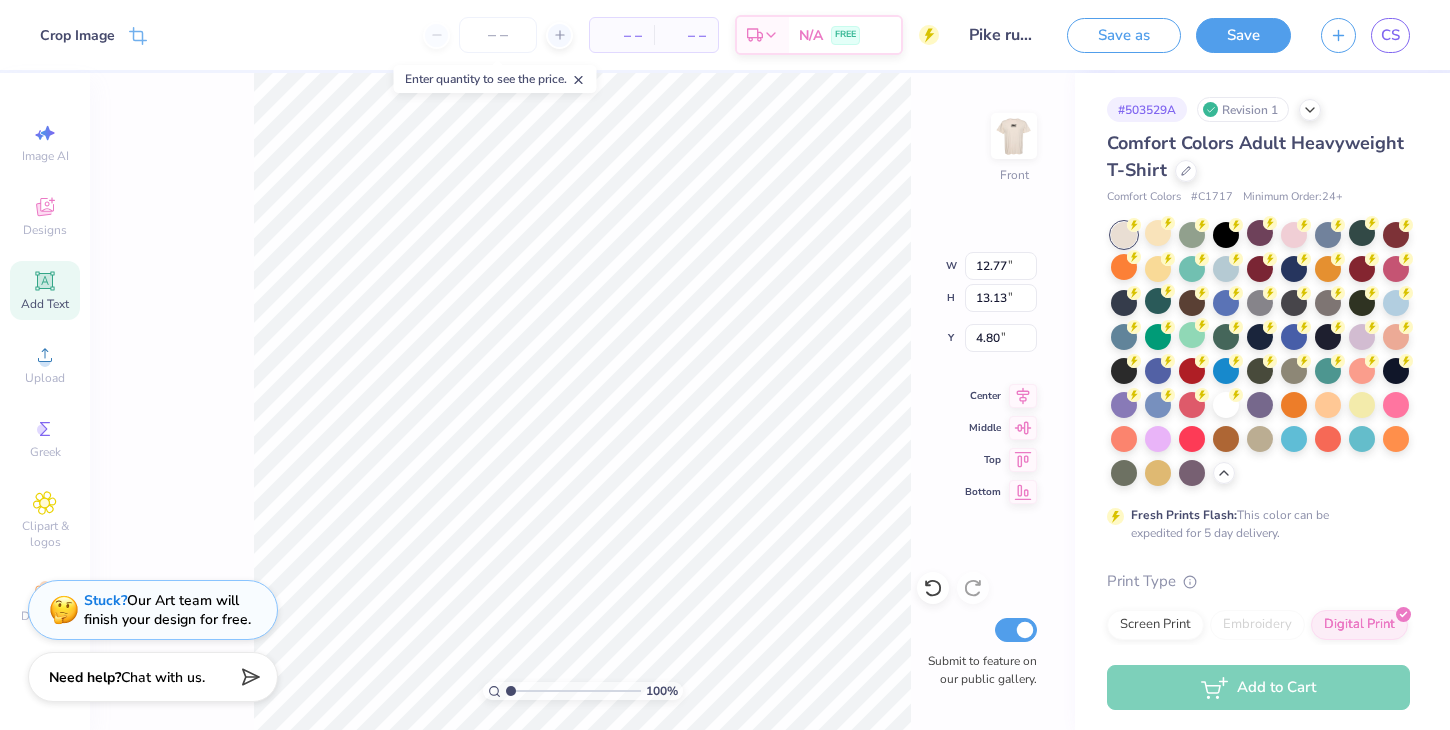 type on "3.77" 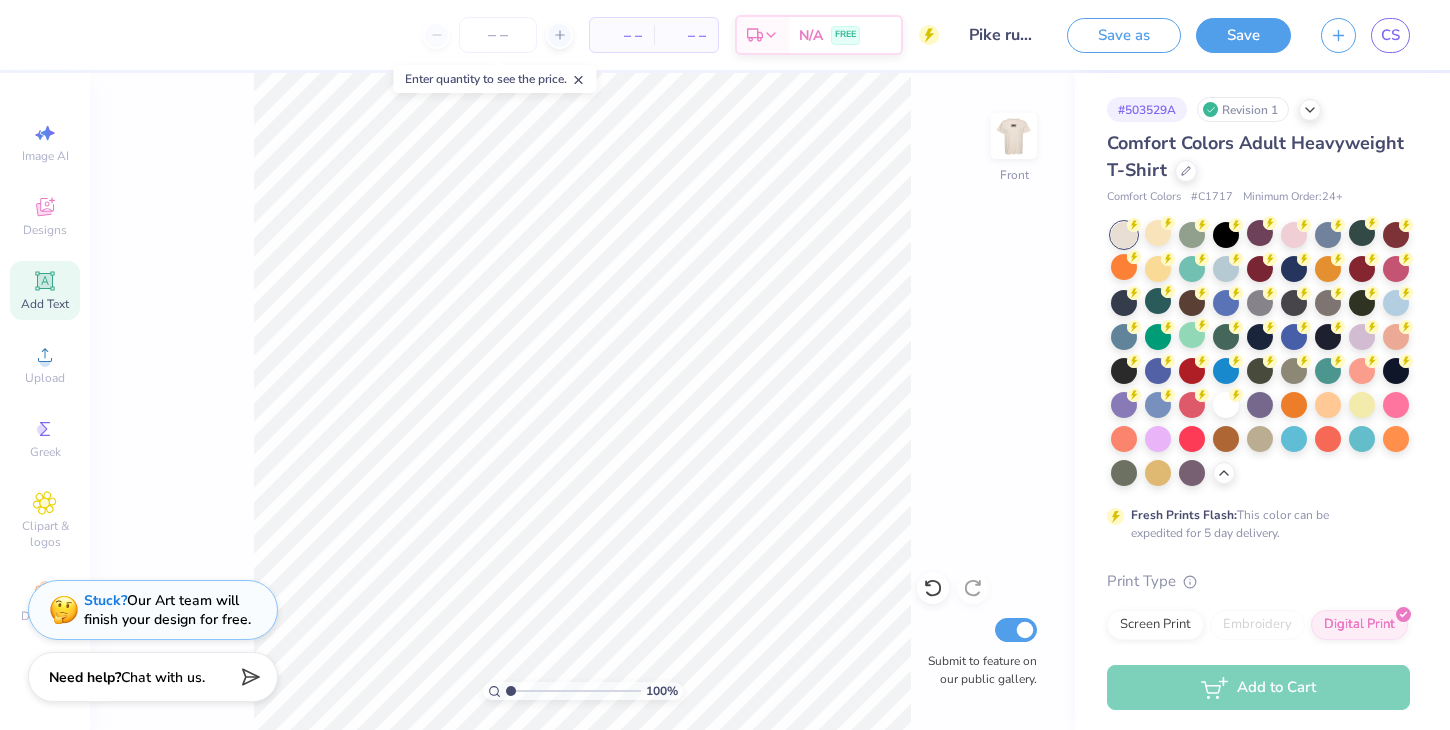 click on "100  % Front Submit to feature on our public gallery." at bounding box center [582, 401] 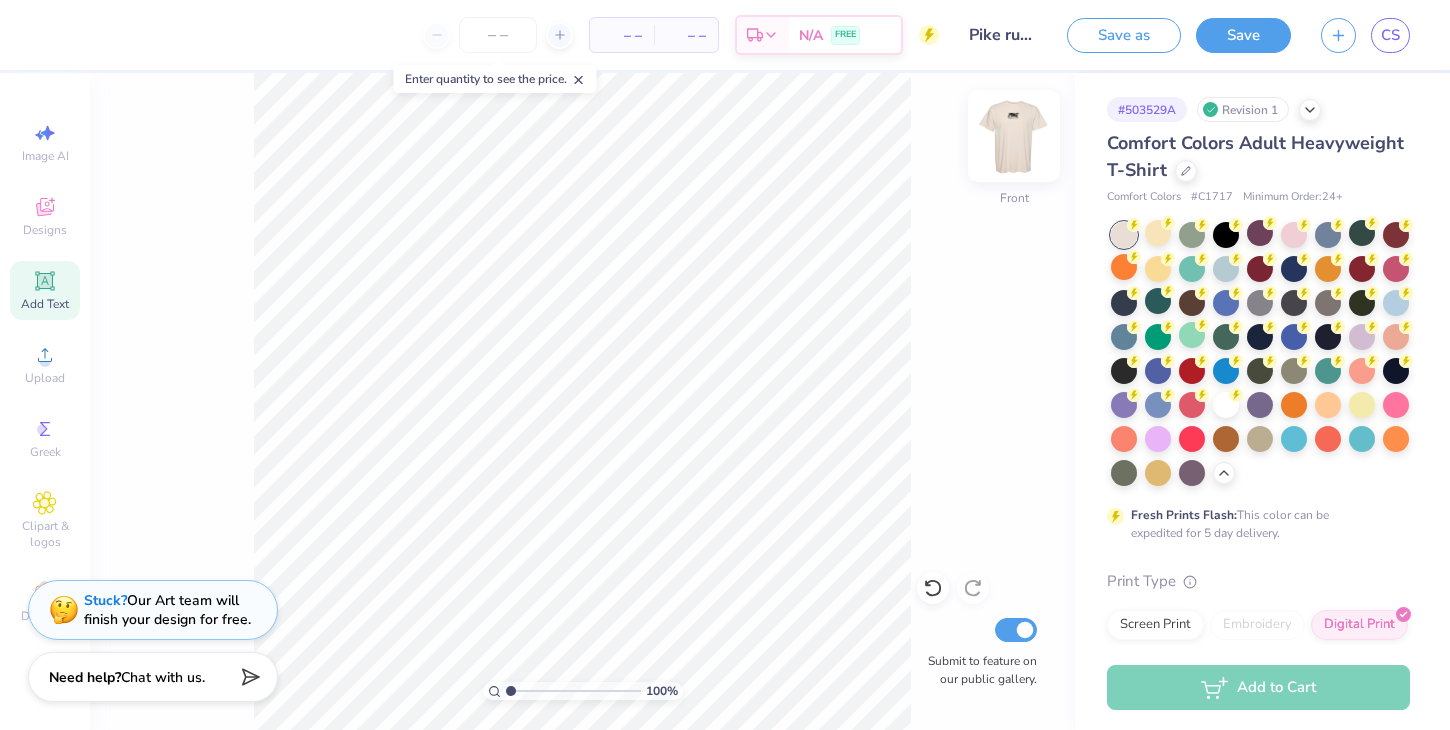 click at bounding box center (1014, 136) 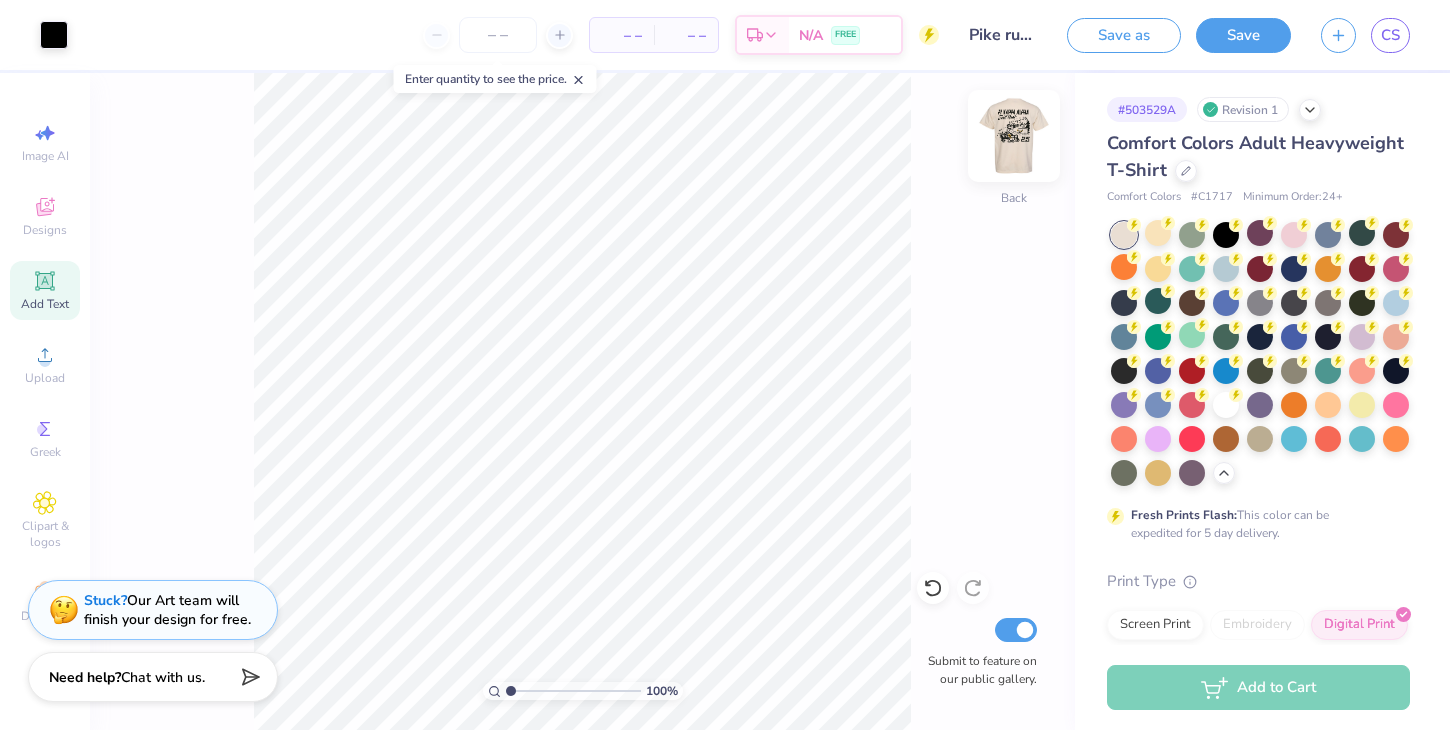 click at bounding box center [1014, 136] 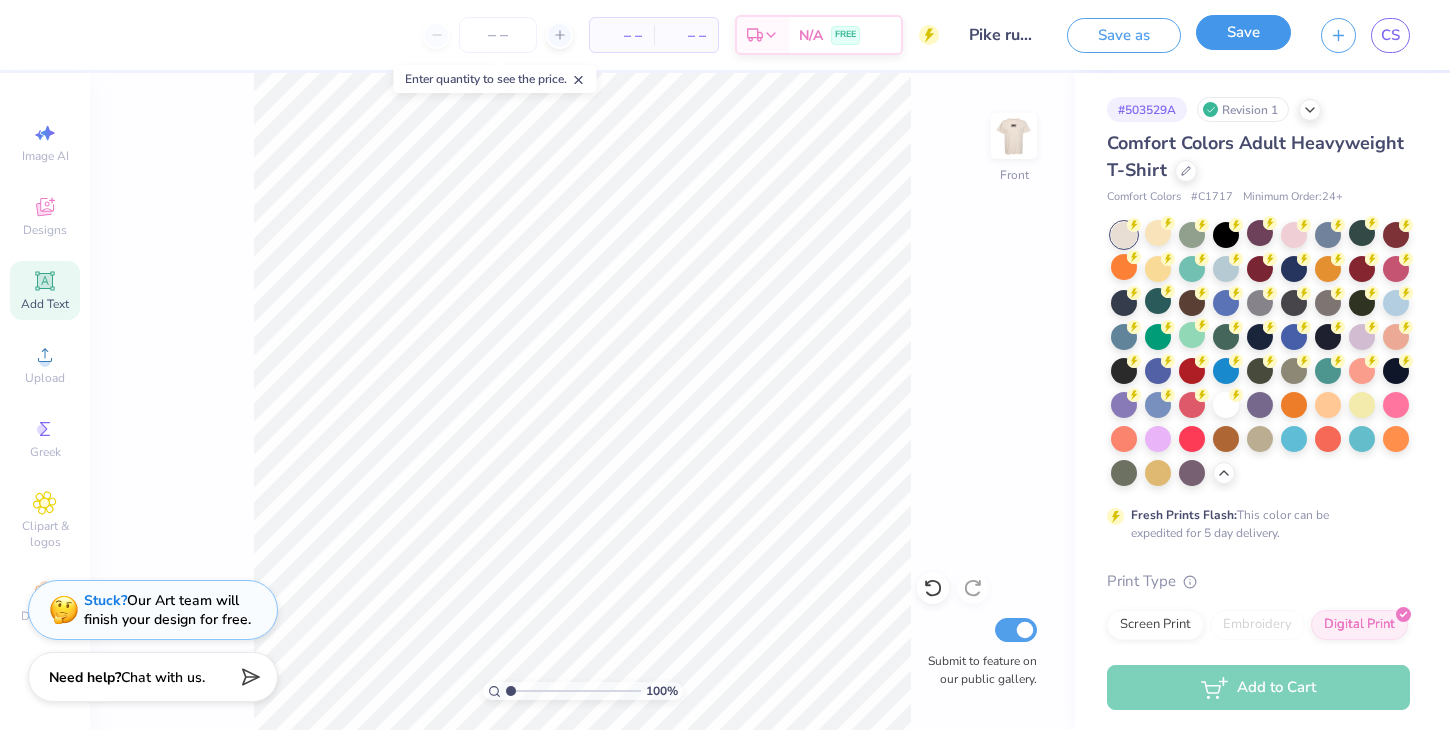 click on "Save" at bounding box center [1243, 32] 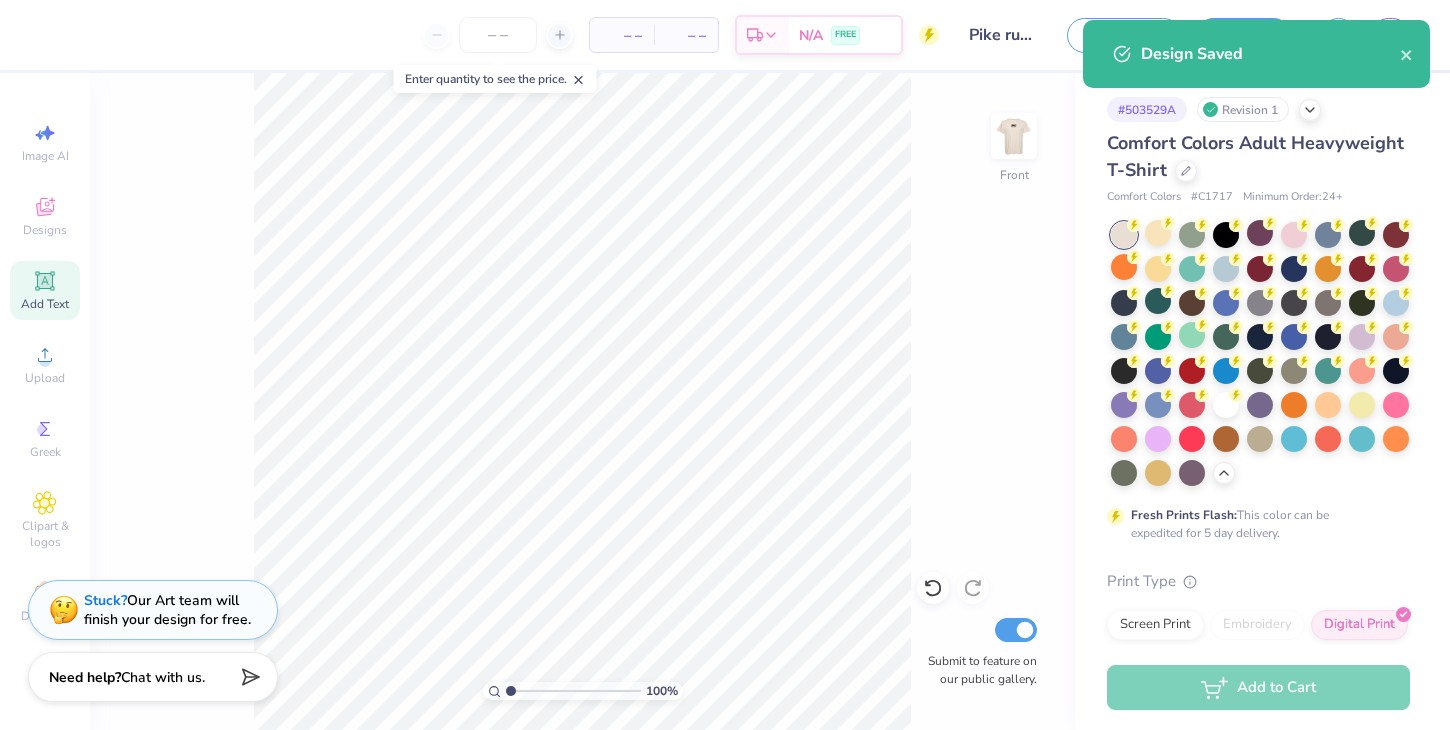 click on "Design Saved" at bounding box center (1256, 54) 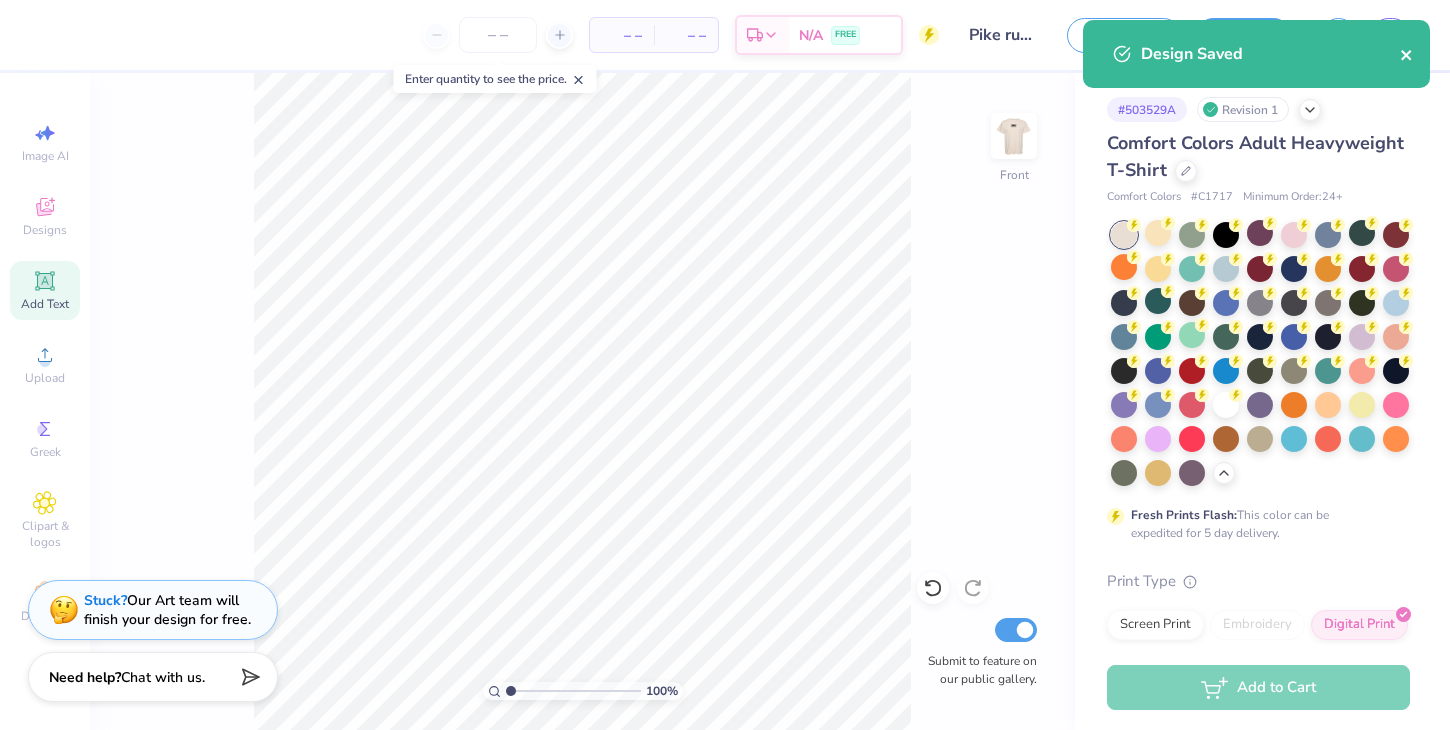 click at bounding box center (1407, 54) 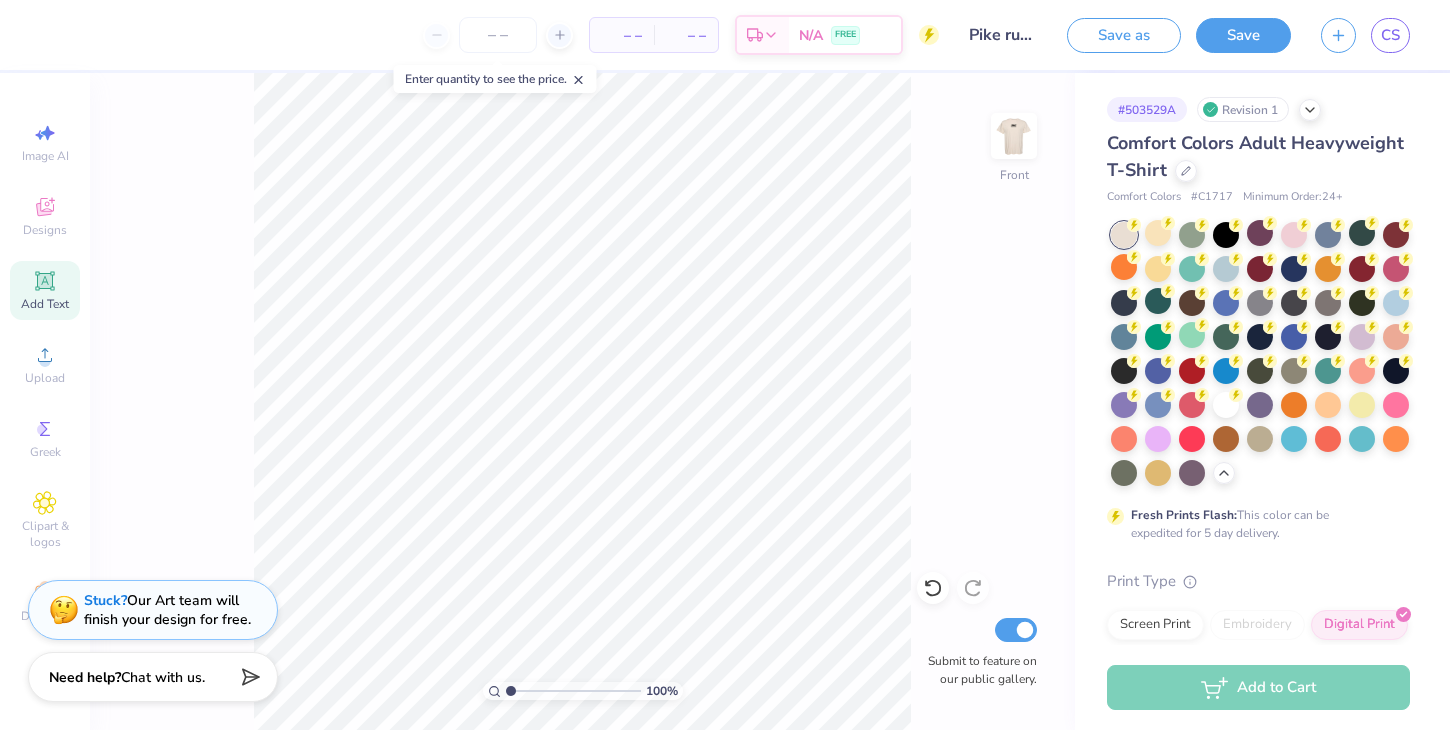 click on "Design Saved" at bounding box center (1256, 61) 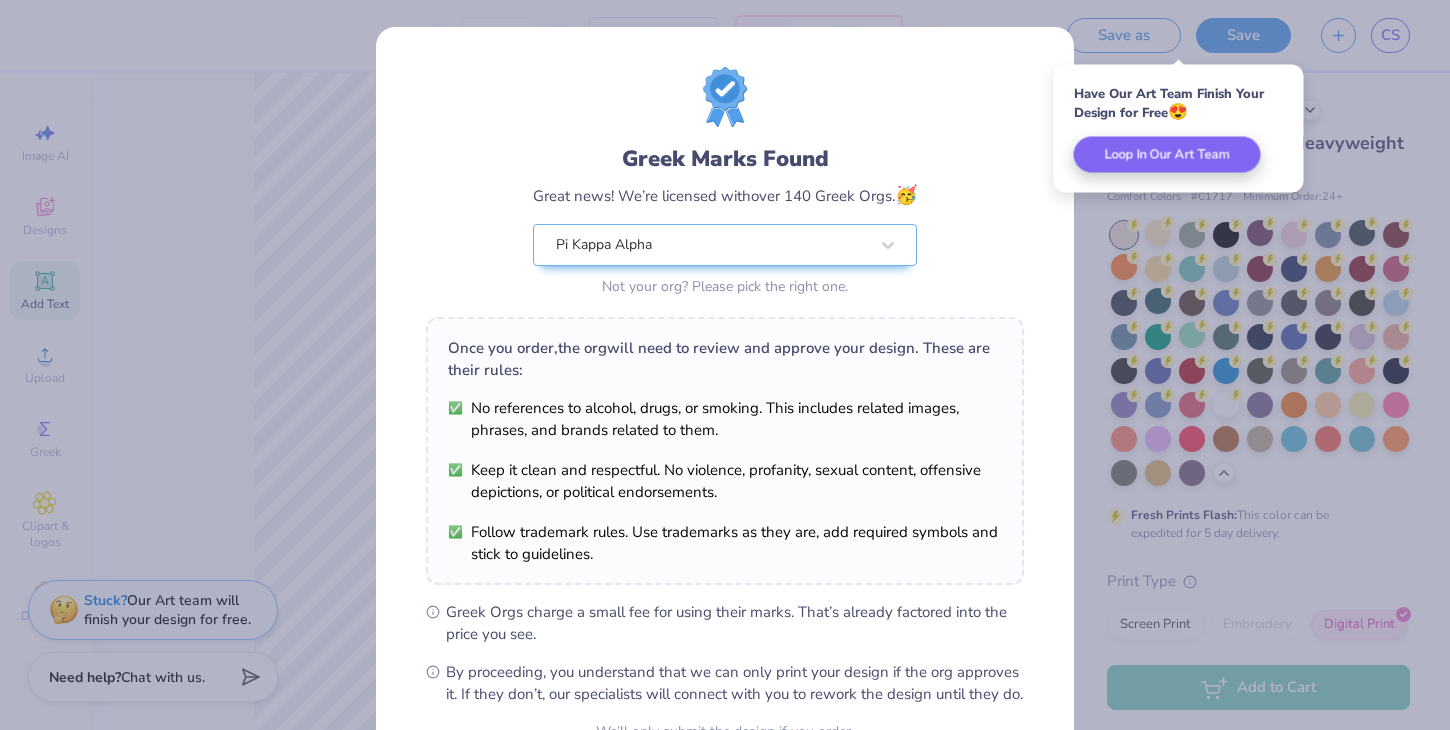 click on "Greek Marks Found Great news! We’re licensed with  over 140 Greek Orgs. 🥳 Pi Kappa Alpha Not your org? Please pick the right one." at bounding box center (725, 184) 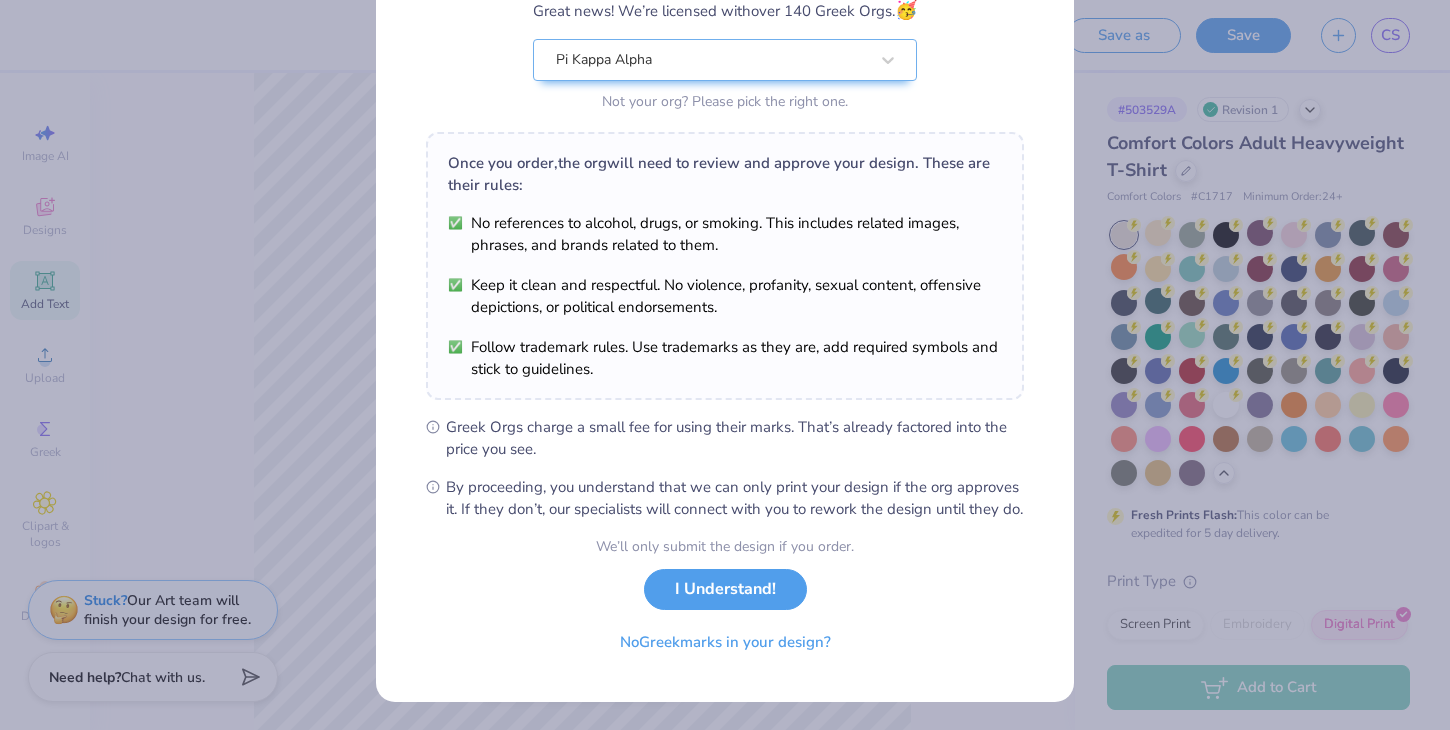 click on "We’ll only submit the design if you order. I Understand! No  Greek  marks in your design?" at bounding box center (725, 599) 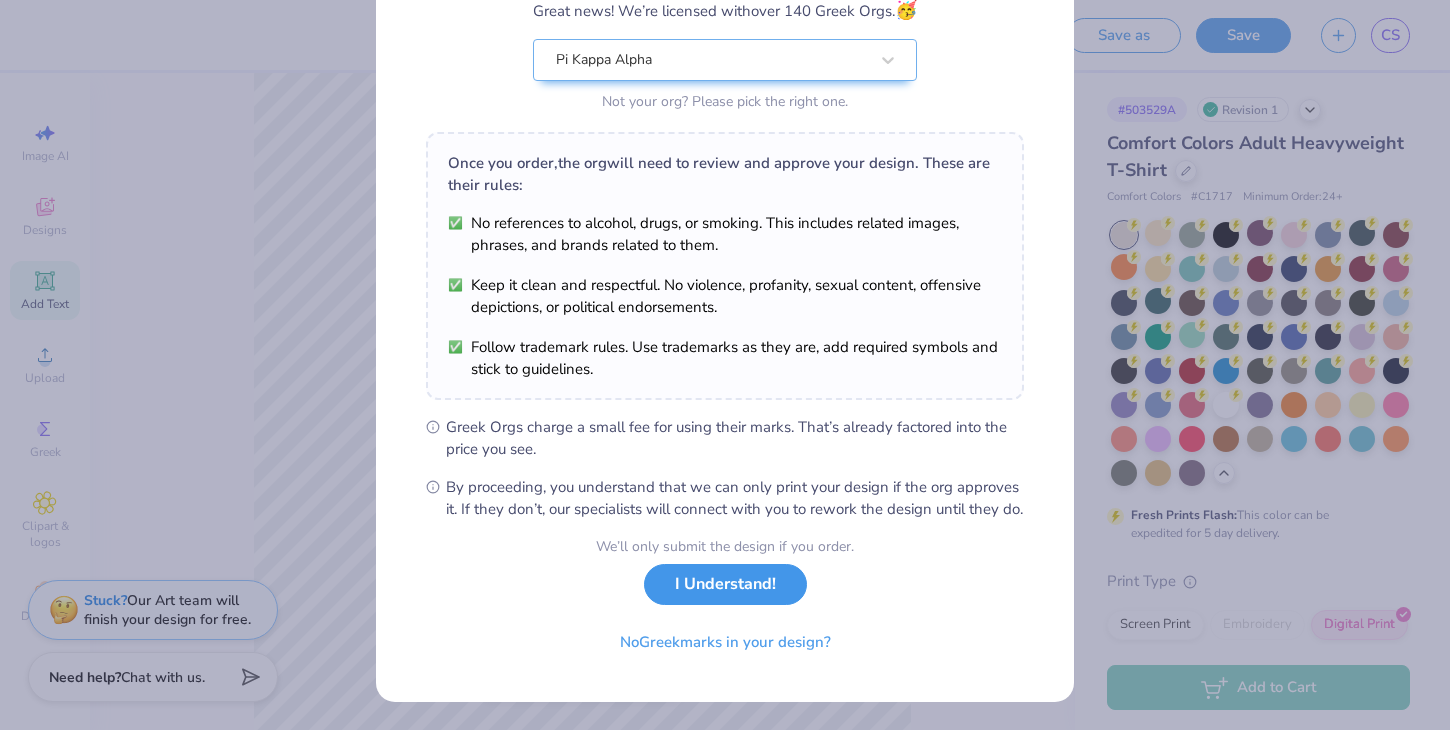 click on "I Understand!" at bounding box center (725, 584) 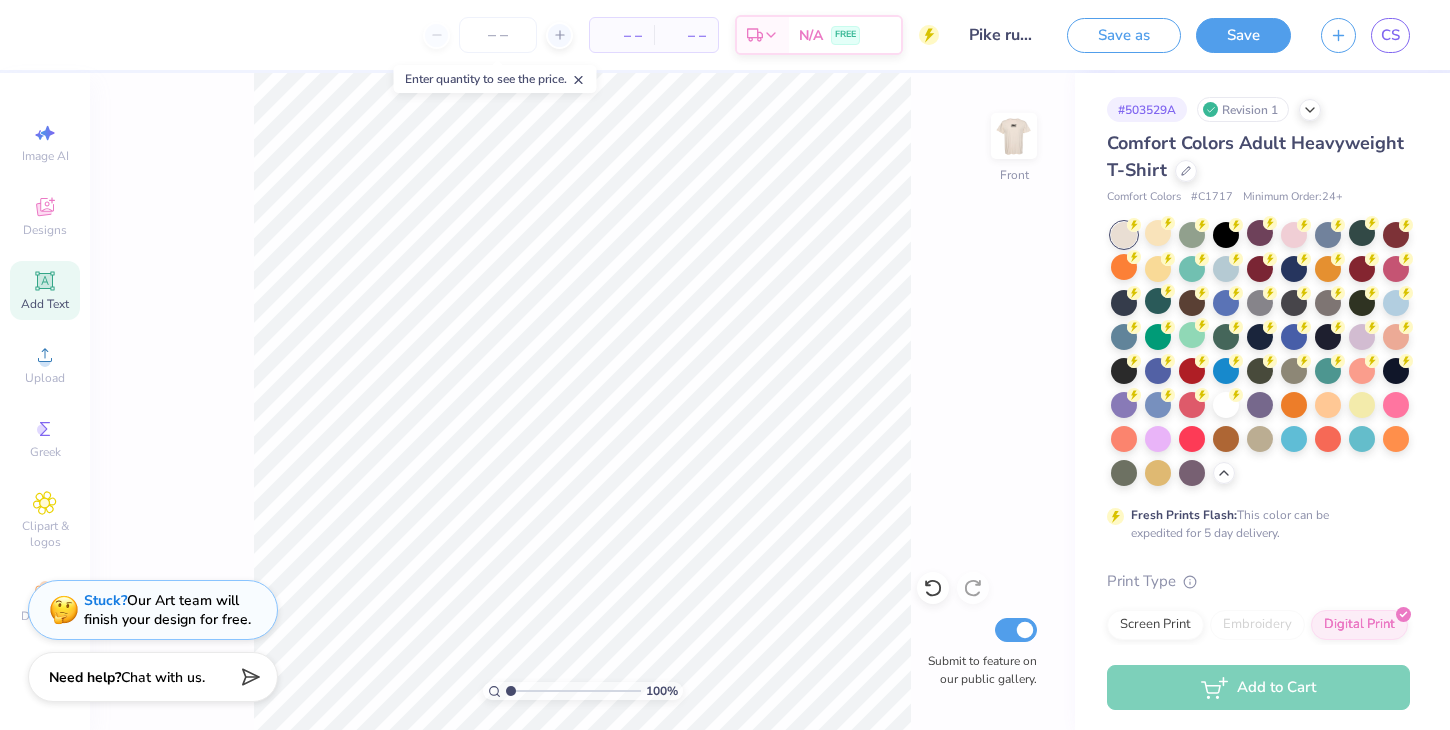 scroll, scrollTop: 0, scrollLeft: 0, axis: both 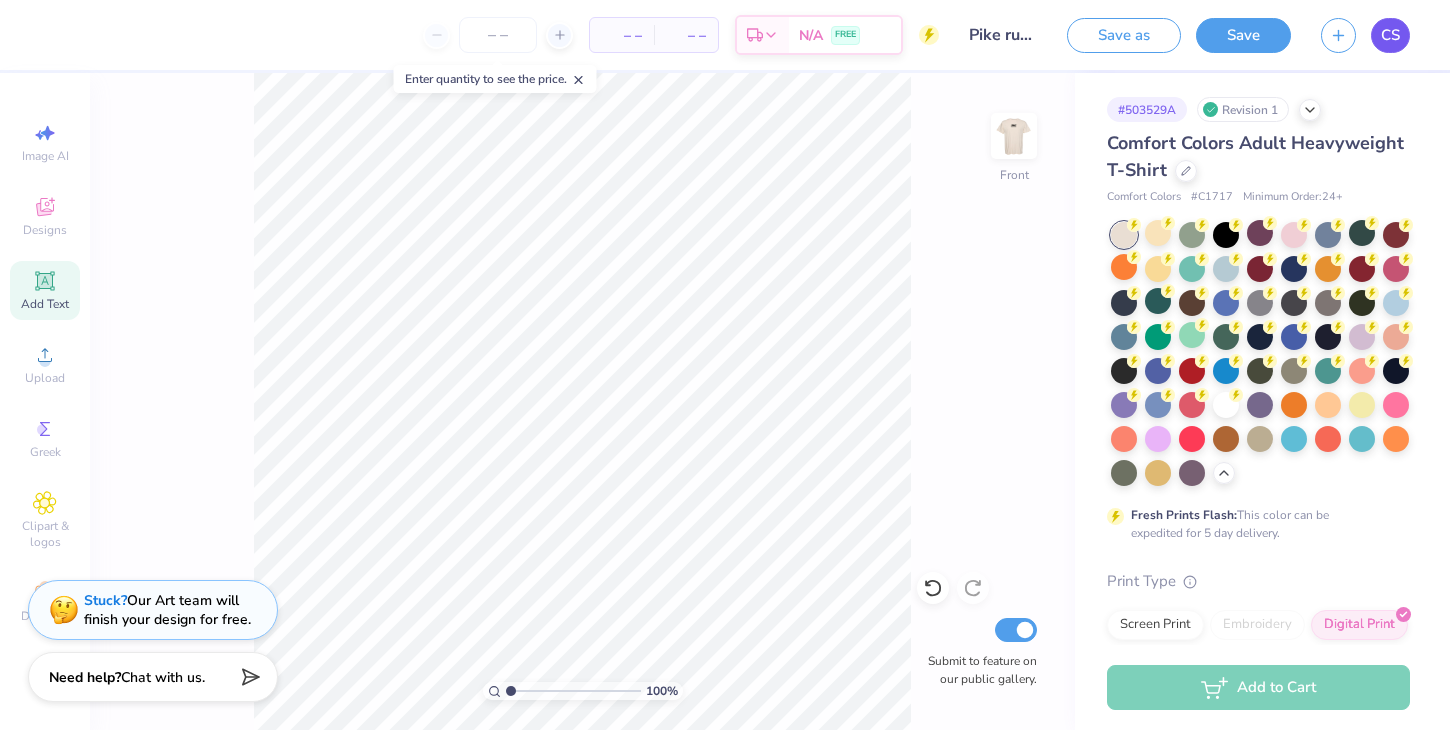 click on "CS" at bounding box center [1390, 35] 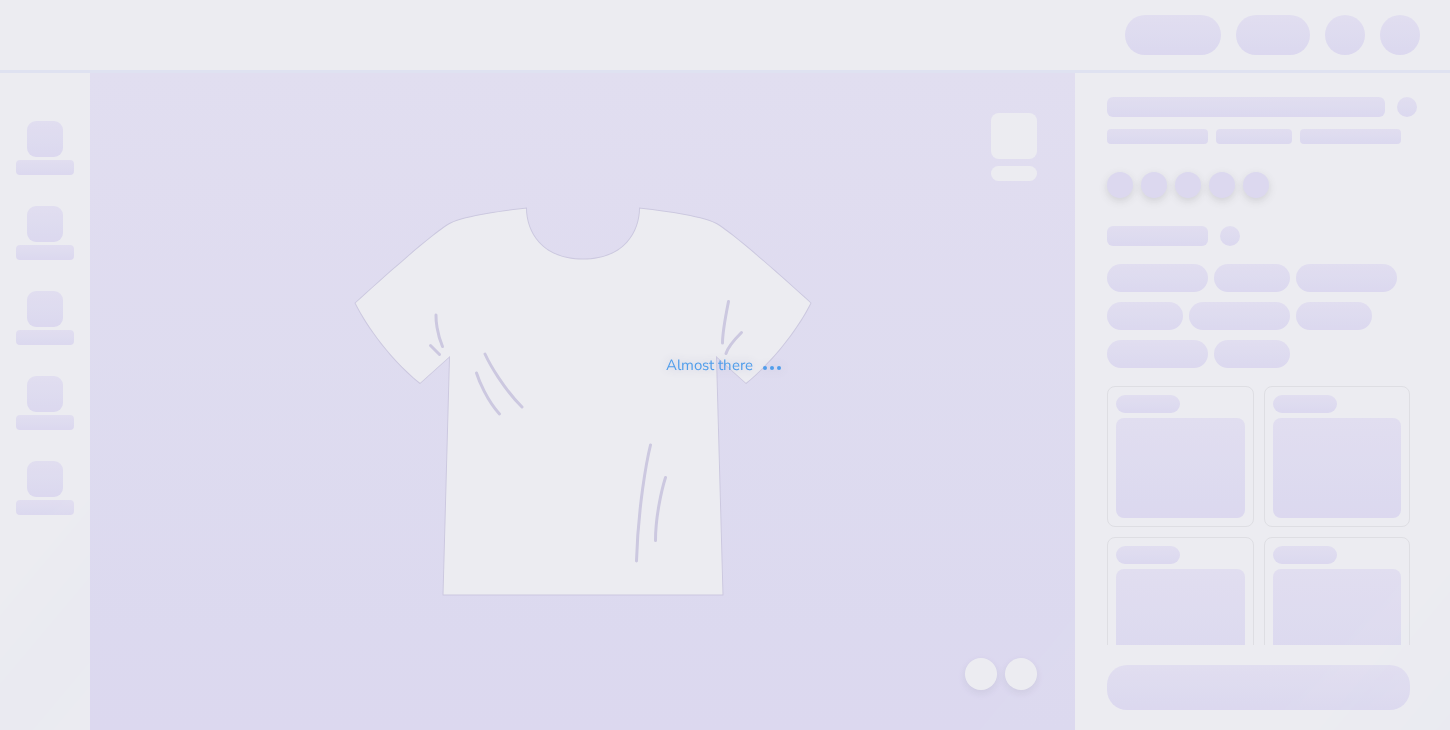 scroll, scrollTop: 0, scrollLeft: 0, axis: both 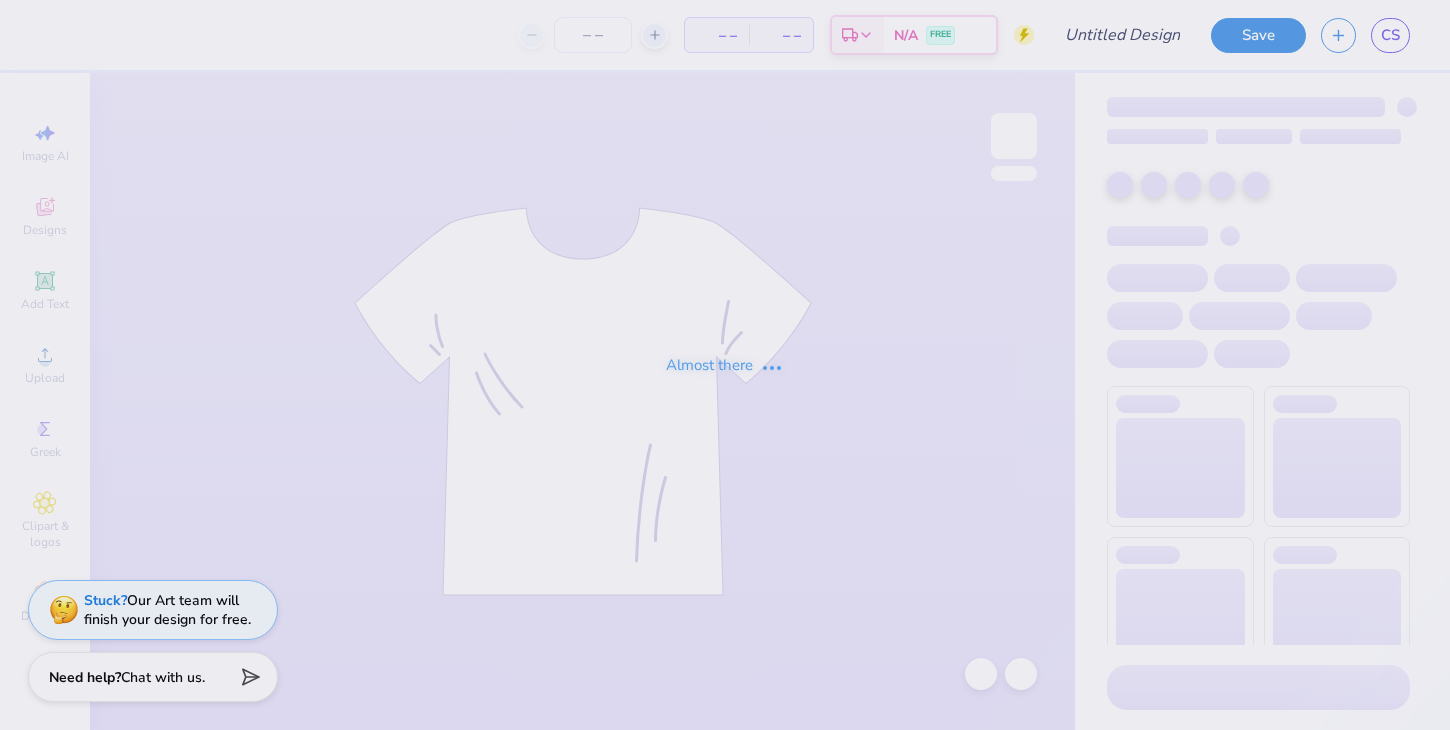 type on "Pike rush alt" 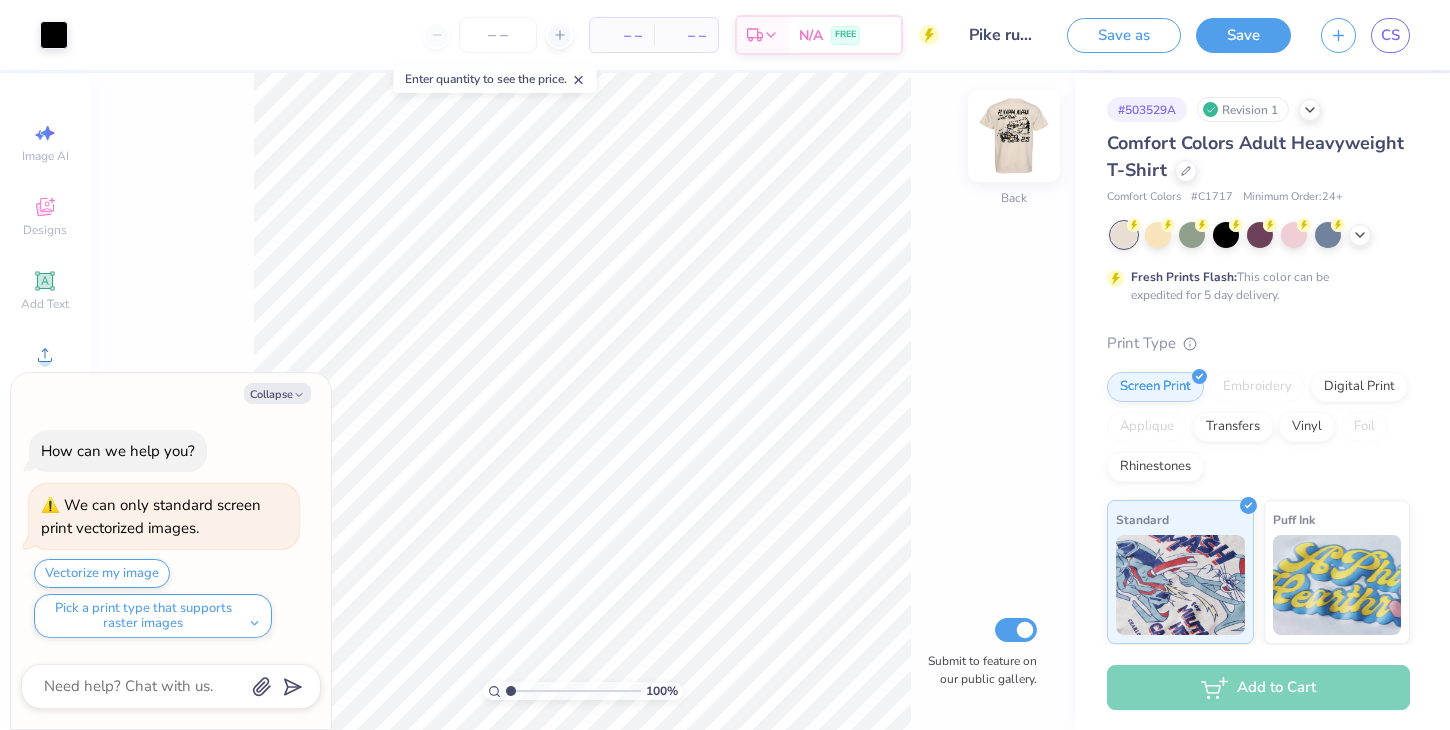 click at bounding box center (1014, 136) 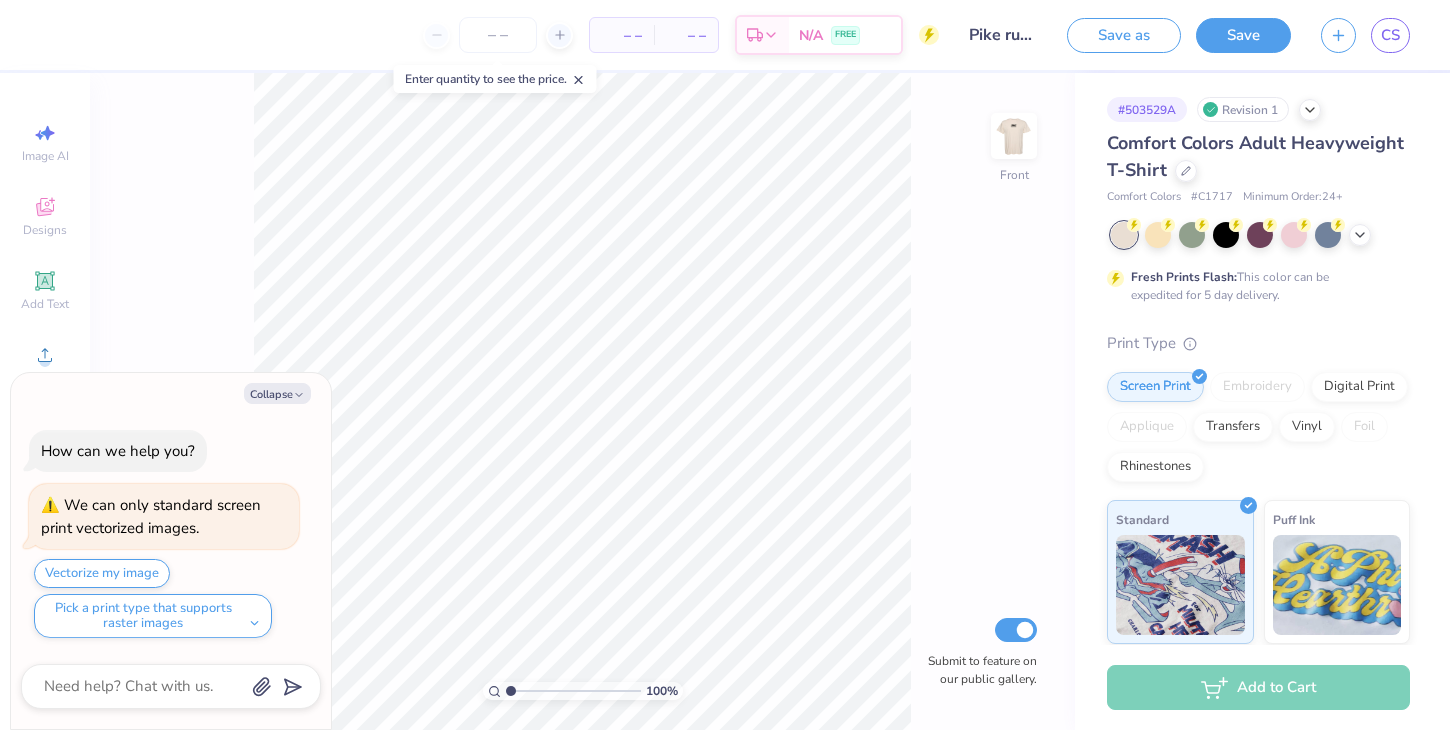 click at bounding box center (1014, 136) 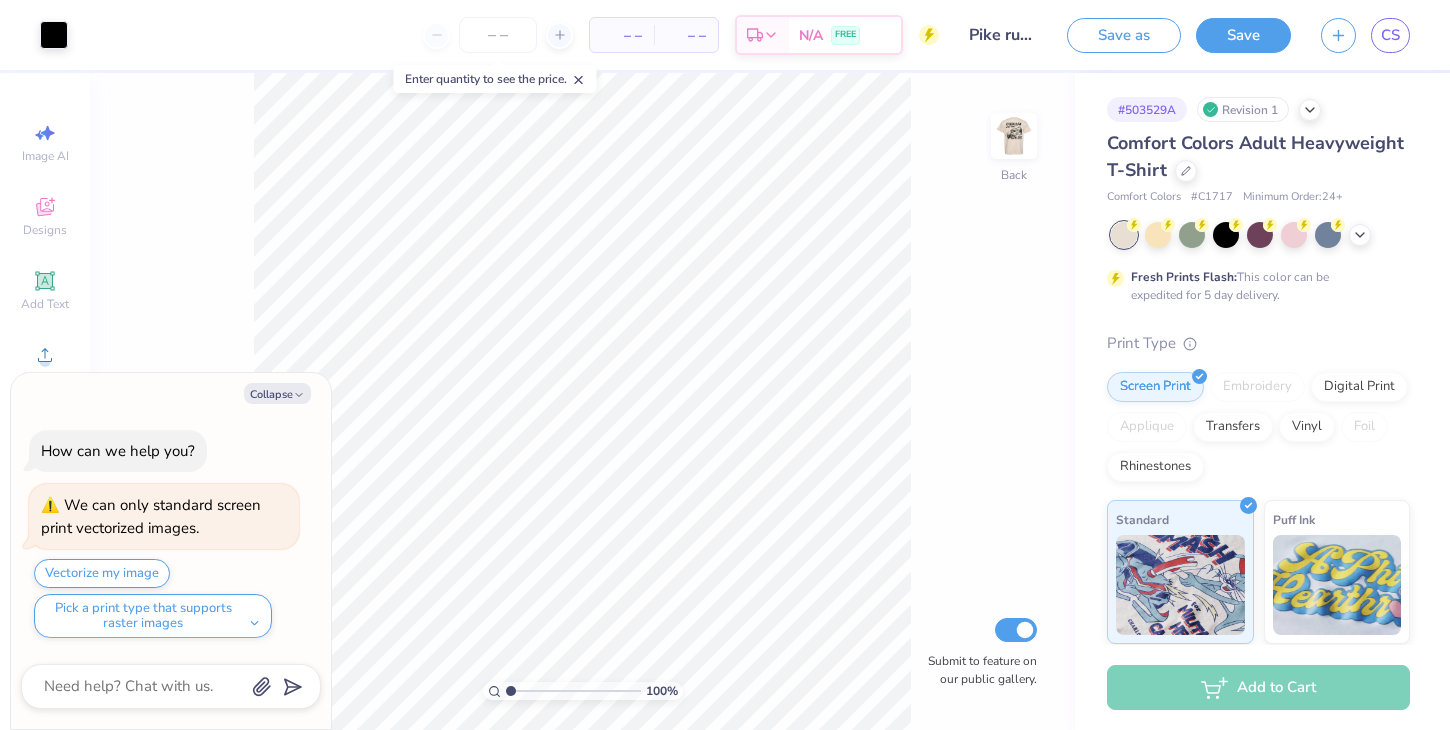 click at bounding box center (1014, 136) 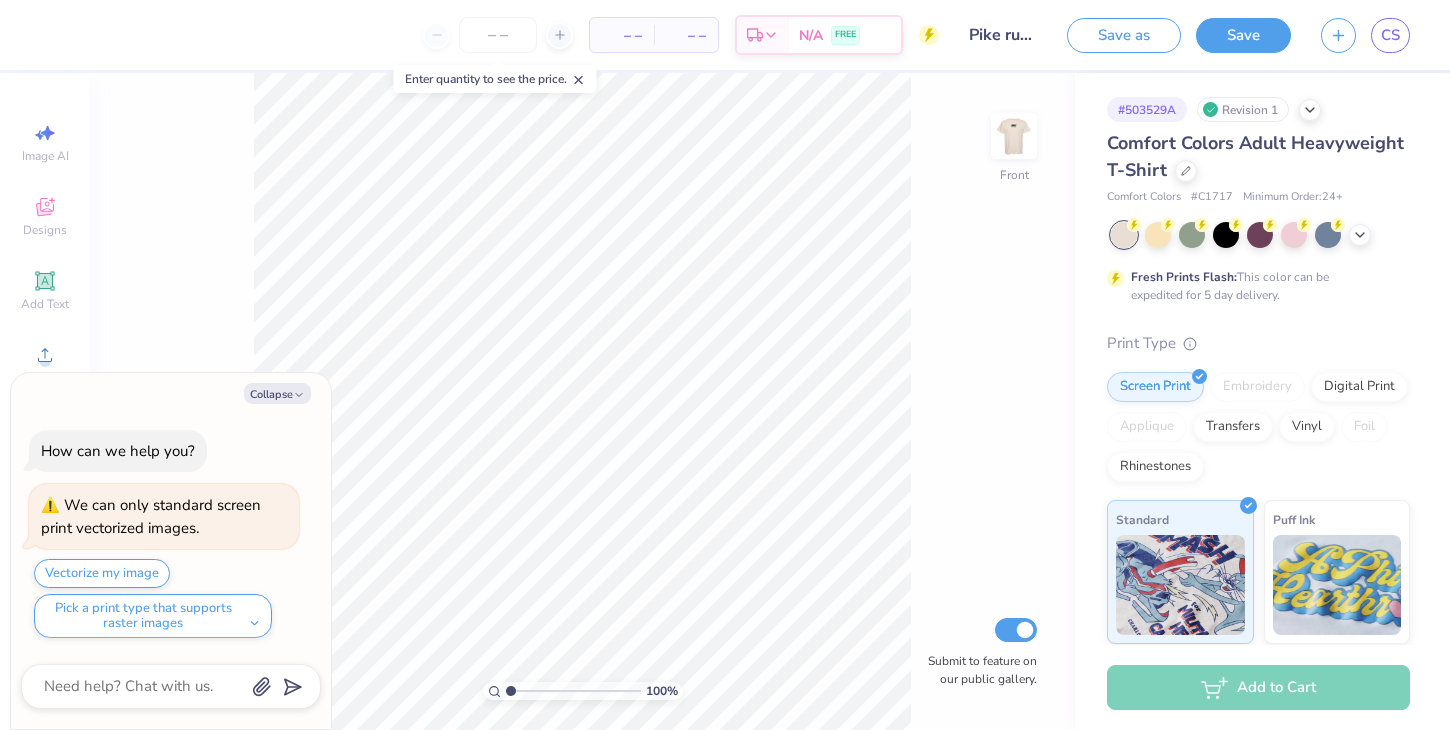 click at bounding box center (1014, 136) 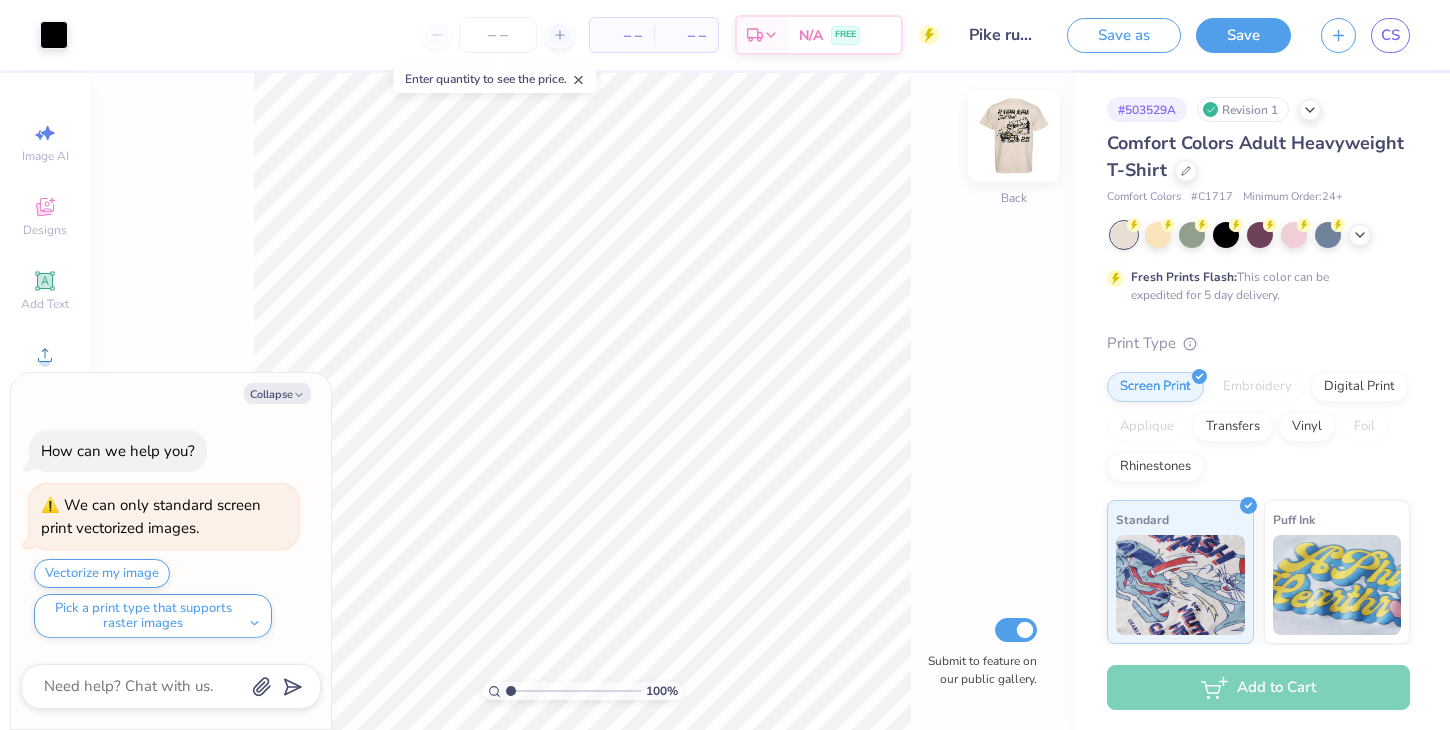 click at bounding box center (1014, 136) 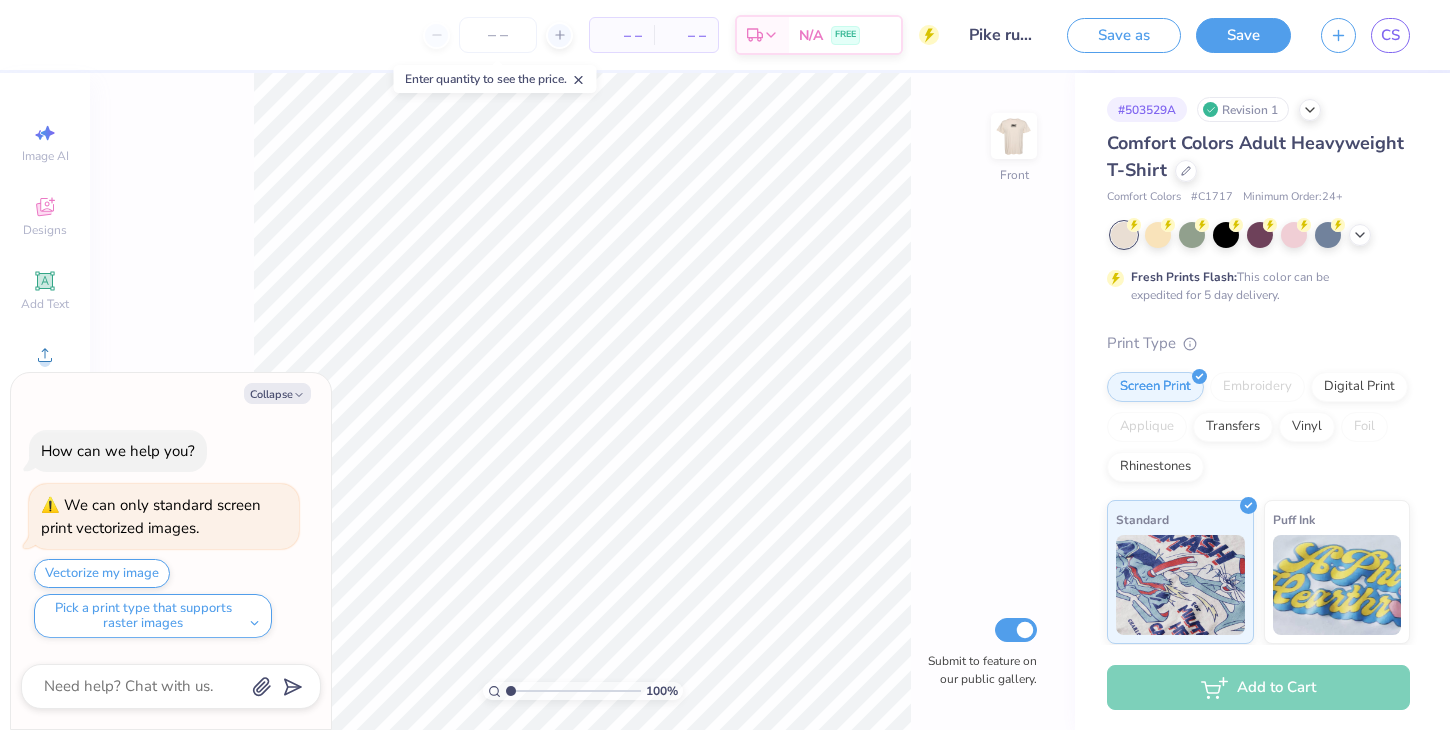 click at bounding box center [1014, 136] 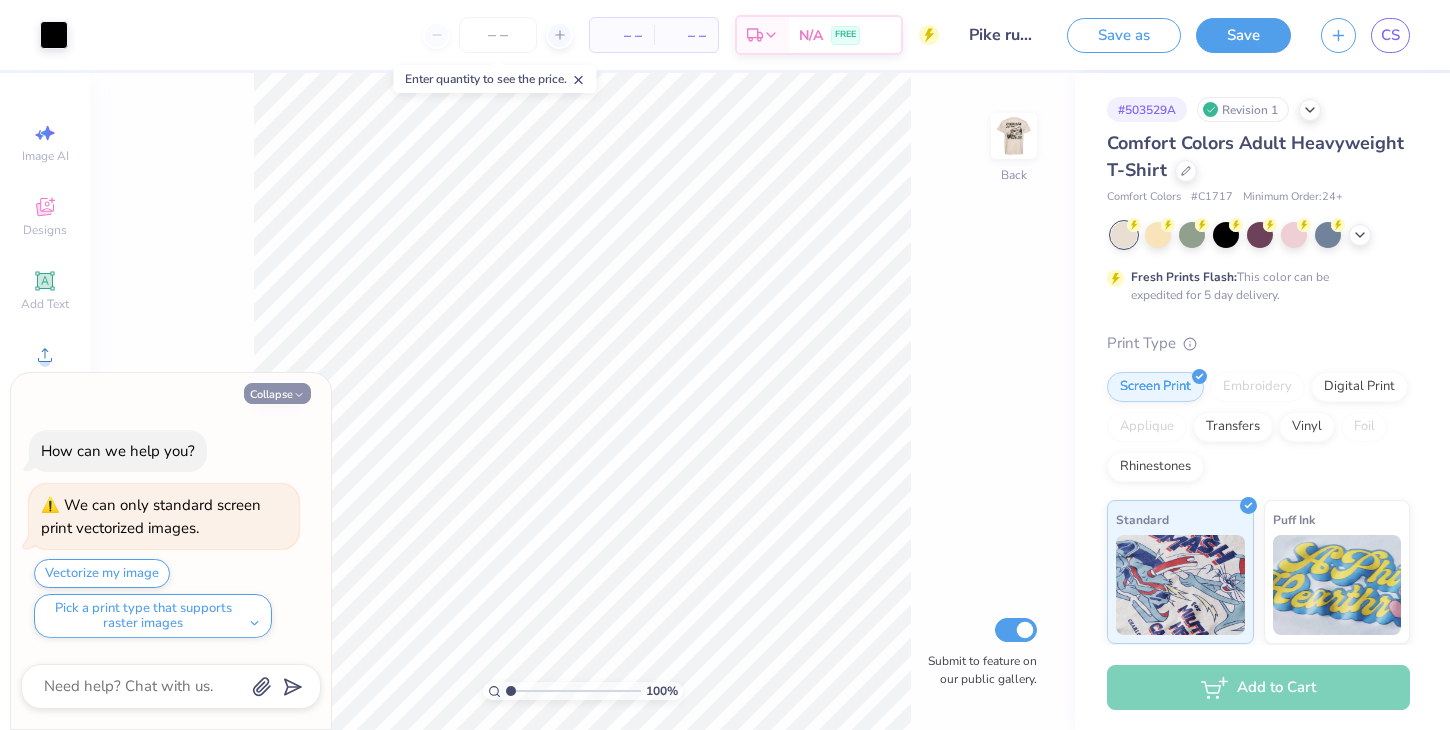 click on "Collapse" at bounding box center [277, 393] 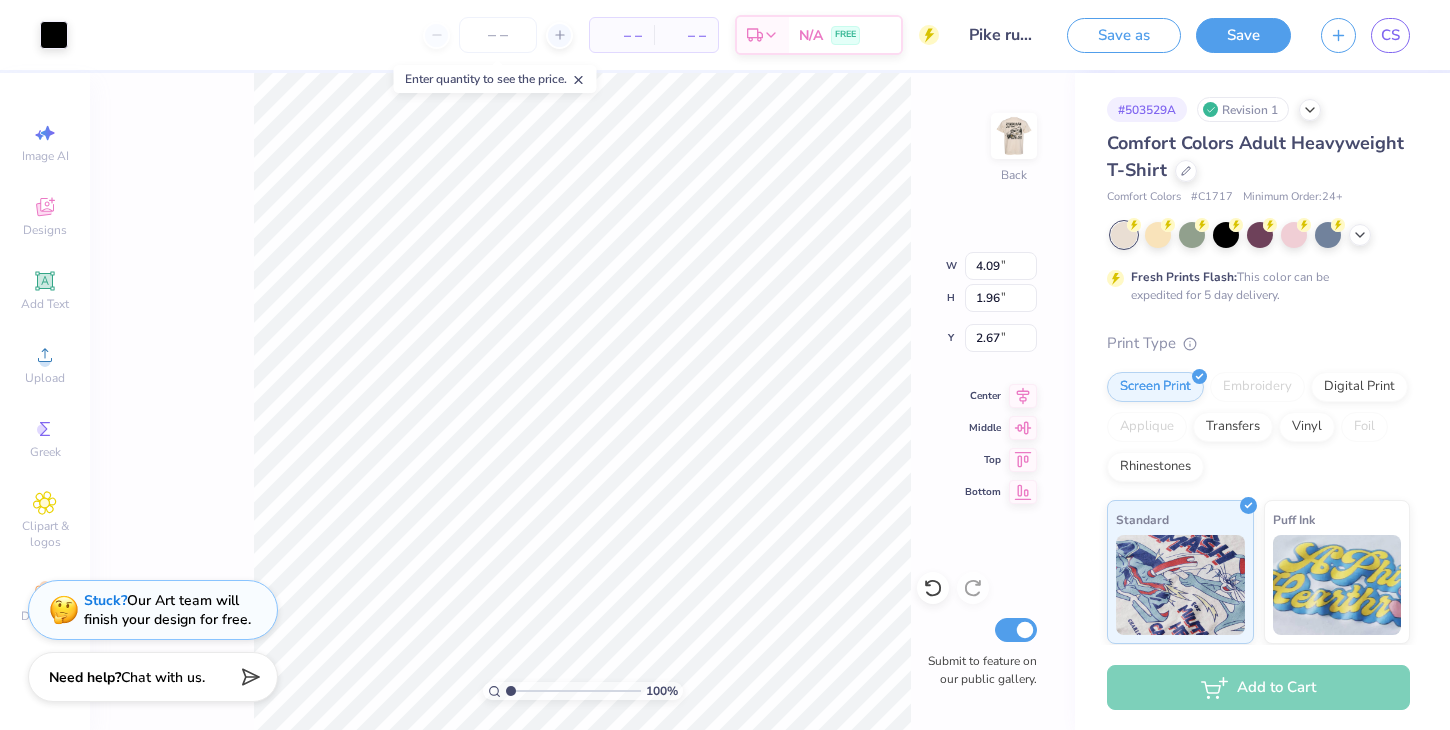 type on "3.36" 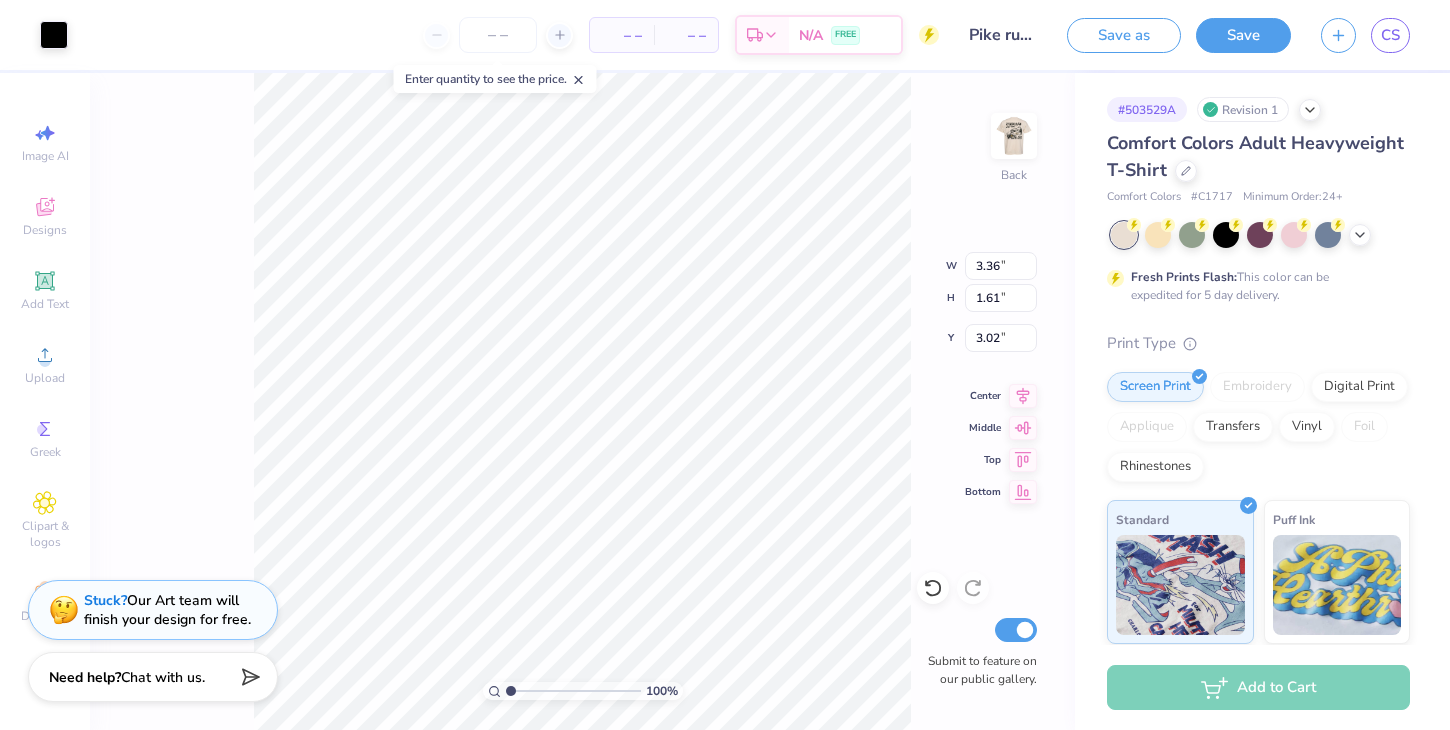 type on "3.00" 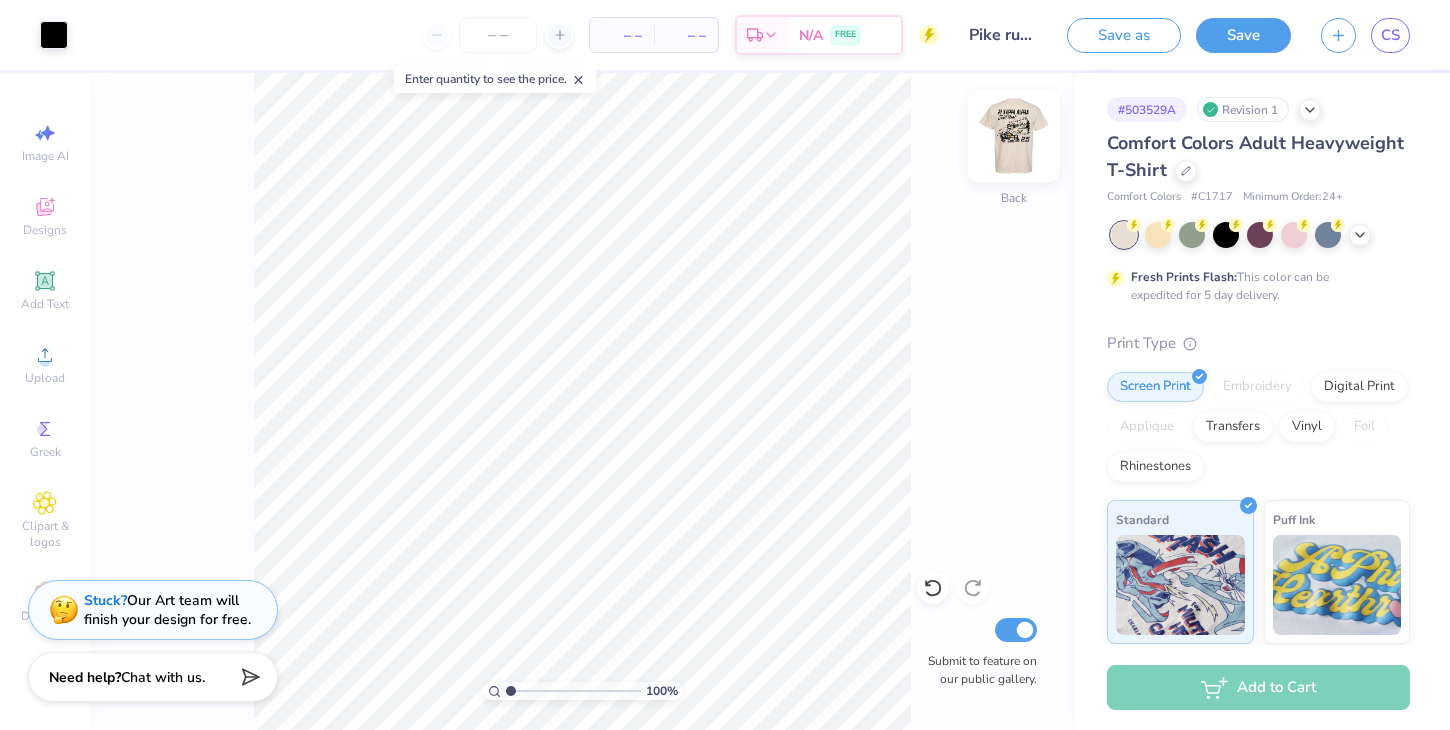 click at bounding box center (1014, 136) 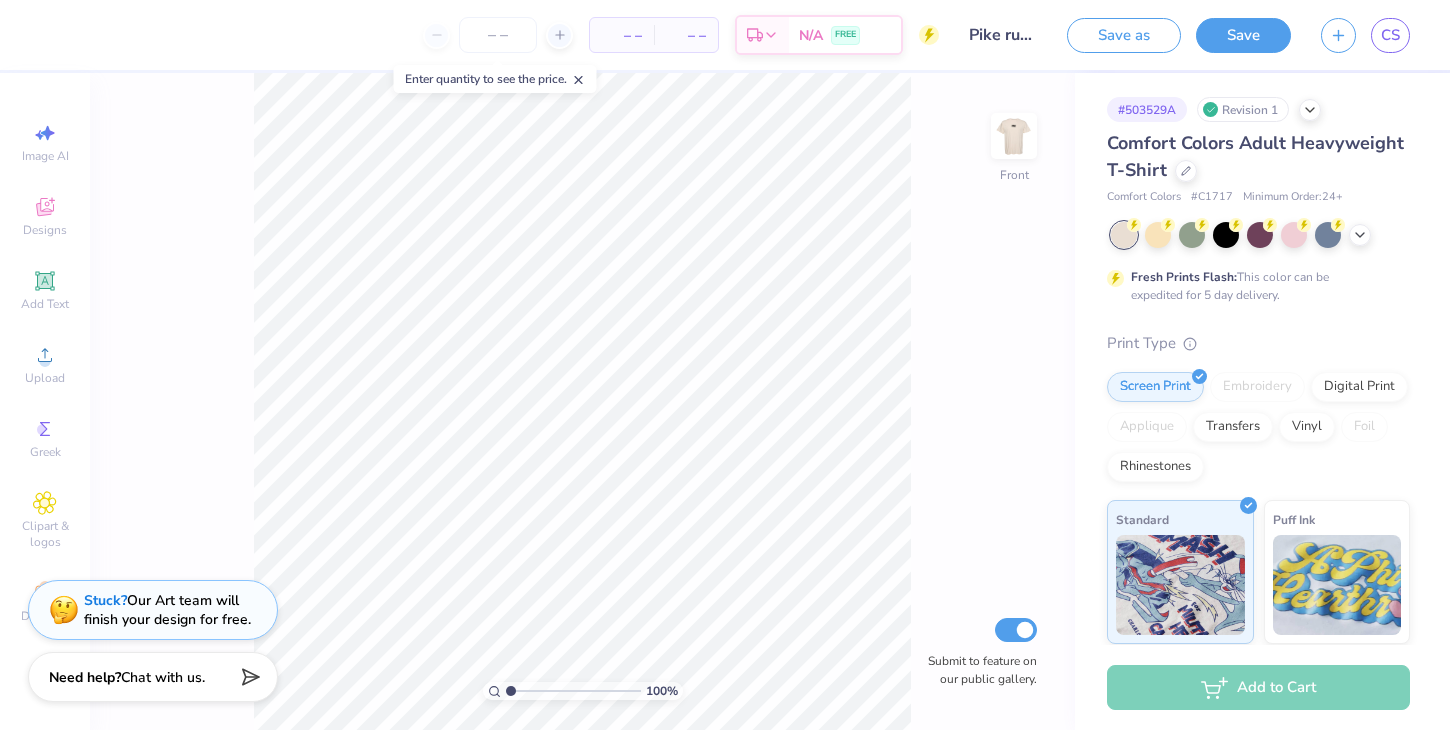 click at bounding box center (1014, 136) 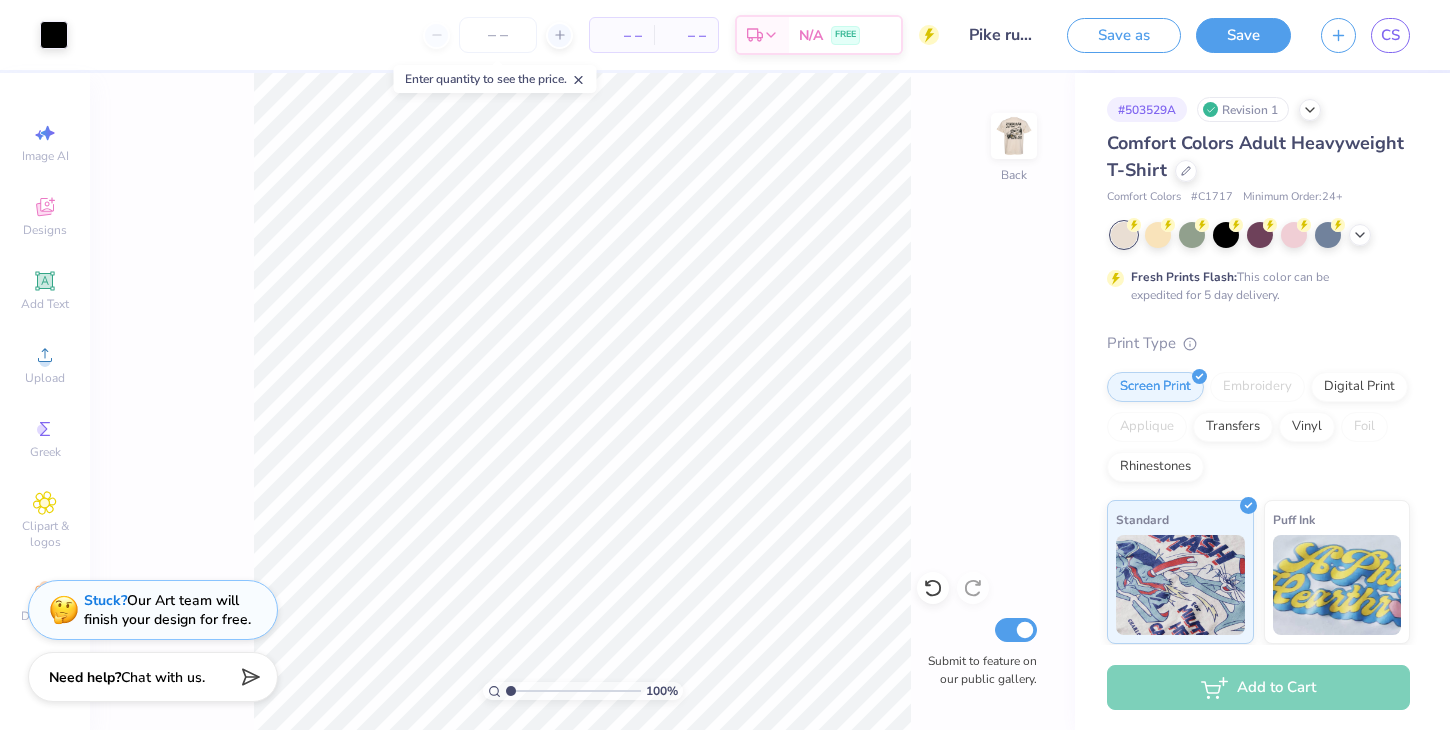 click at bounding box center (1014, 136) 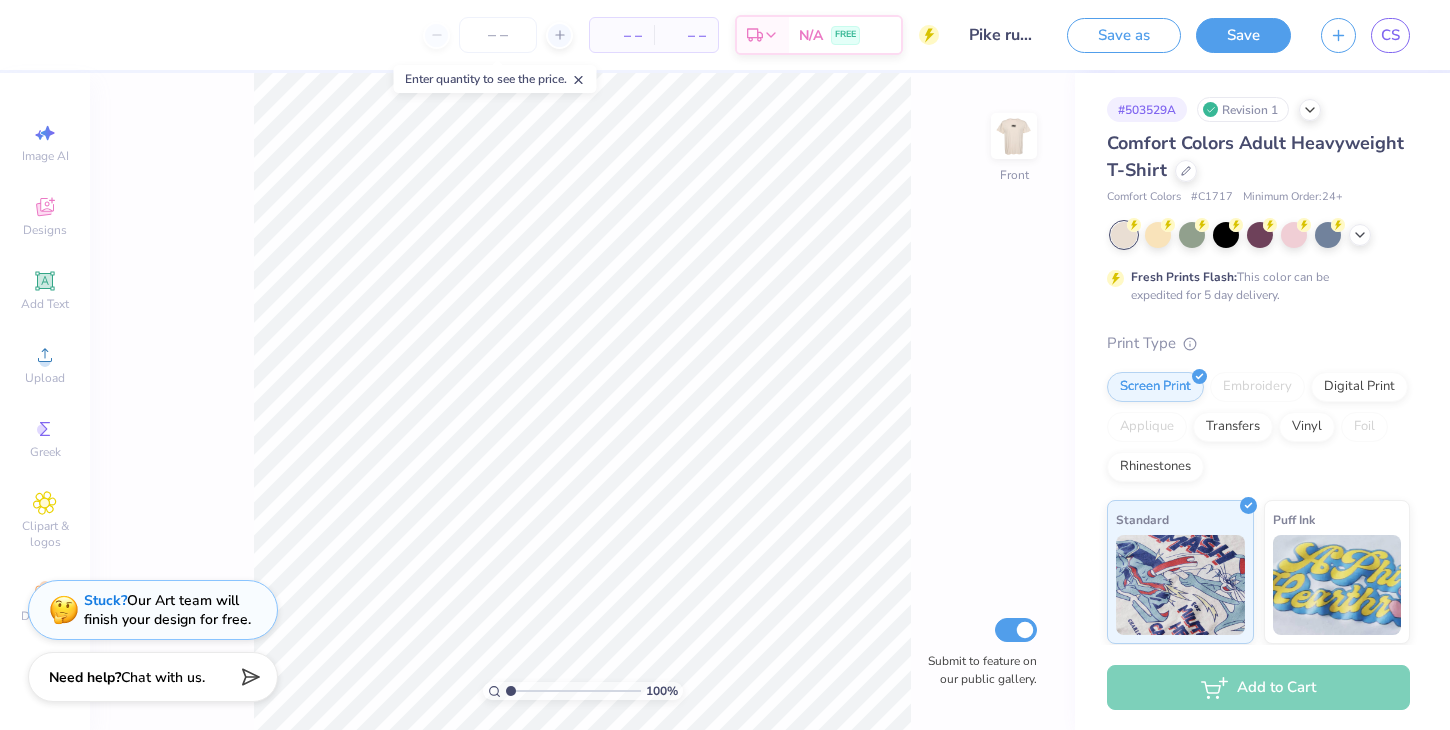 click at bounding box center [1014, 136] 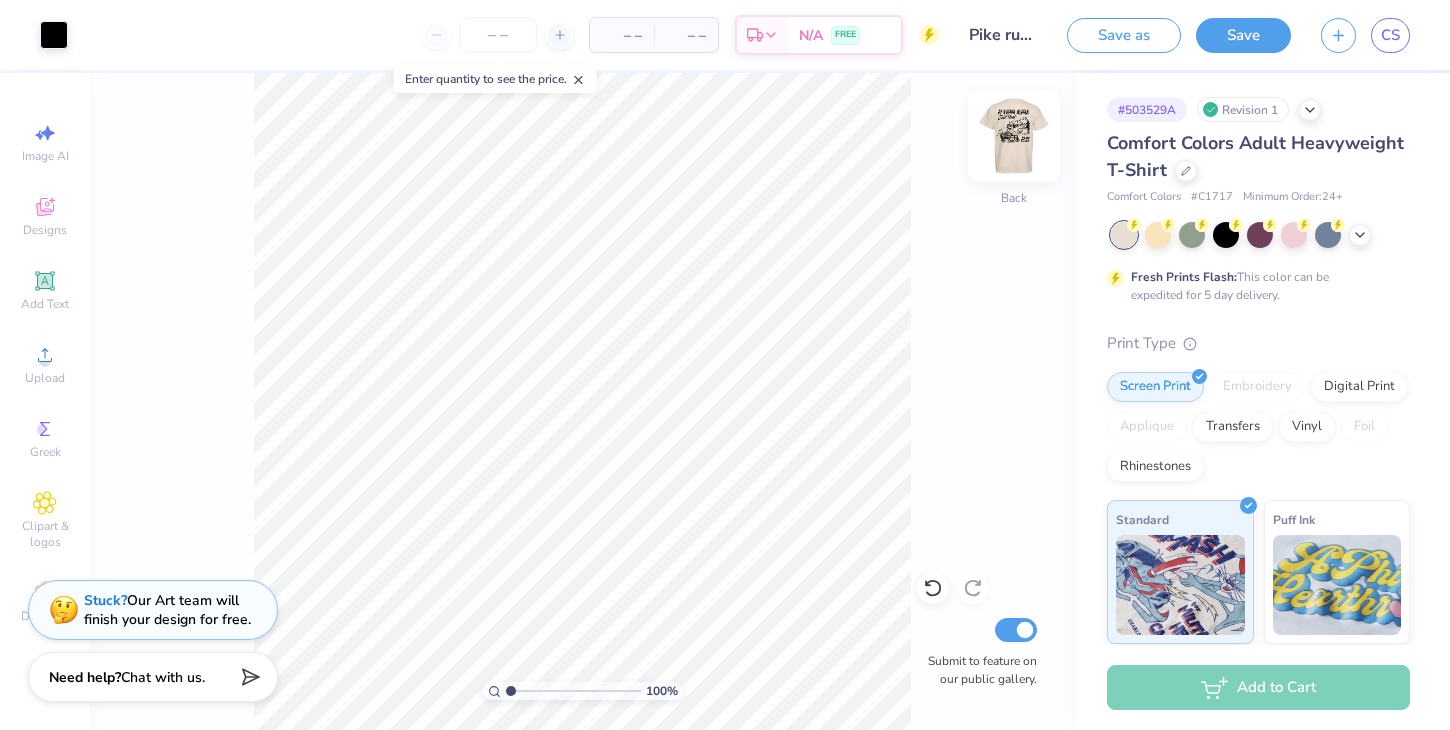 click at bounding box center [1014, 136] 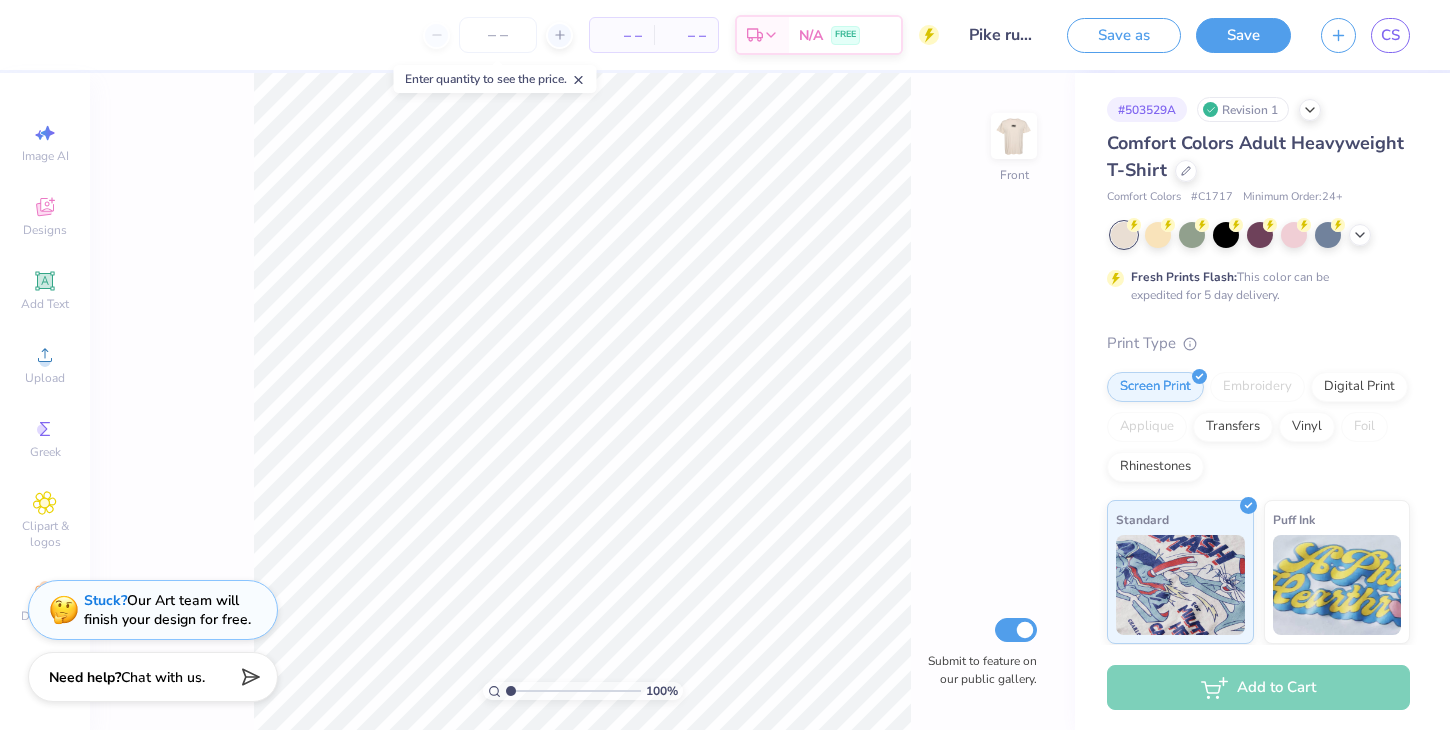 click at bounding box center [1014, 136] 